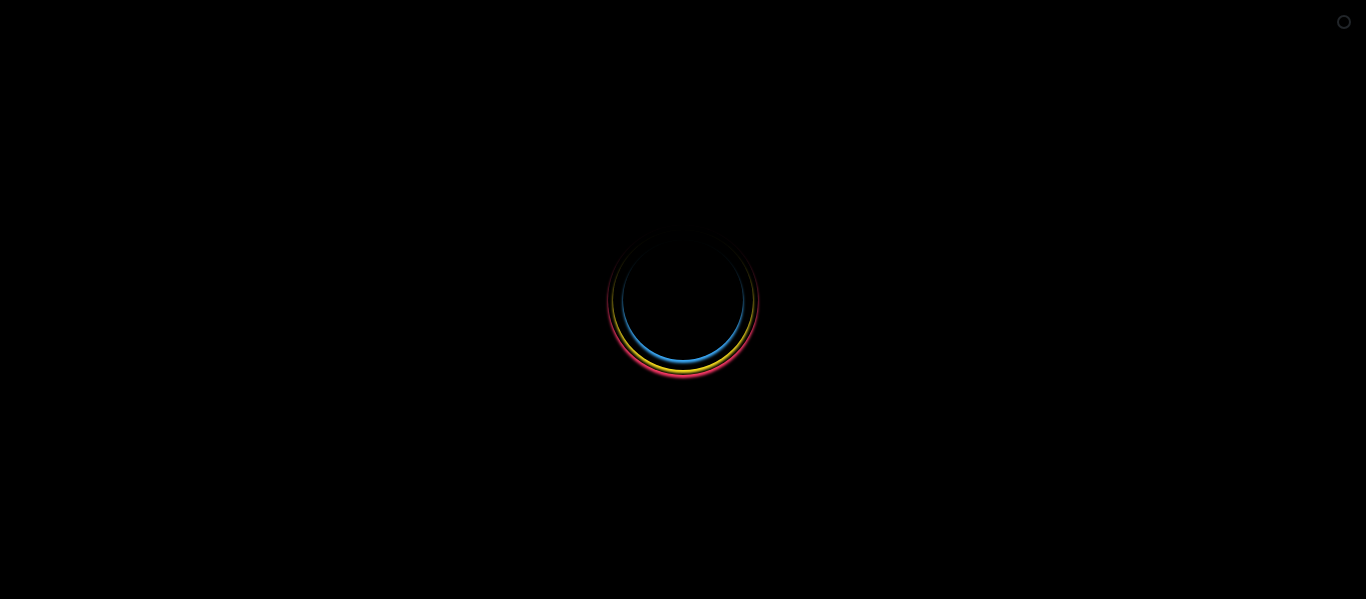 scroll, scrollTop: 0, scrollLeft: 0, axis: both 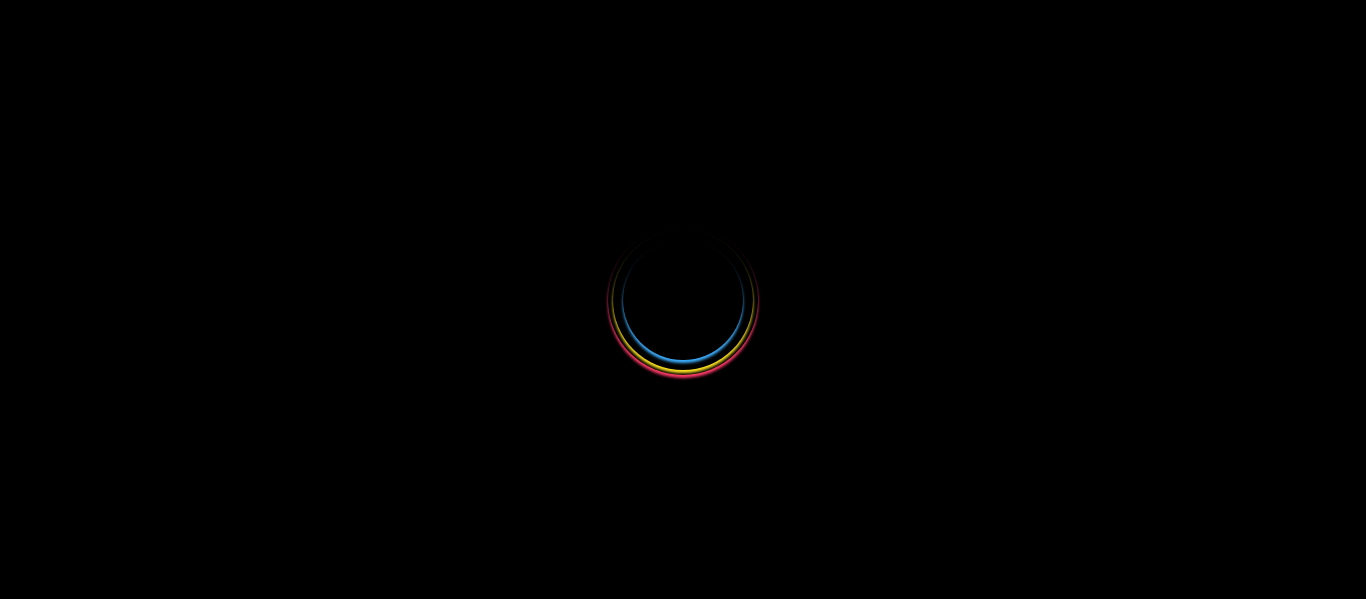 select 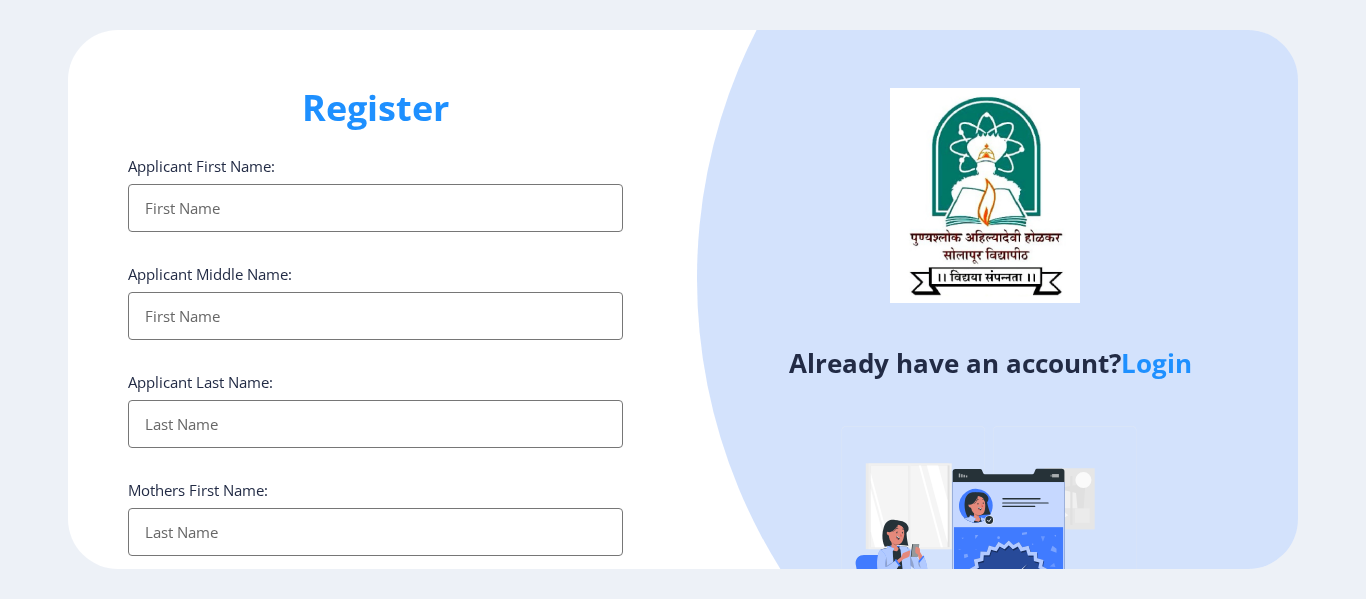 click 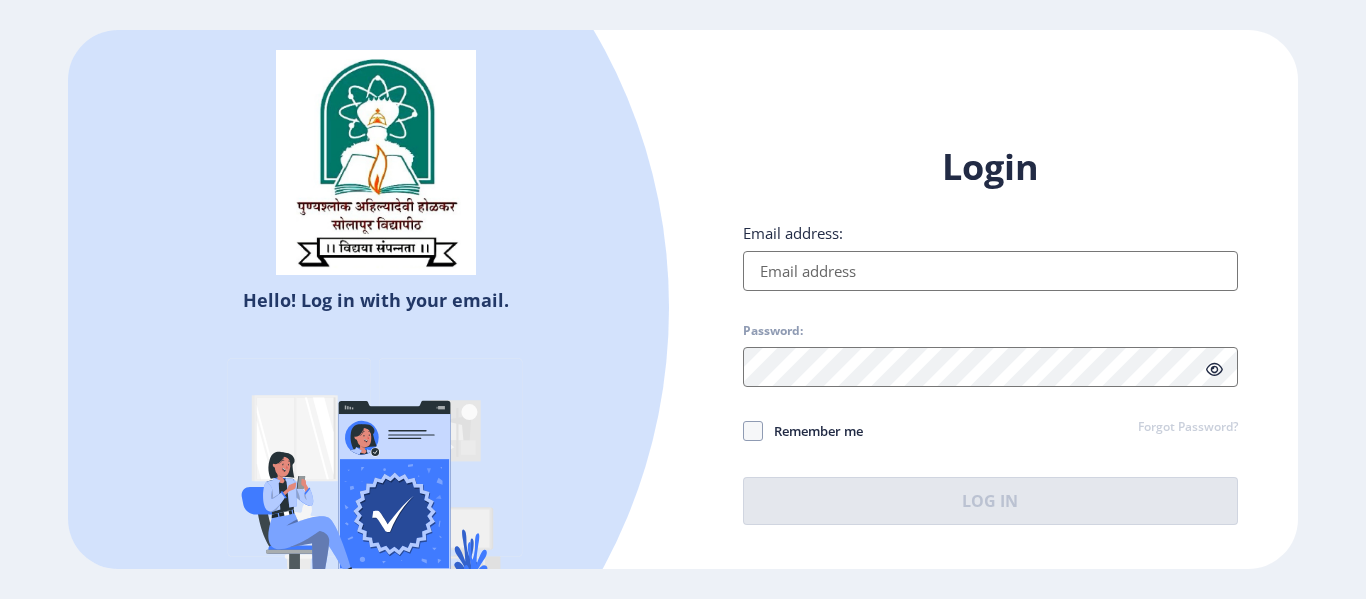 click on "Email address:" at bounding box center [990, 271] 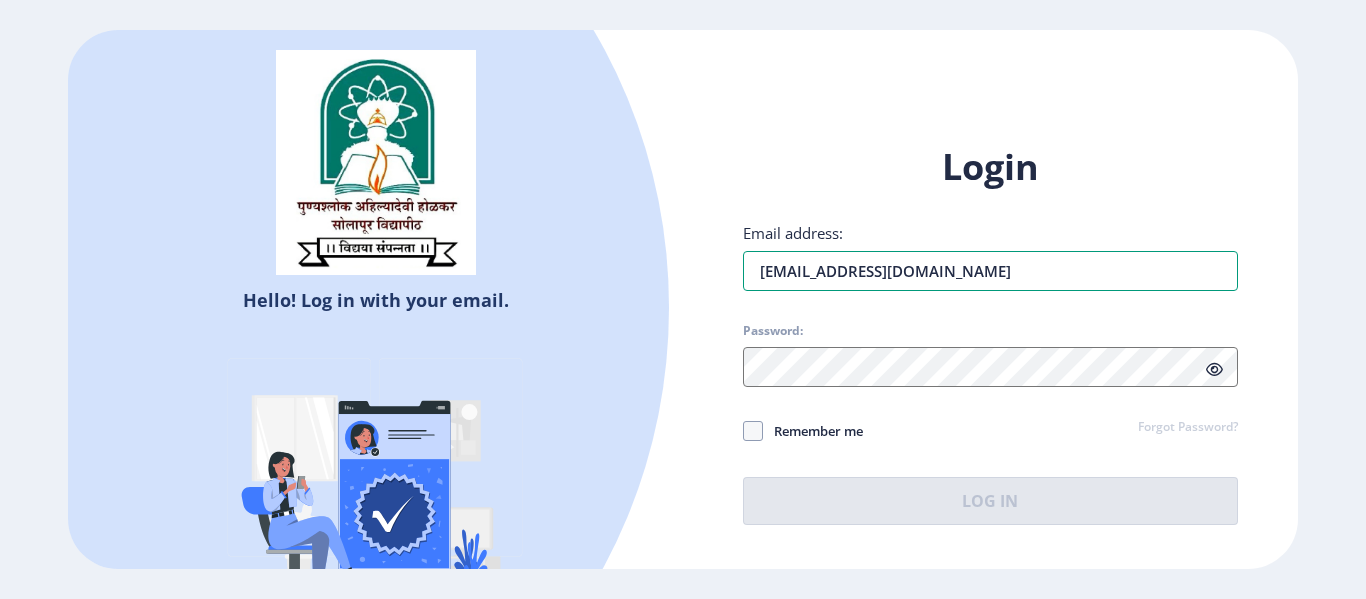 type on "[EMAIL_ADDRESS][DOMAIN_NAME]" 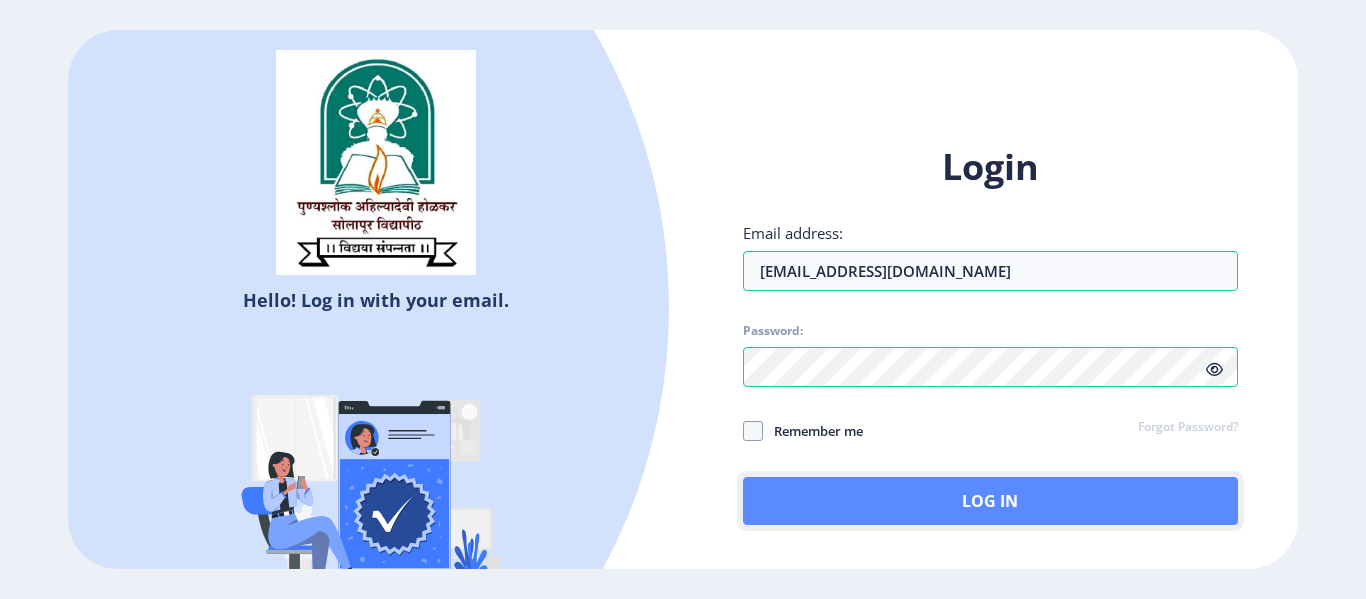 click on "Log In" 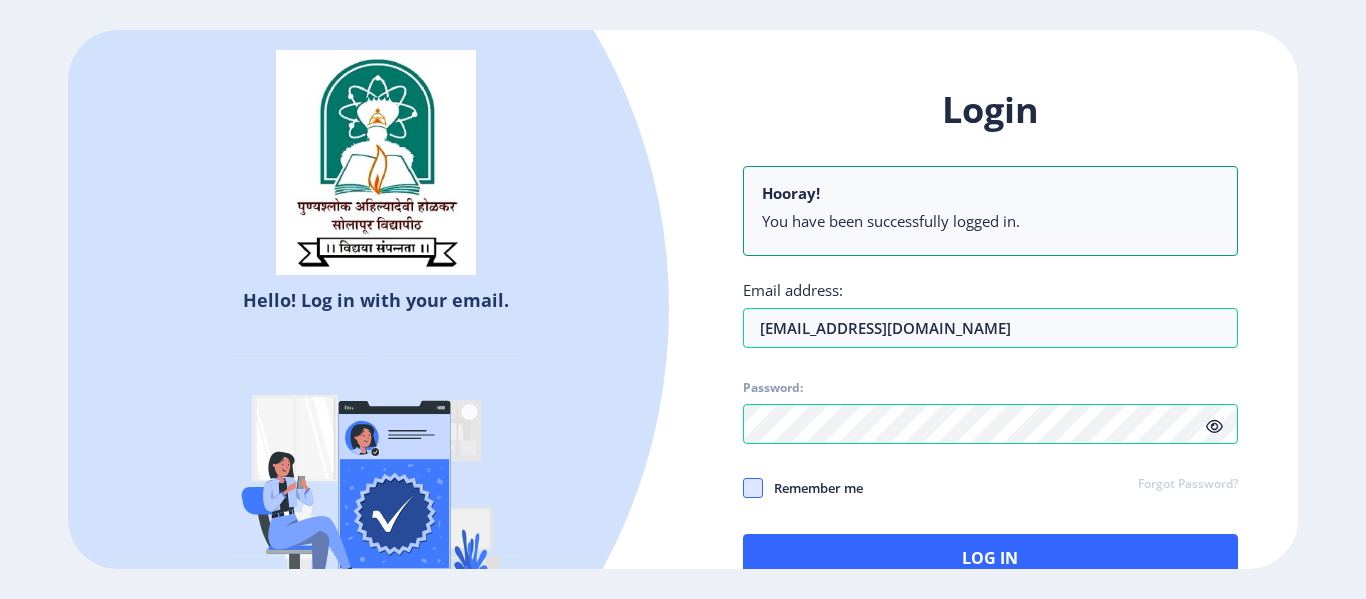 click 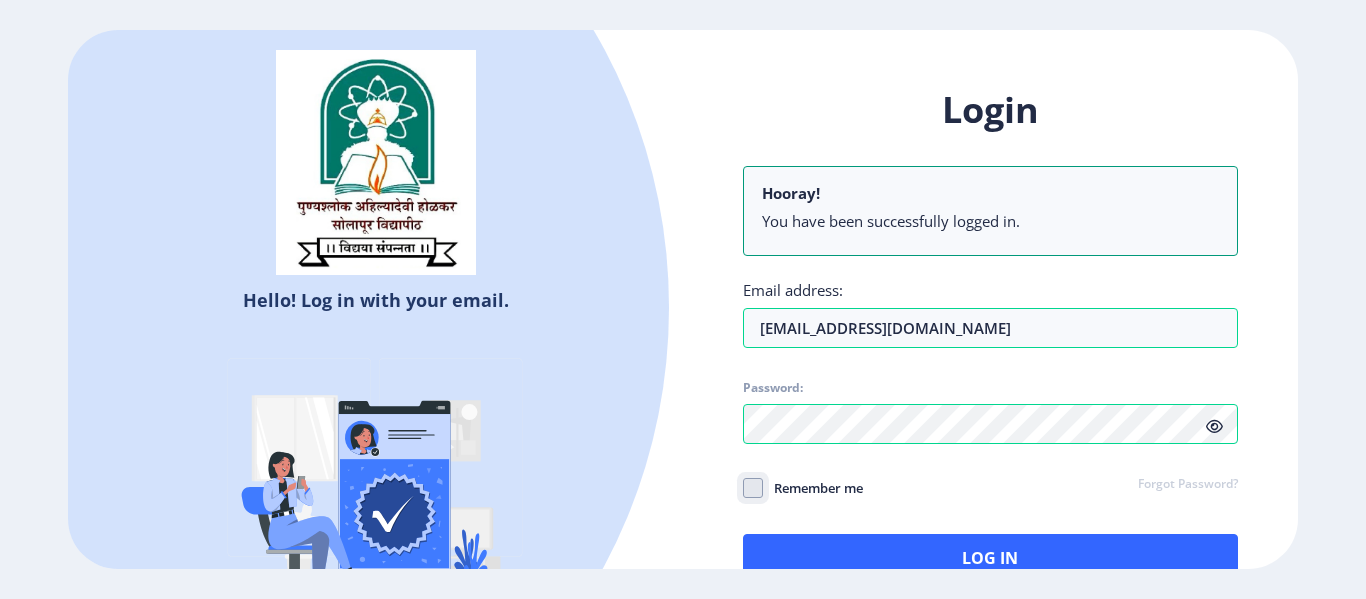 checkbox on "true" 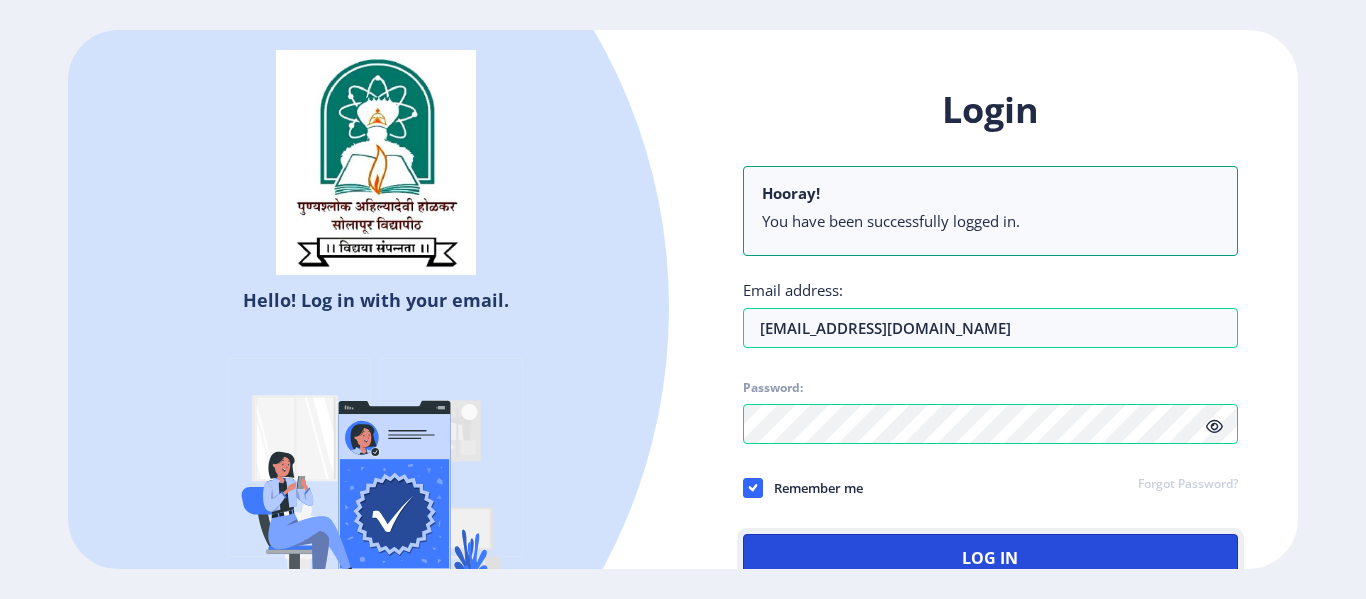 click on "Log In" 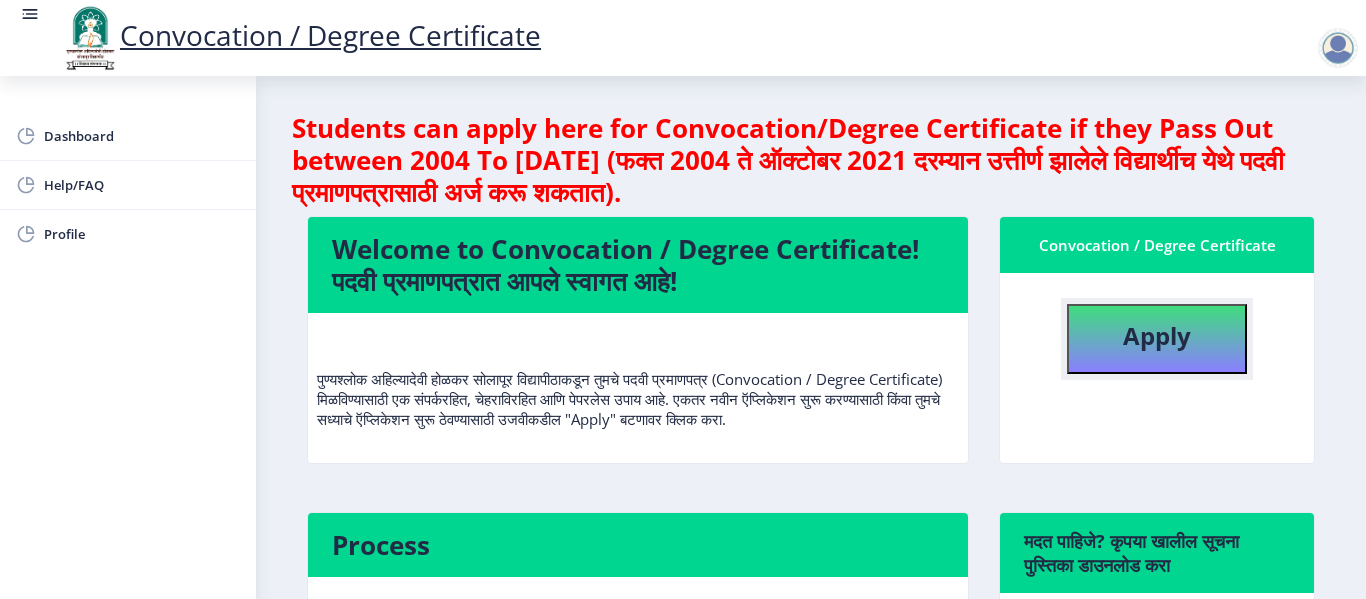 click on "Apply" 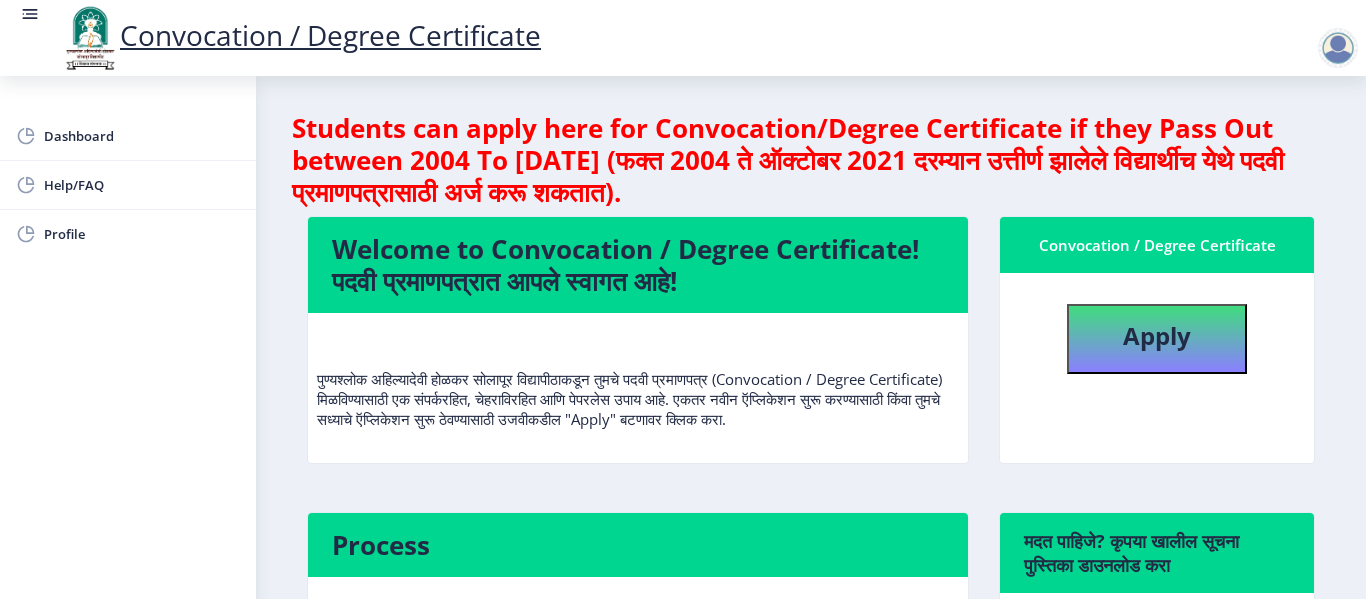 select 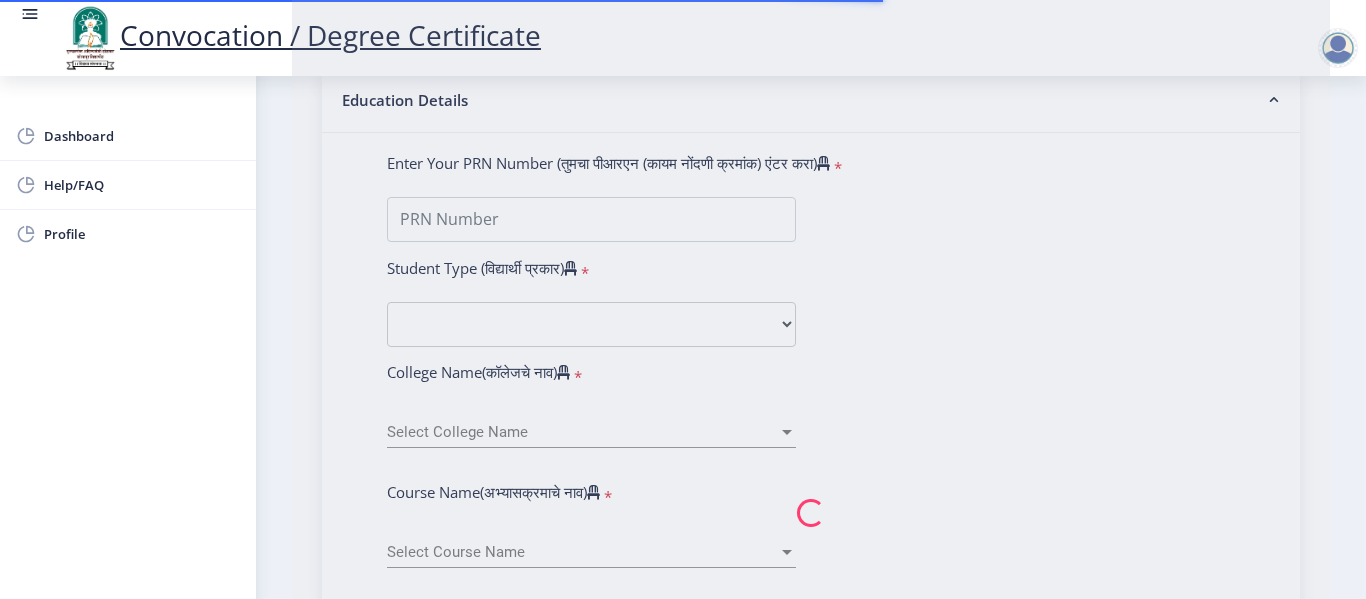 scroll, scrollTop: 500, scrollLeft: 0, axis: vertical 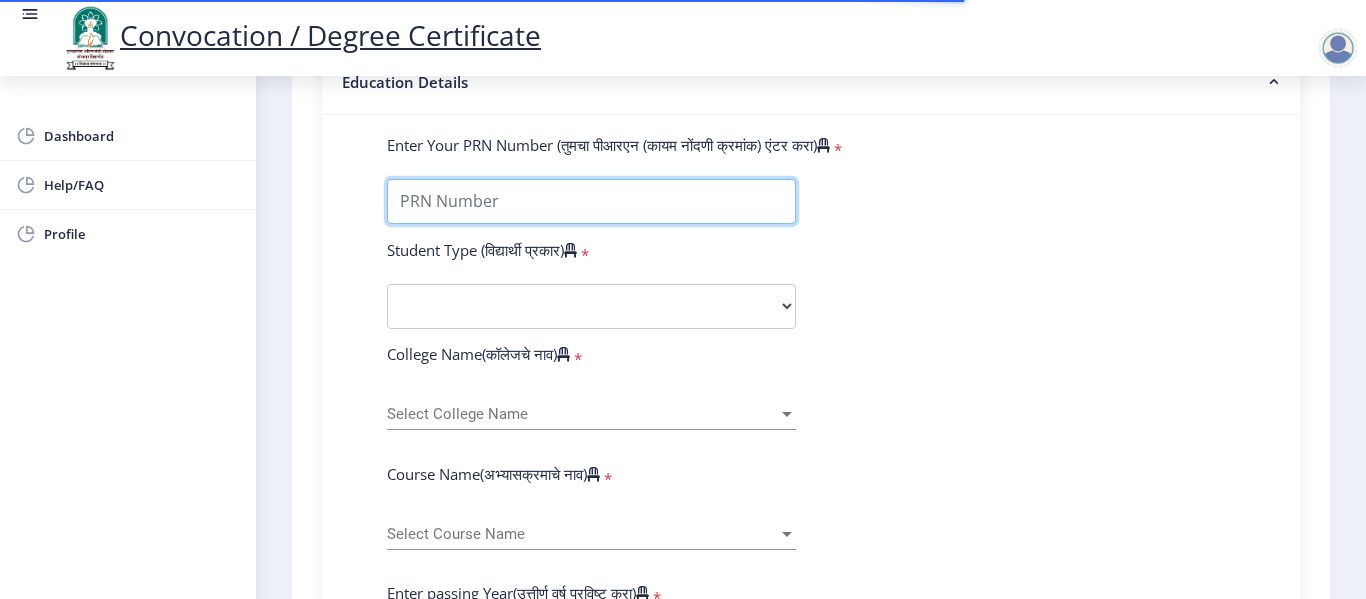 click on "Enter Your PRN Number (तुमचा पीआरएन (कायम नोंदणी क्रमांक) एंटर करा)" at bounding box center [591, 201] 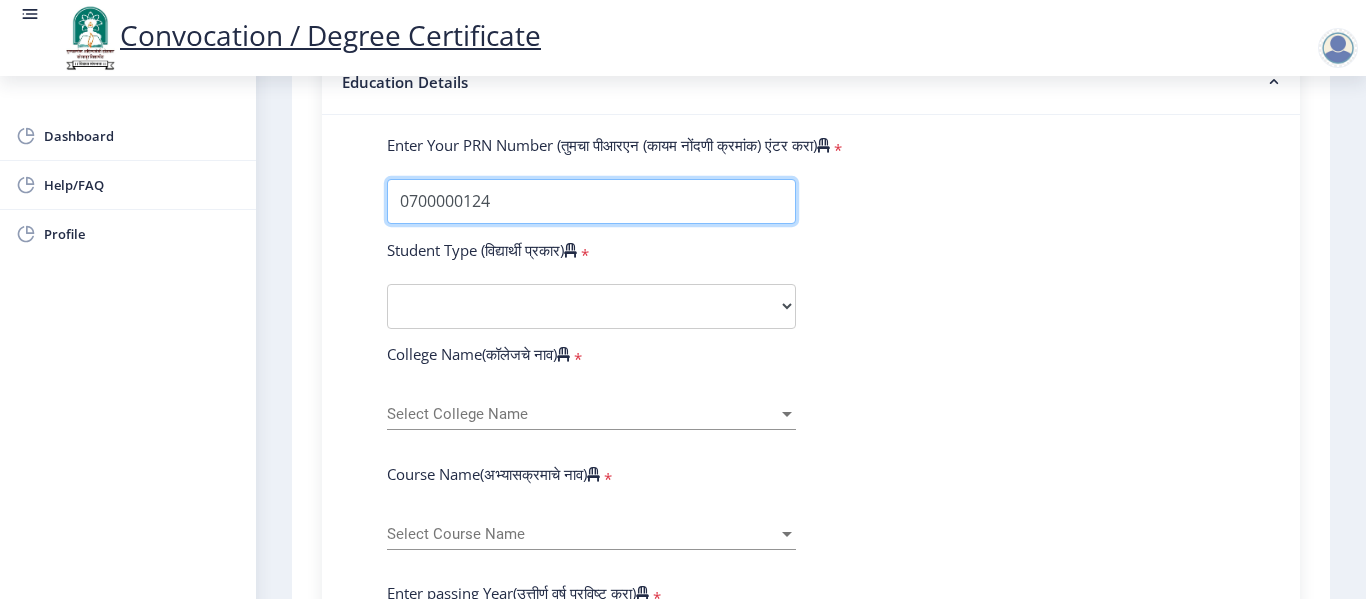 type on "0700000124" 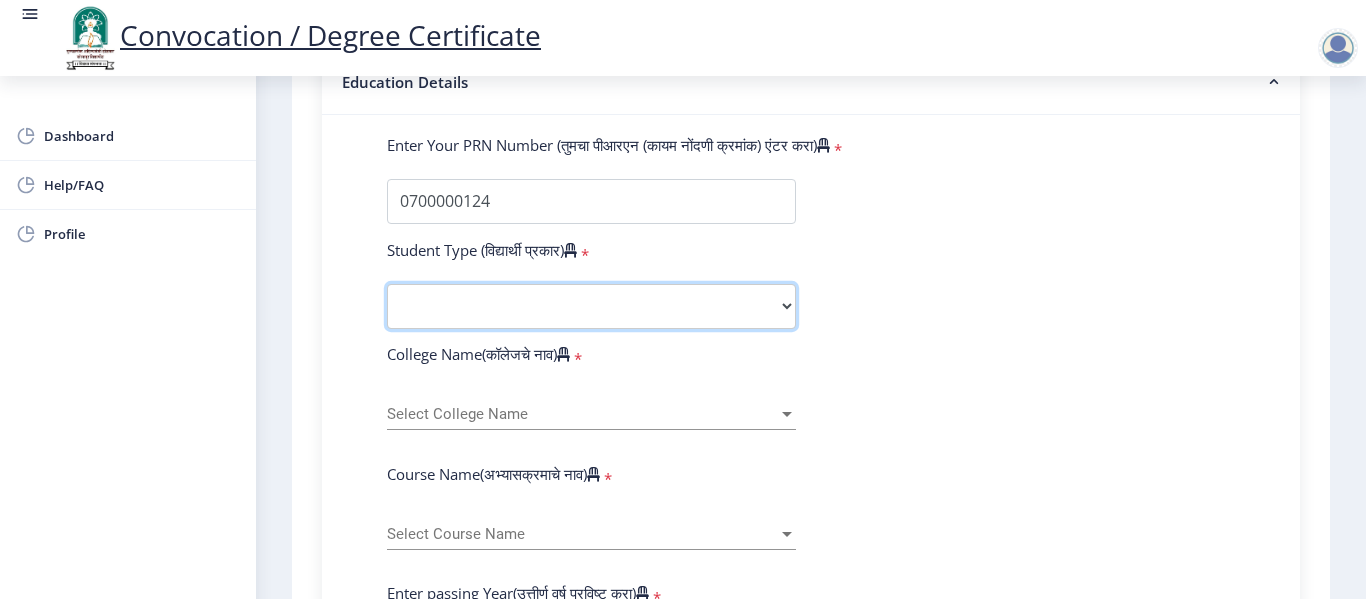 click on "Select Student Type Regular External" at bounding box center (591, 306) 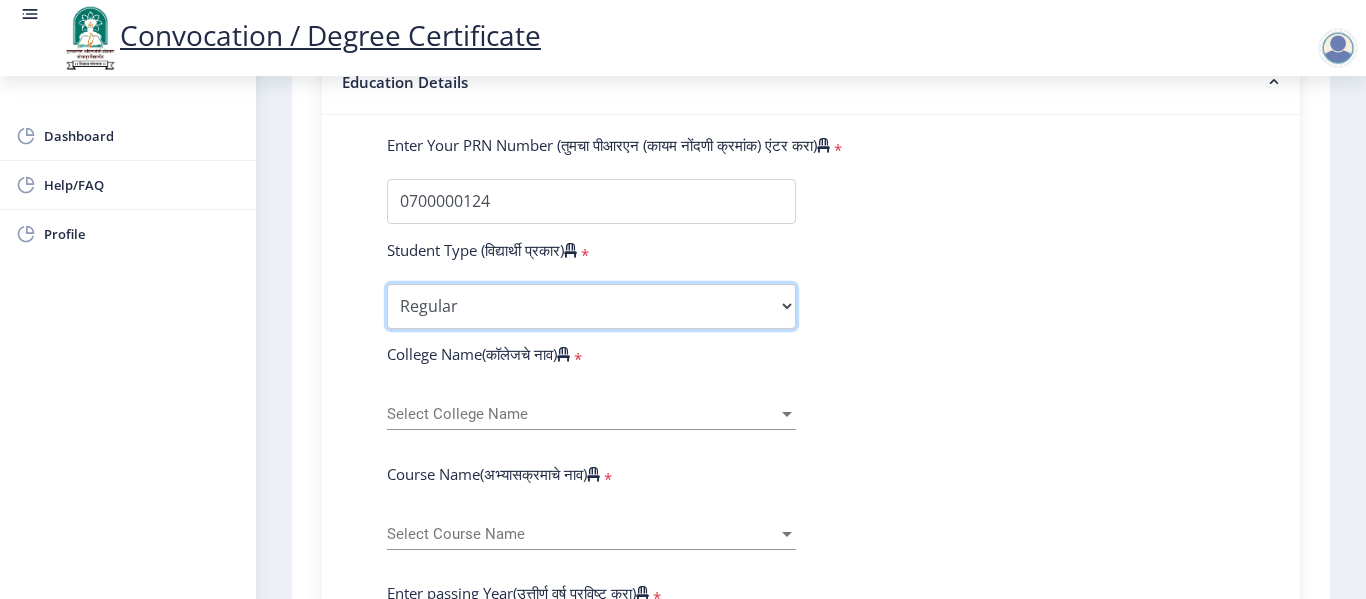 click on "Select Student Type Regular External" at bounding box center (591, 306) 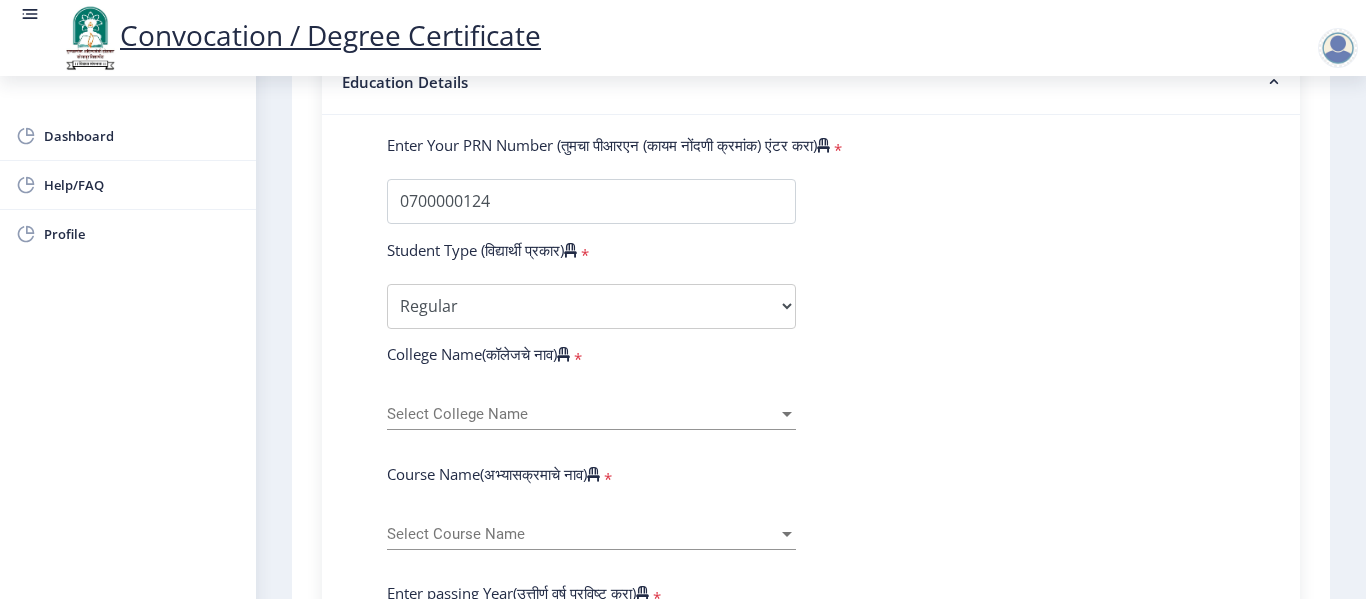click on "Select College Name" at bounding box center [582, 414] 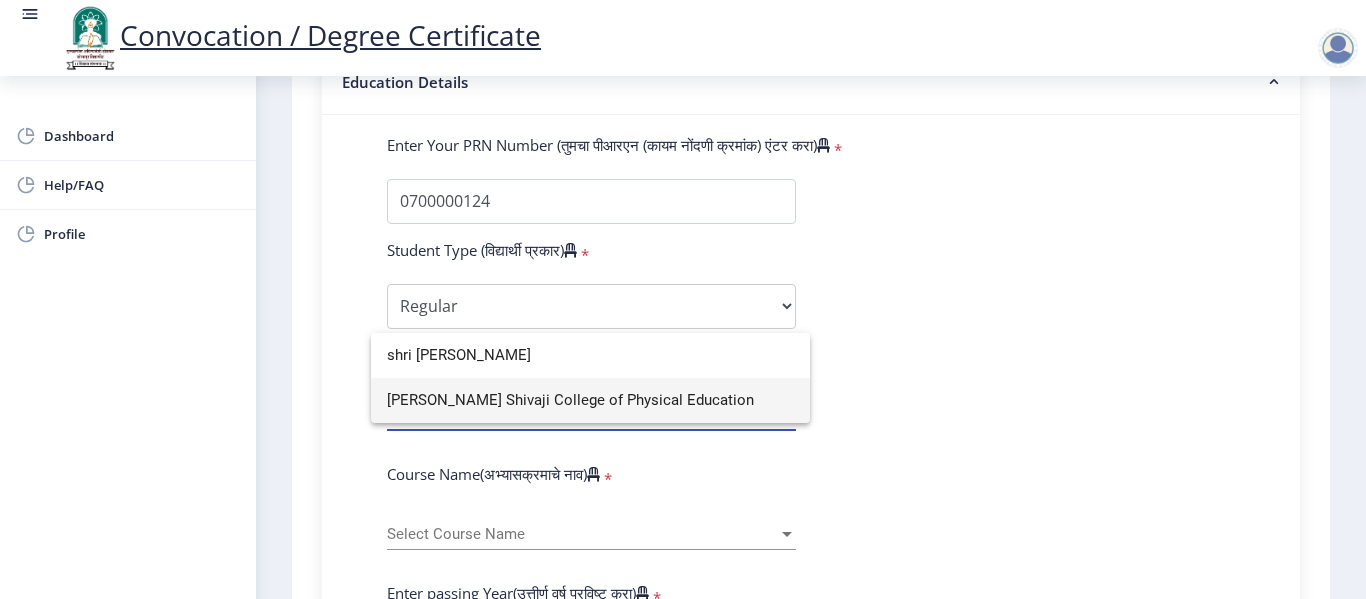type on "shri [PERSON_NAME]" 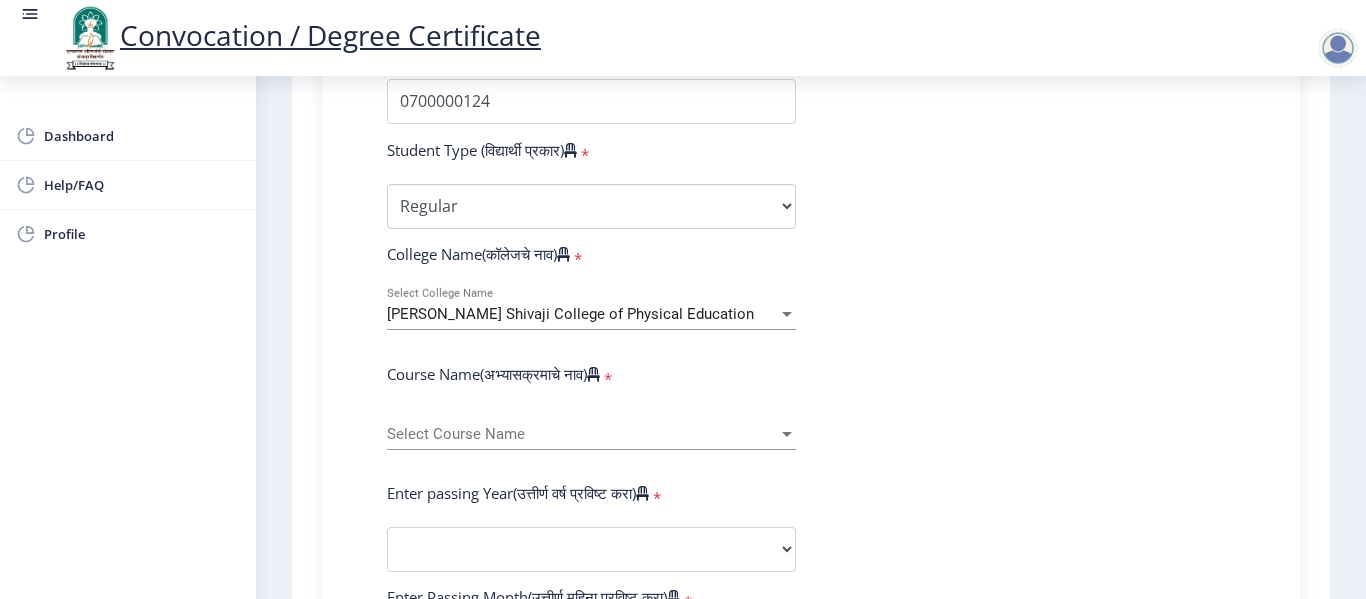 scroll, scrollTop: 700, scrollLeft: 0, axis: vertical 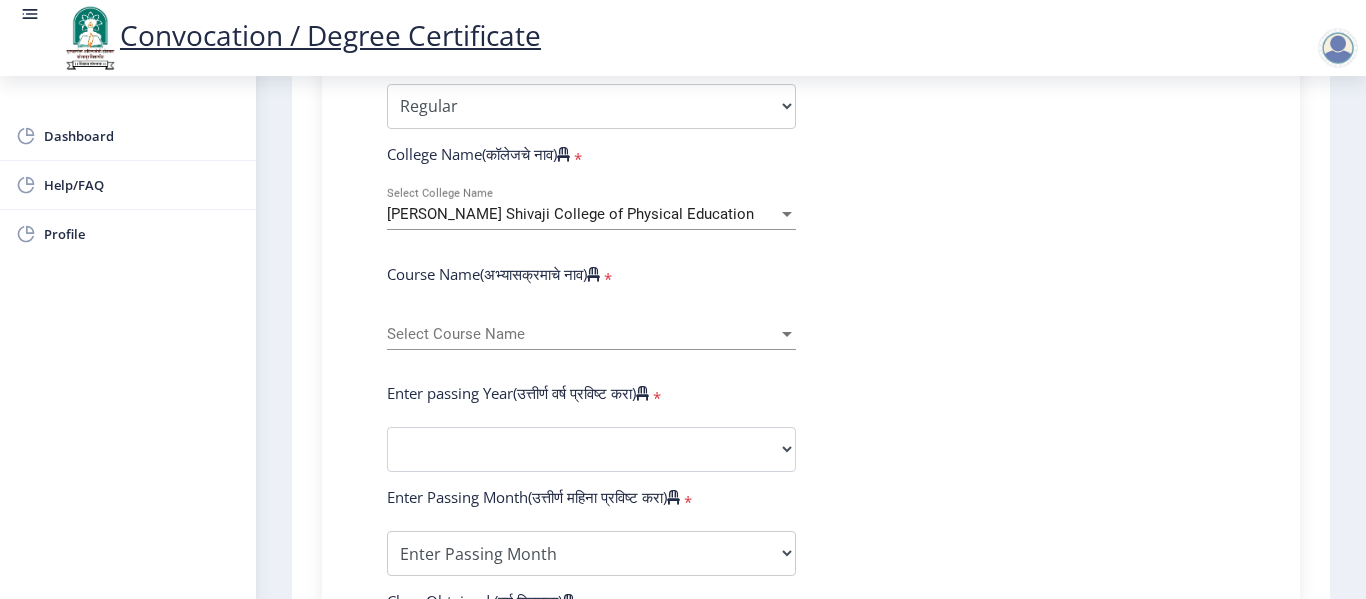 click on "Select Course Name" at bounding box center (582, 334) 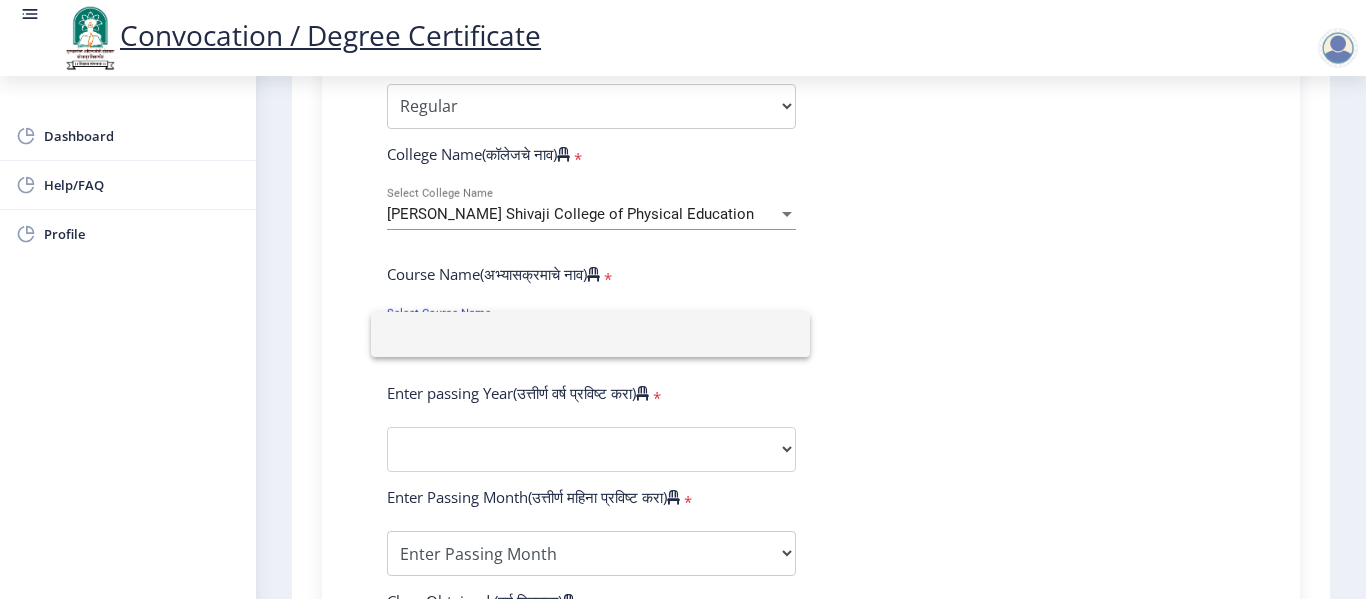 drag, startPoint x: 1062, startPoint y: 361, endPoint x: 1034, endPoint y: 341, distance: 34.4093 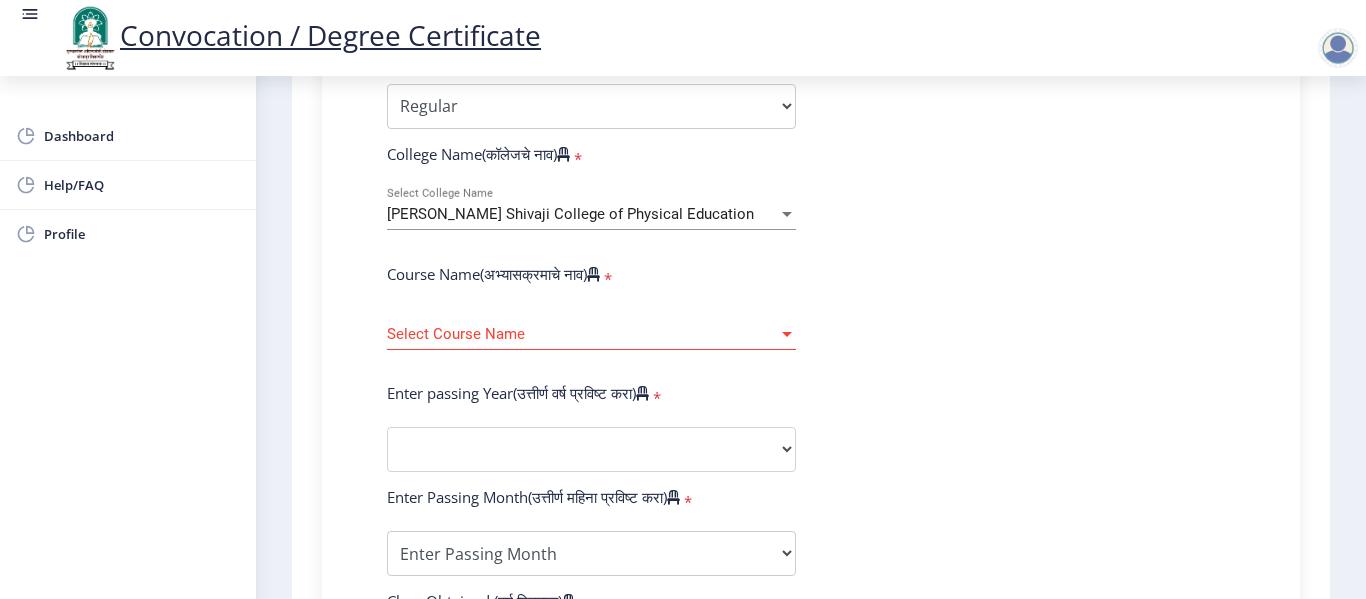 click at bounding box center [787, 334] 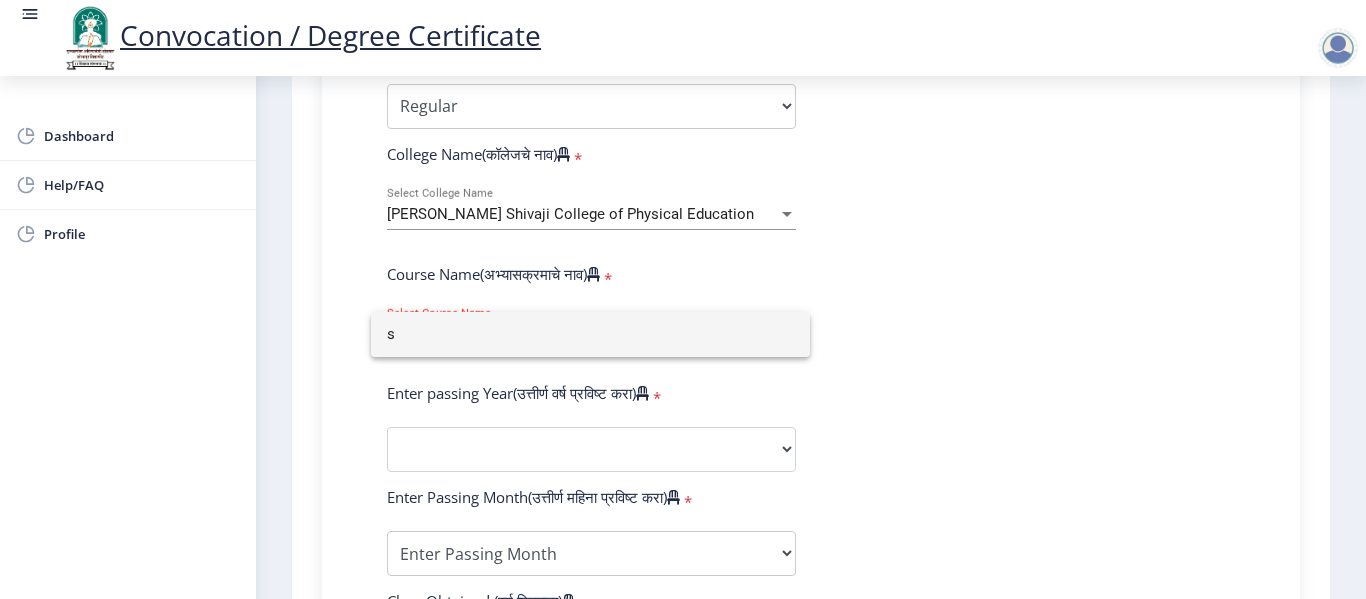 type on "s" 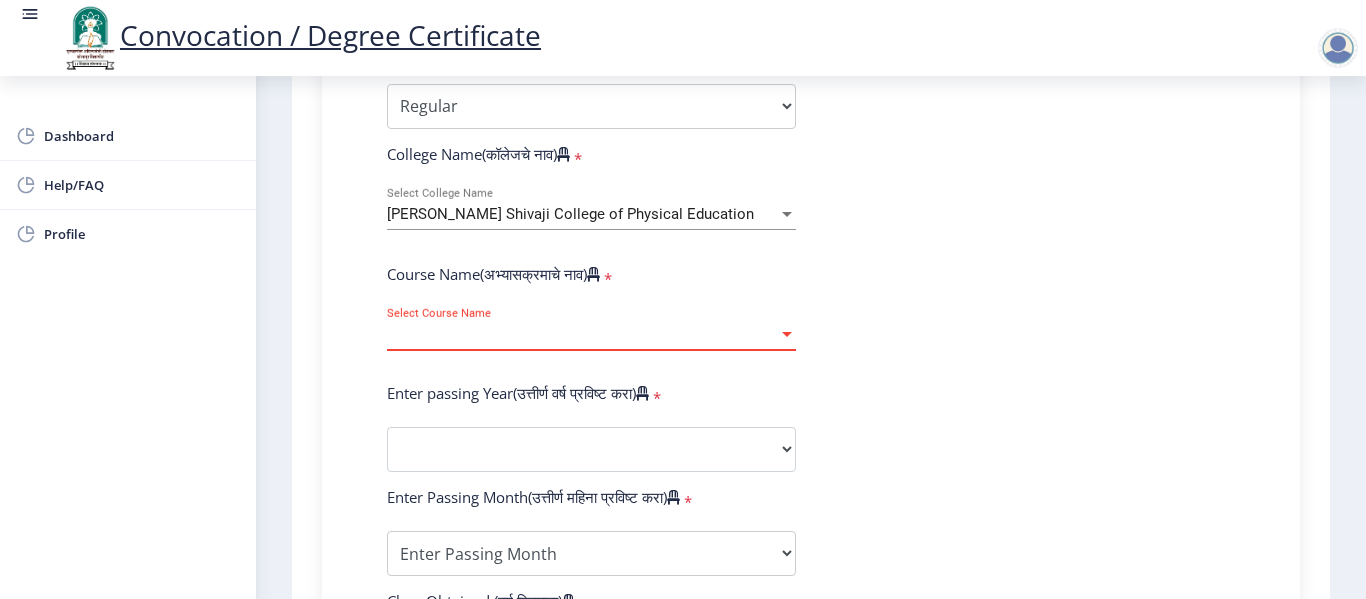 click at bounding box center (787, 334) 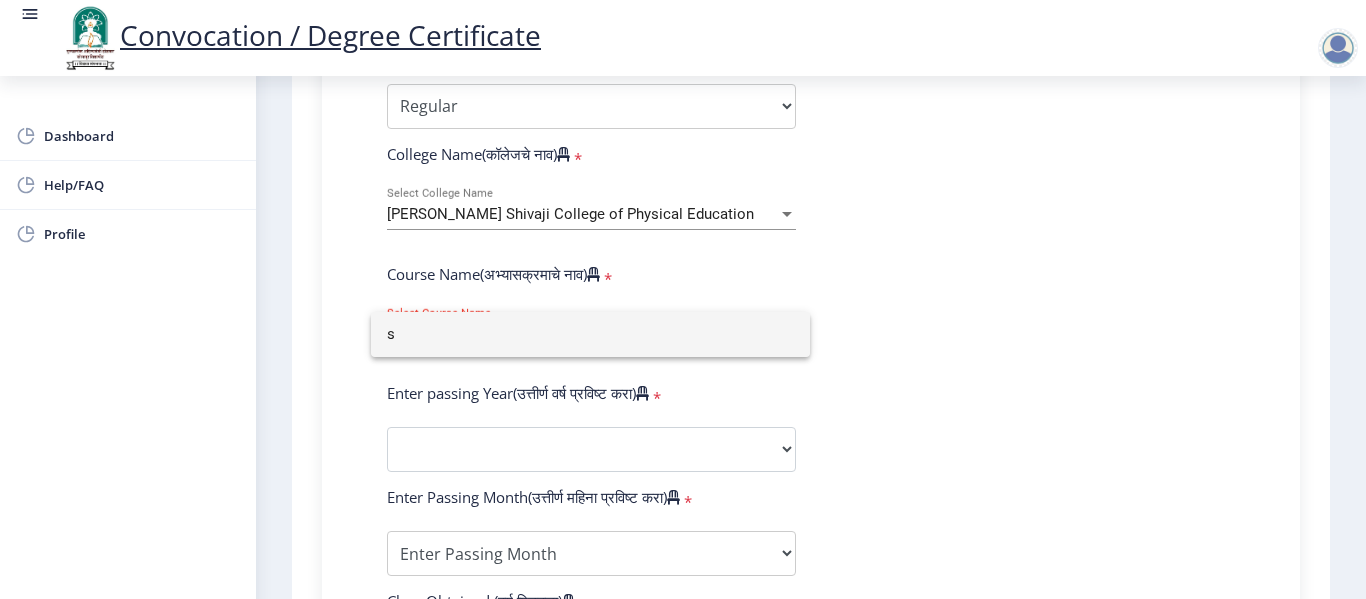 click on "s" at bounding box center [590, 334] 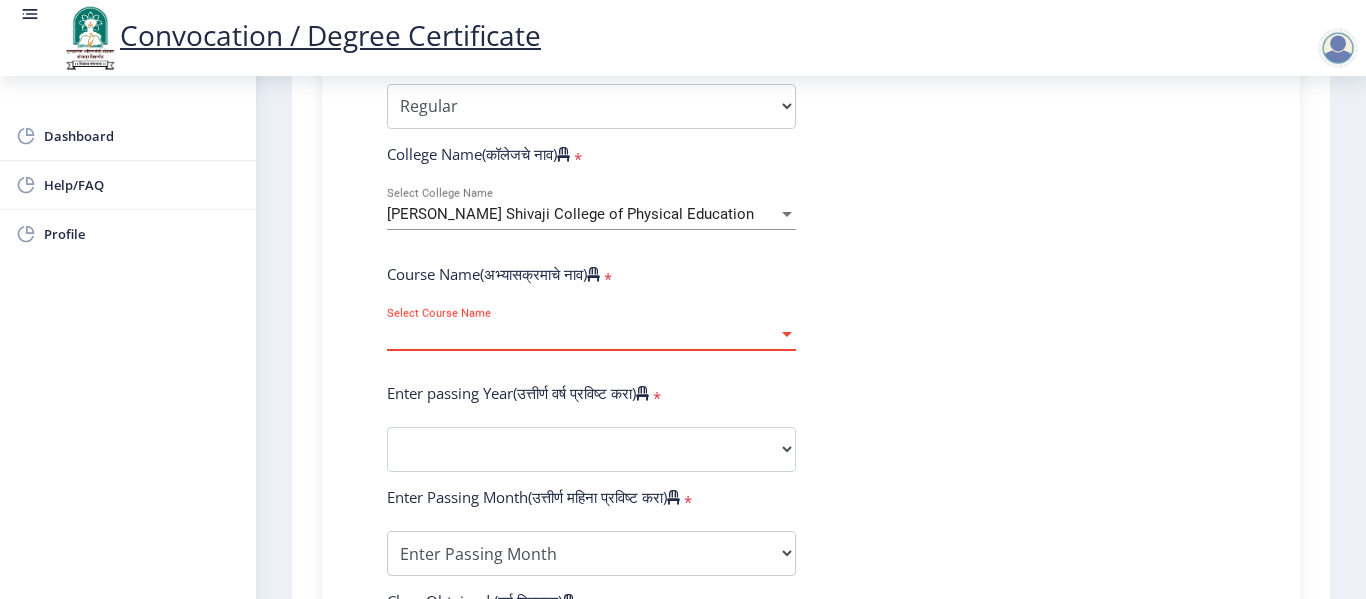 click at bounding box center [787, 334] 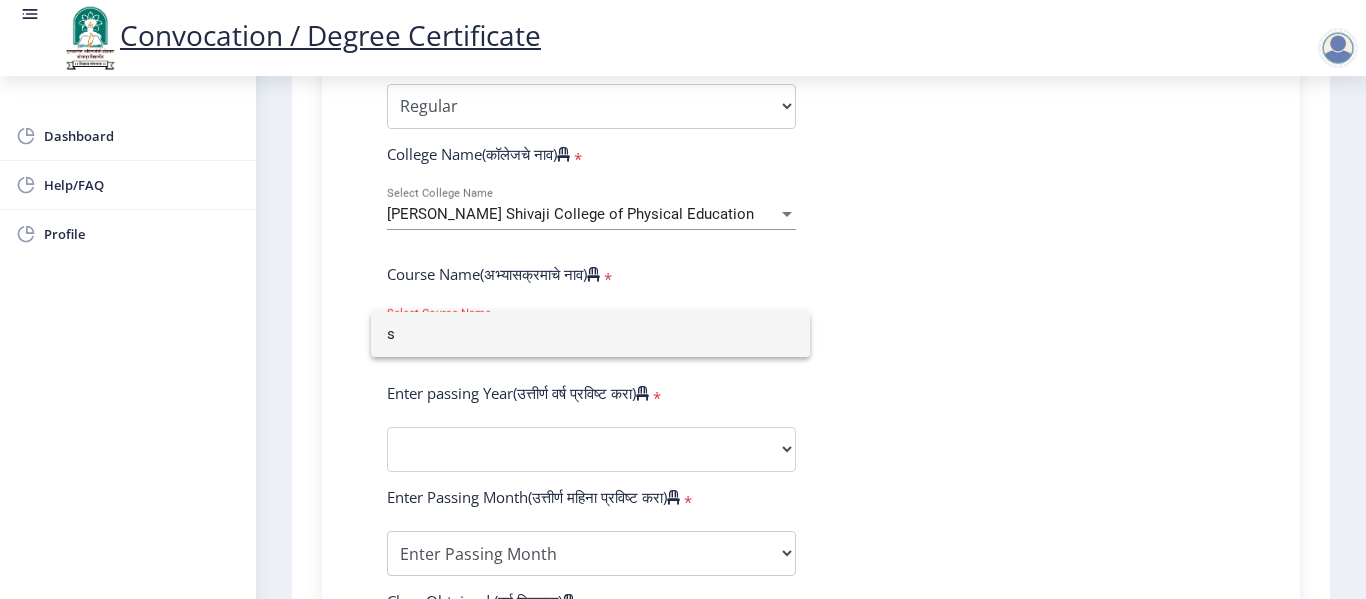 click on "s" at bounding box center (590, 334) 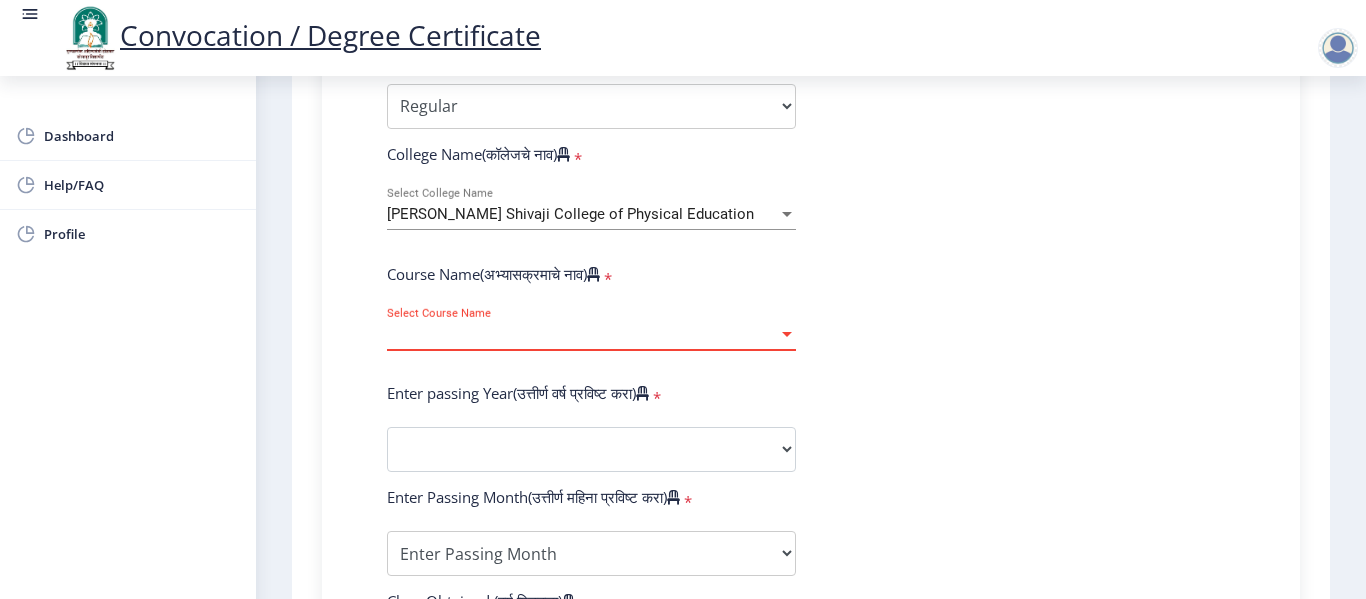 click at bounding box center [787, 334] 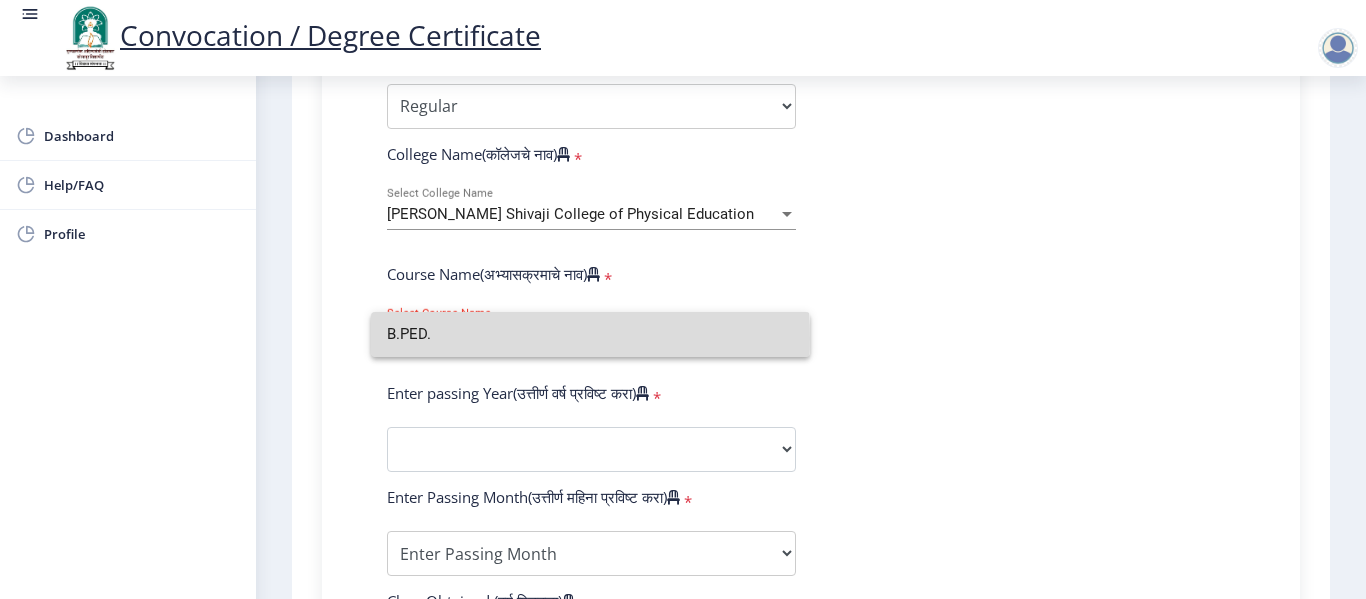 click on "B.PED." at bounding box center [590, 334] 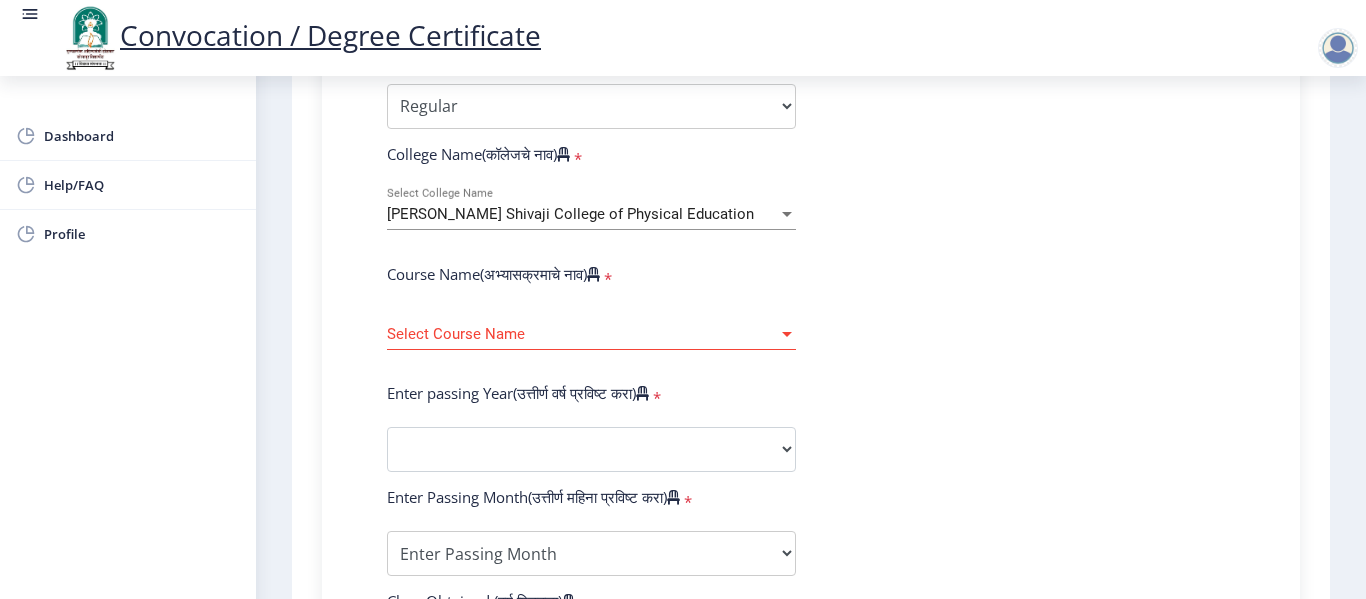 click on "Select Course Name Select Course Name" 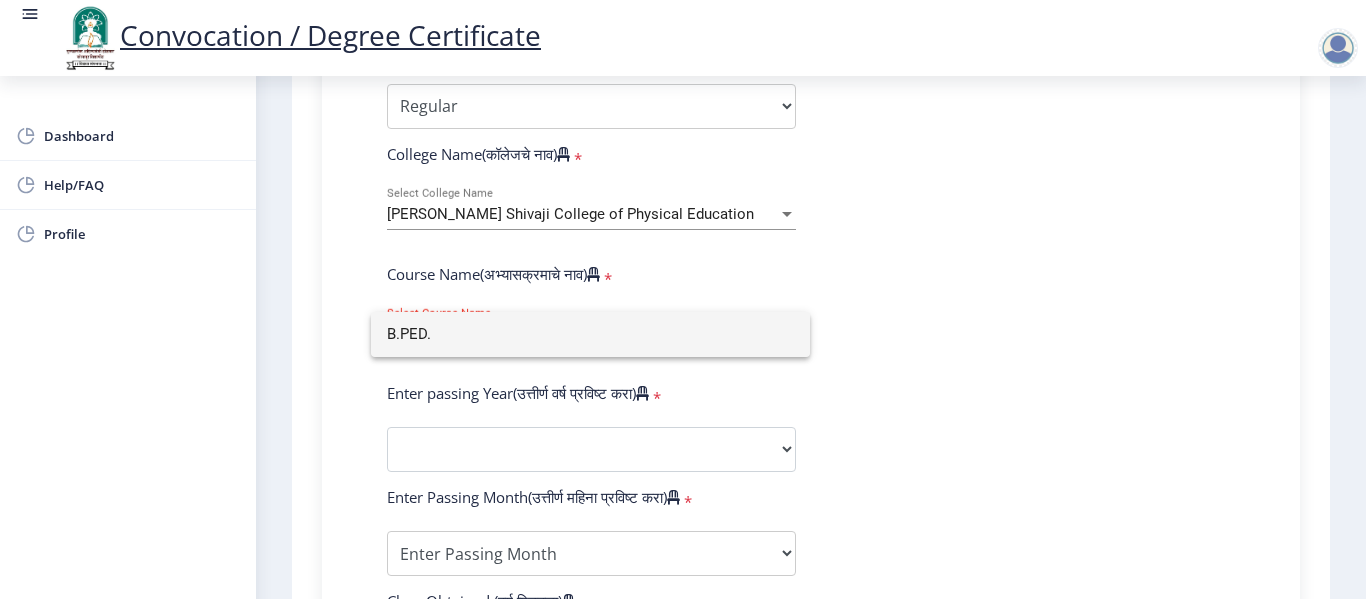 click on "B.PED." at bounding box center (590, 334) 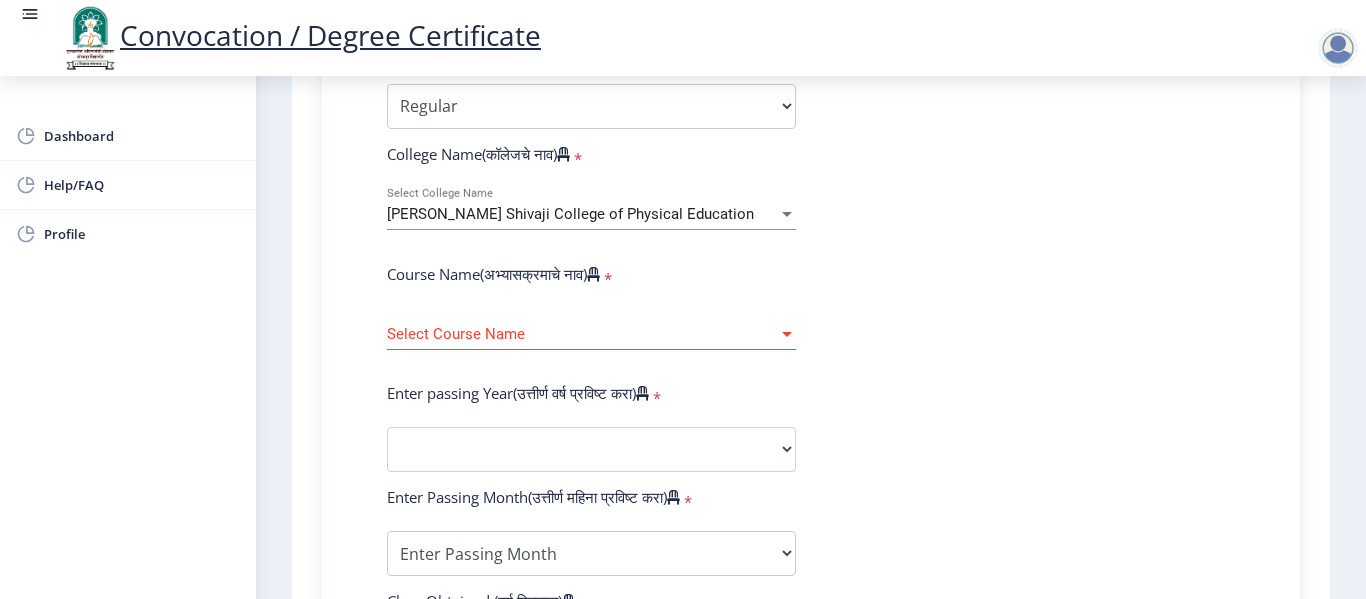 click on "Select Course Name" at bounding box center [582, 334] 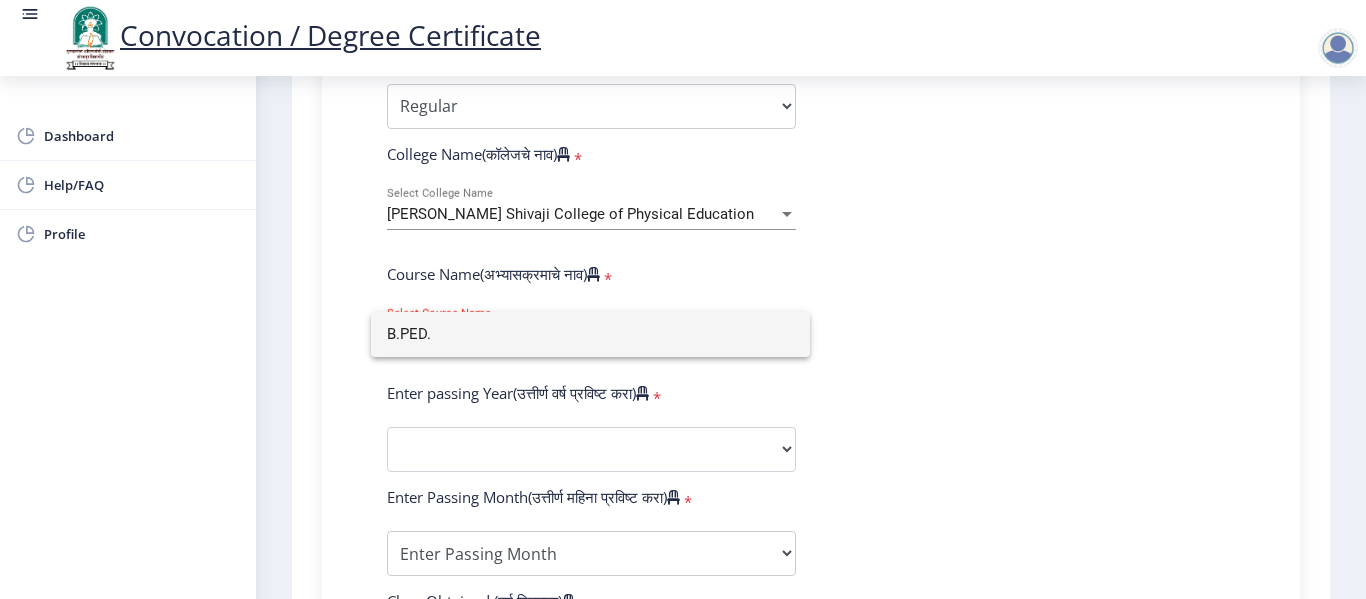 click on "B.PED." at bounding box center (590, 334) 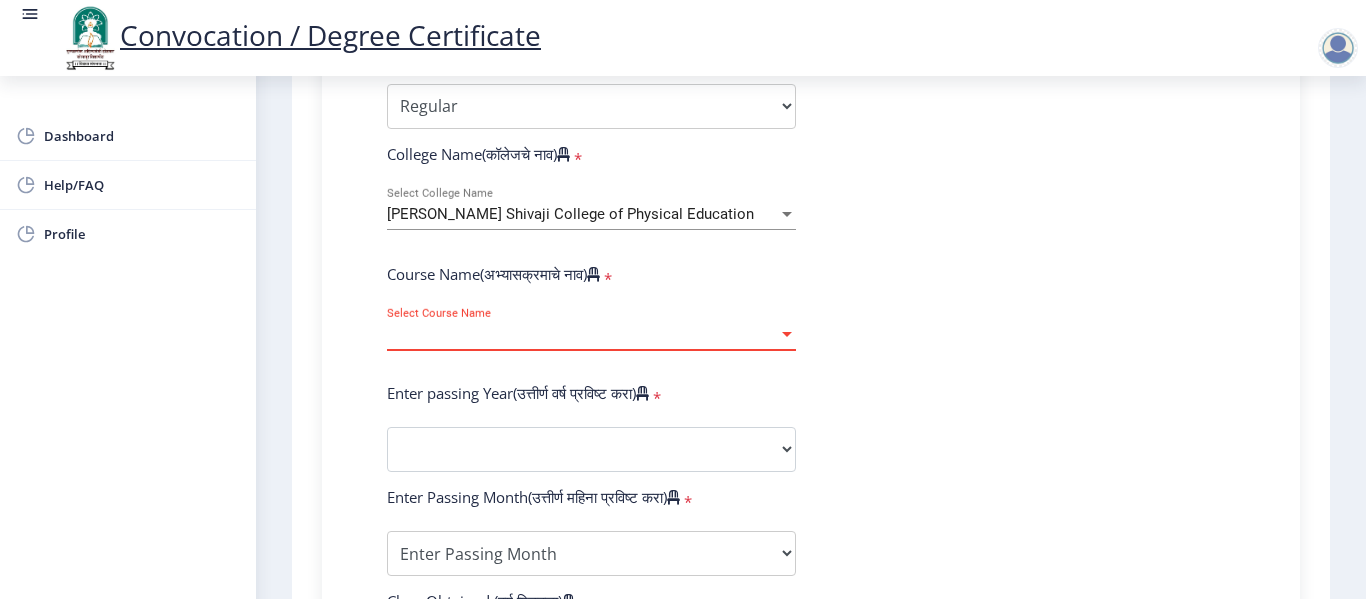 click on "Select Course Name" at bounding box center [582, 334] 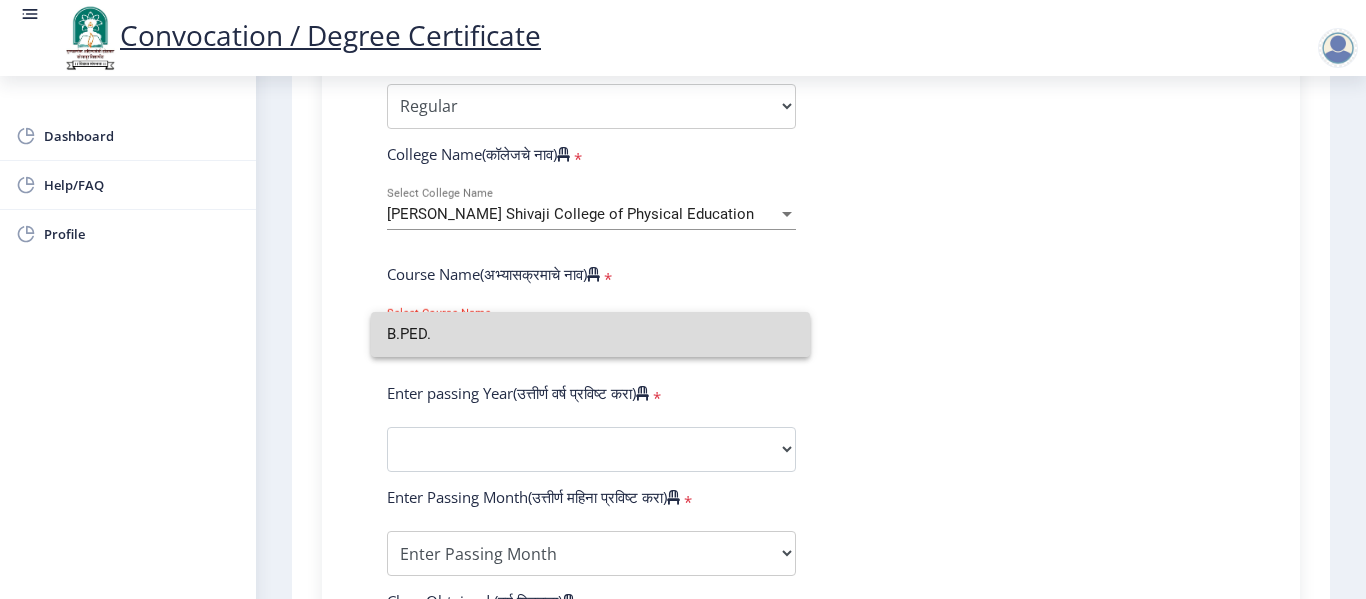click on "B.PED." at bounding box center [590, 334] 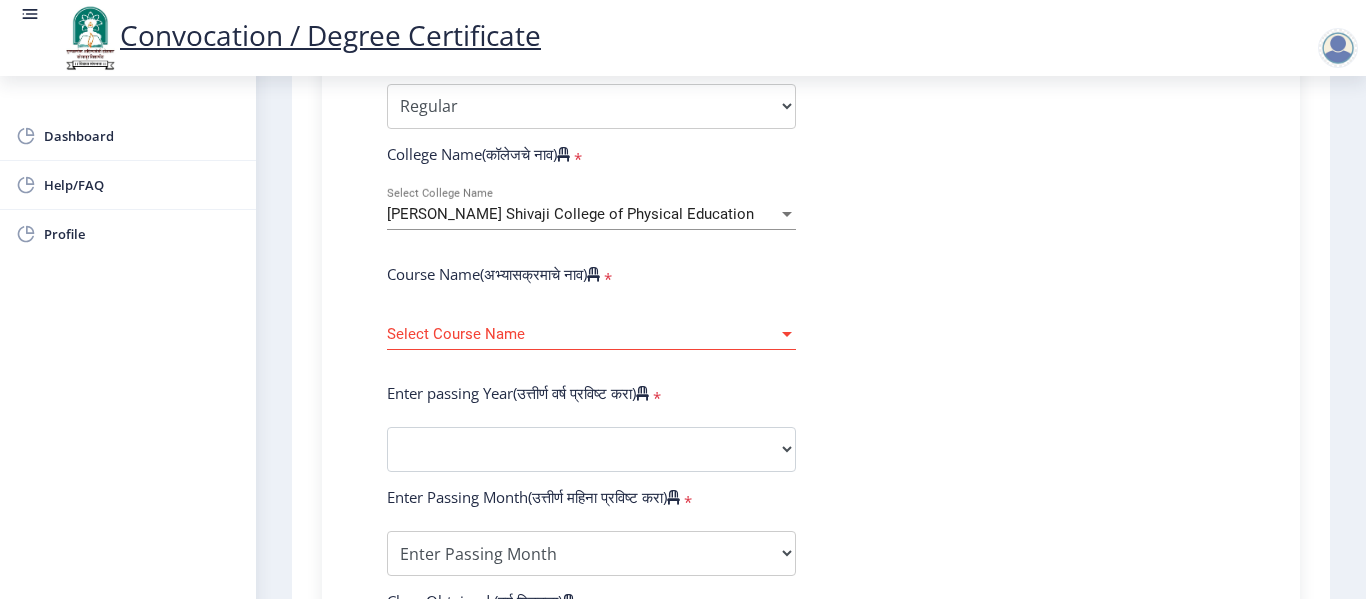 drag, startPoint x: 927, startPoint y: 362, endPoint x: 910, endPoint y: 364, distance: 17.117243 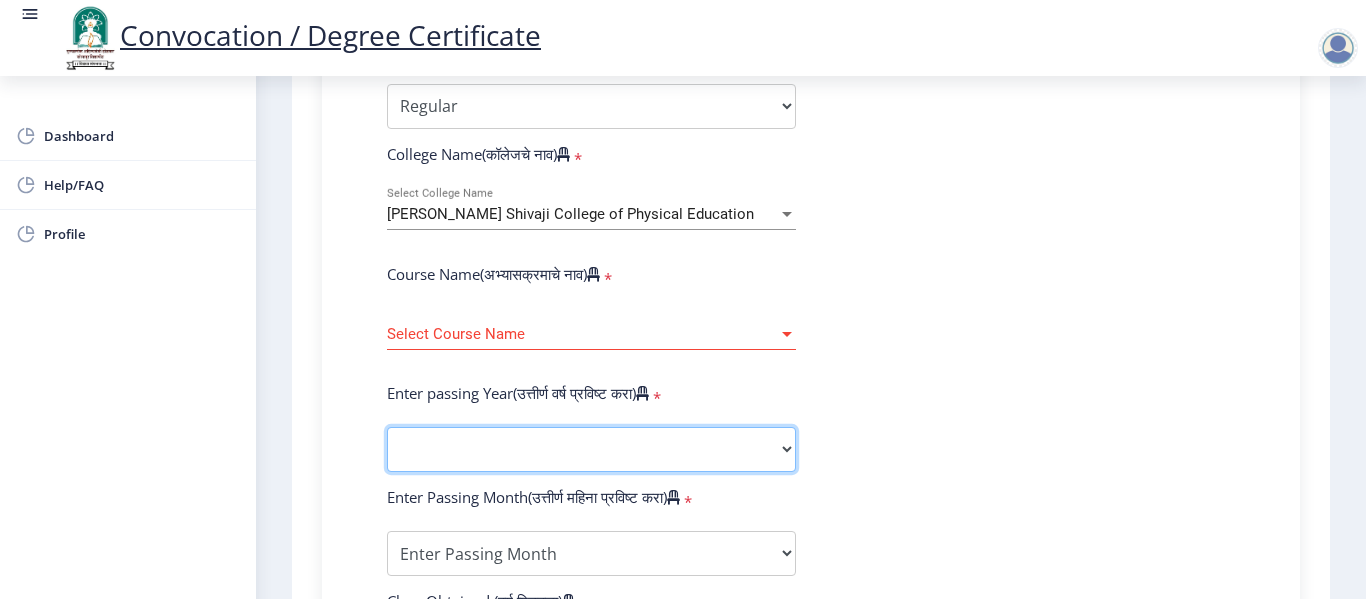 click on "2025   2024   2023   2022   2021   2020   2019   2018   2017   2016   2015   2014   2013   2012   2011   2010   2009   2008   2007   2006   2005   2004   2003   2002   2001   2000   1999   1998   1997   1996   1995   1994   1993   1992   1991   1990   1989   1988   1987   1986   1985   1984   1983   1982   1981   1980   1979   1978   1977   1976" 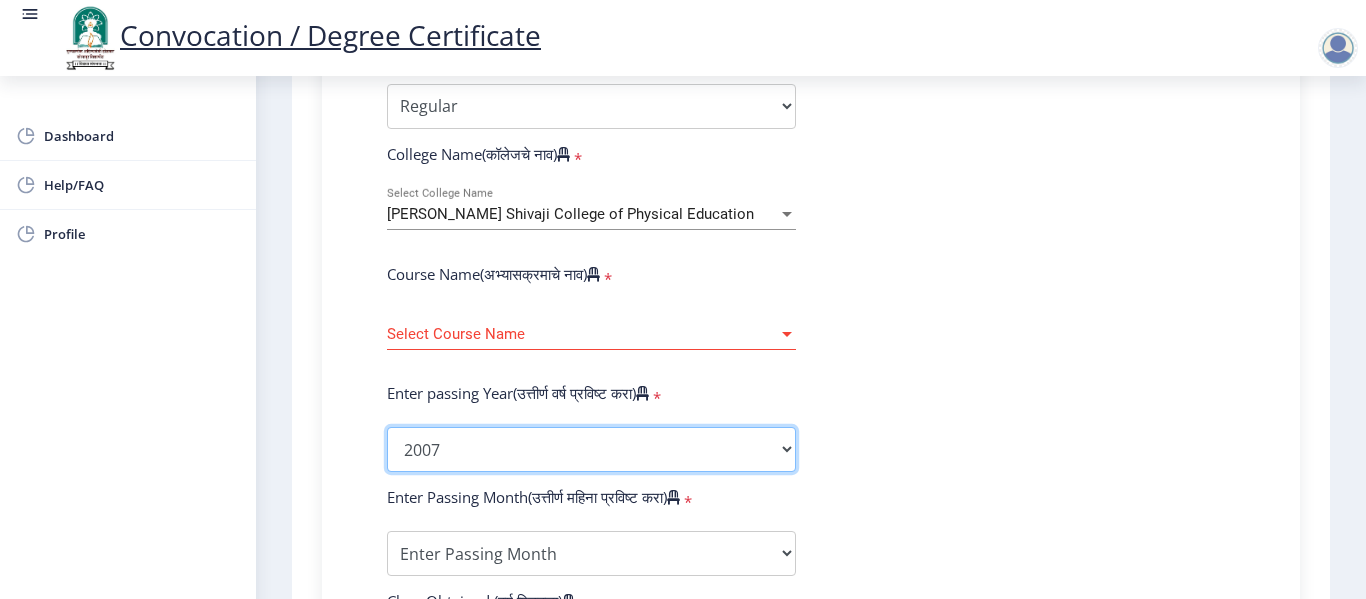 click on "2025   2024   2023   2022   2021   2020   2019   2018   2017   2016   2015   2014   2013   2012   2011   2010   2009   2008   2007   2006   2005   2004   2003   2002   2001   2000   1999   1998   1997   1996   1995   1994   1993   1992   1991   1990   1989   1988   1987   1986   1985   1984   1983   1982   1981   1980   1979   1978   1977   1976" 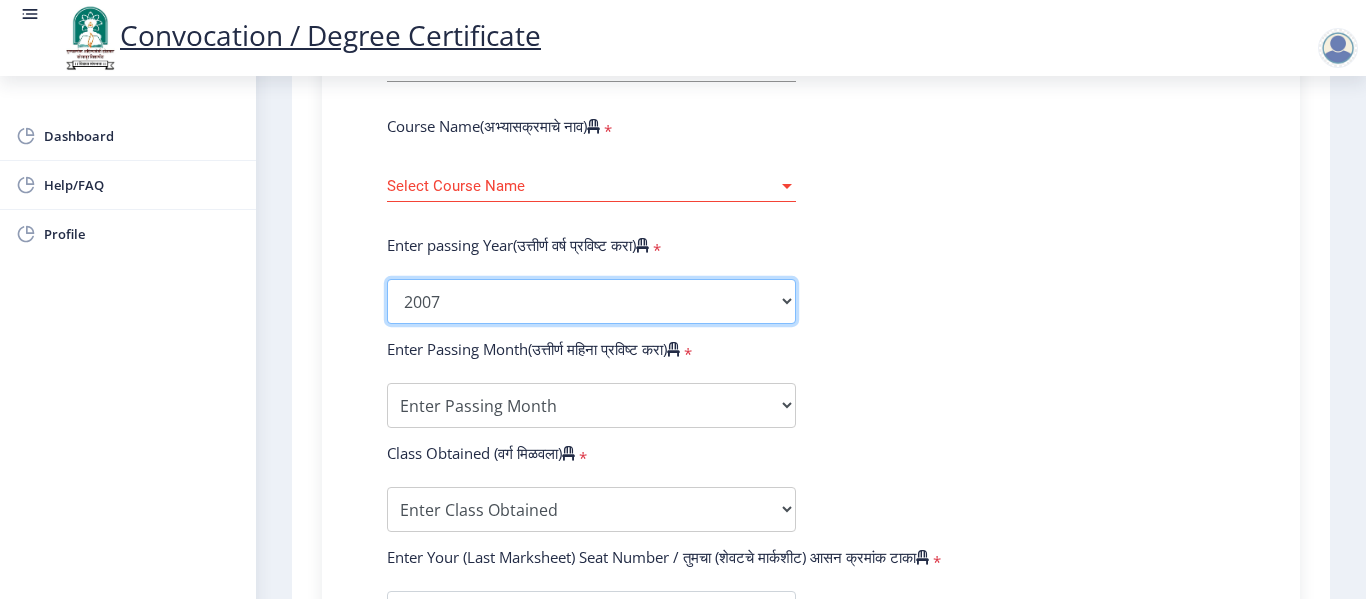 scroll, scrollTop: 900, scrollLeft: 0, axis: vertical 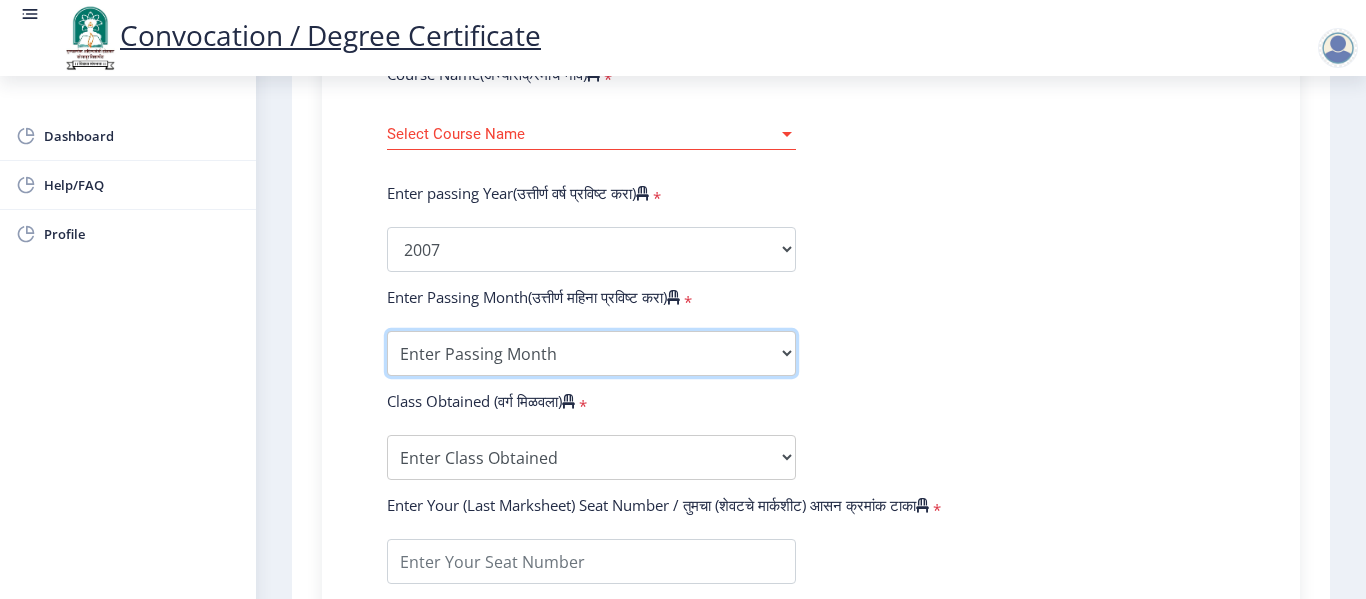 click on "Enter Passing Month March April May October November December" at bounding box center [591, 353] 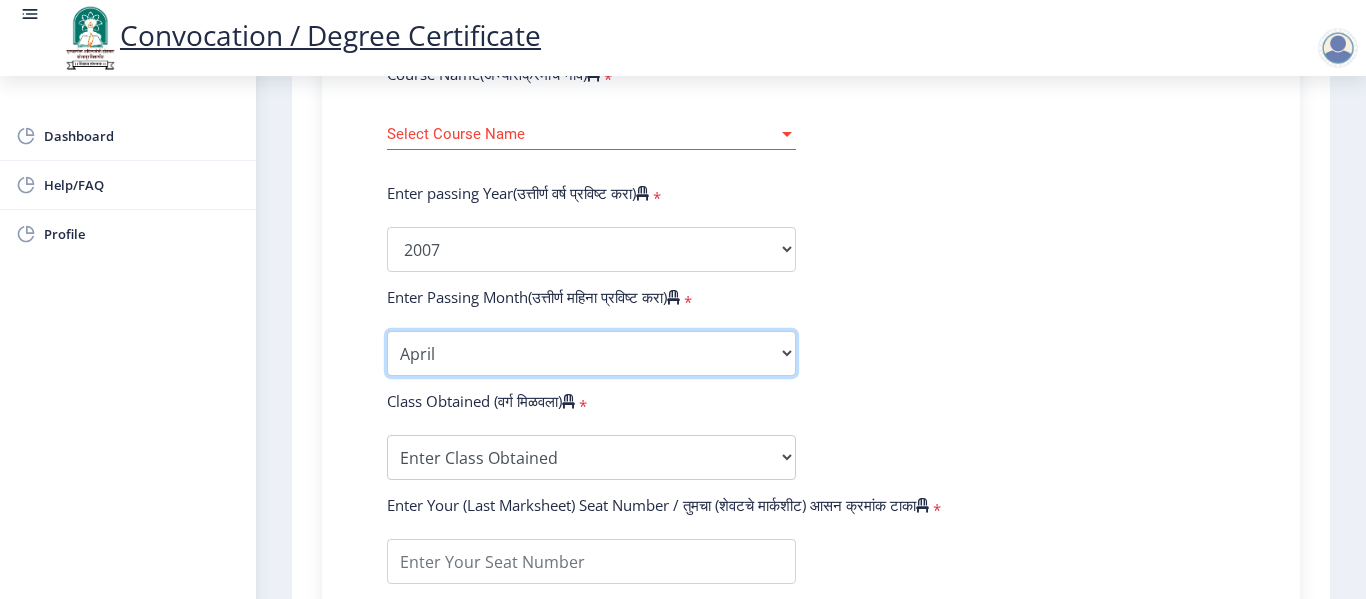 click on "Enter Passing Month March April May October November December" at bounding box center (591, 353) 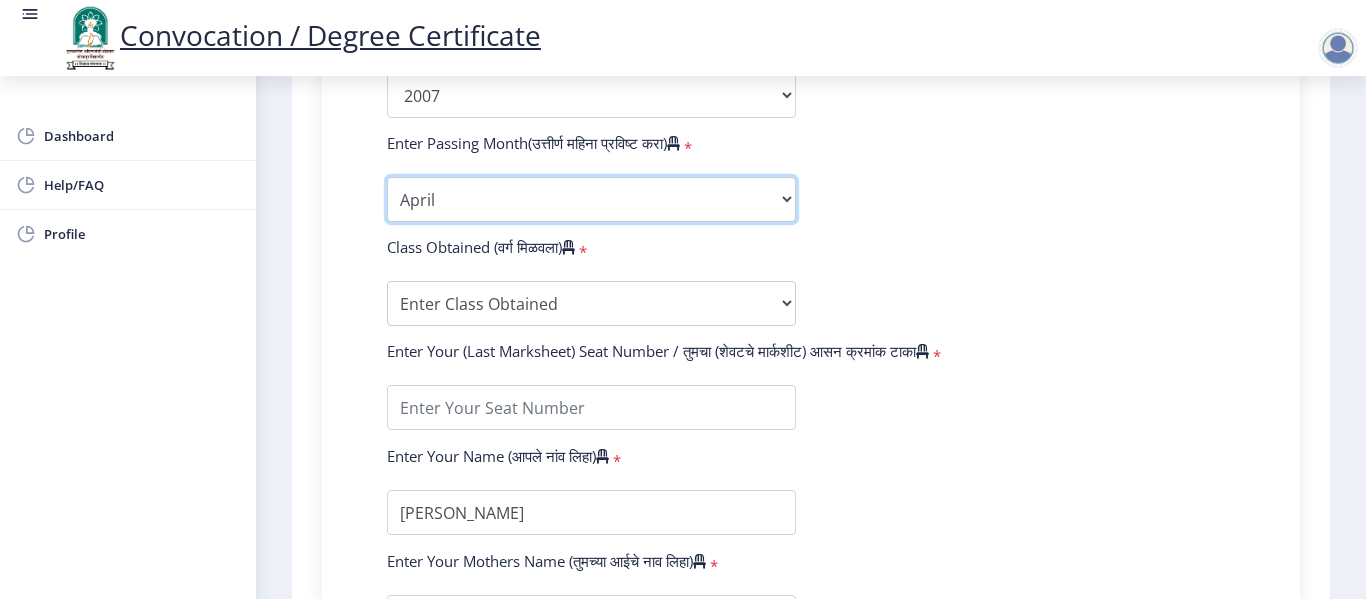 scroll, scrollTop: 1100, scrollLeft: 0, axis: vertical 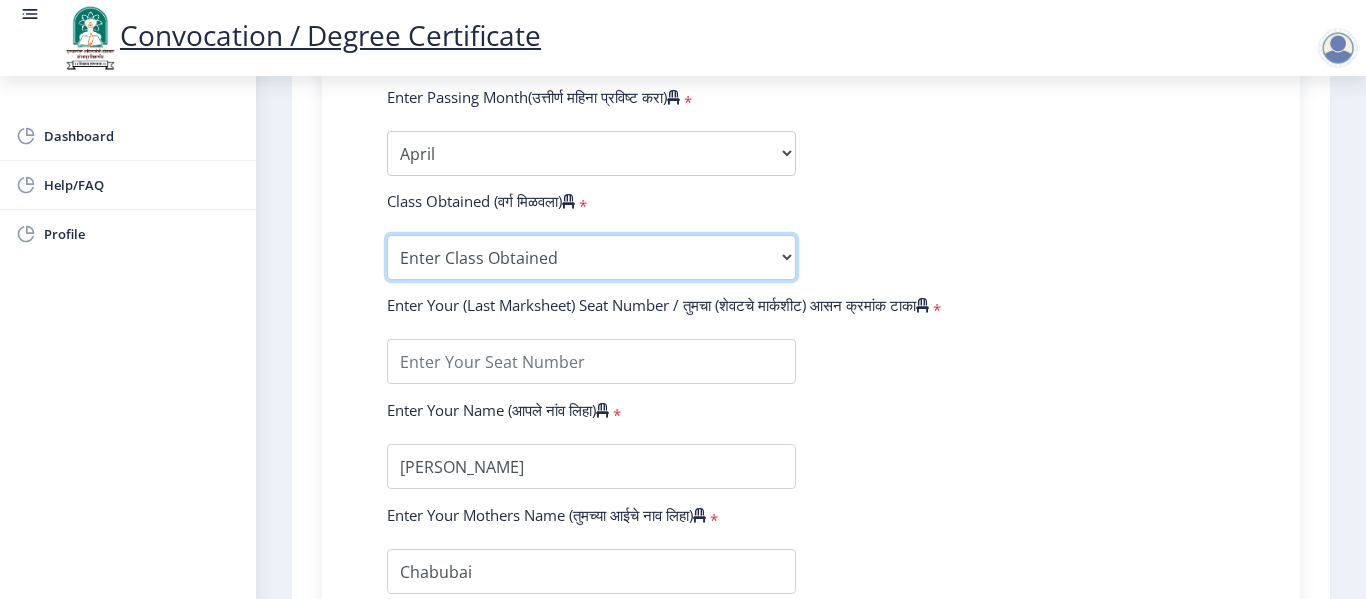 click on "Enter Class Obtained FIRST CLASS WITH DISTINCTION FIRST CLASS HIGHER SECOND CLASS SECOND CLASS PASS CLASS Grade O Grade A+ Grade A Grade B+ Grade B Grade C+ Grade C Grade D Grade E" at bounding box center [591, 257] 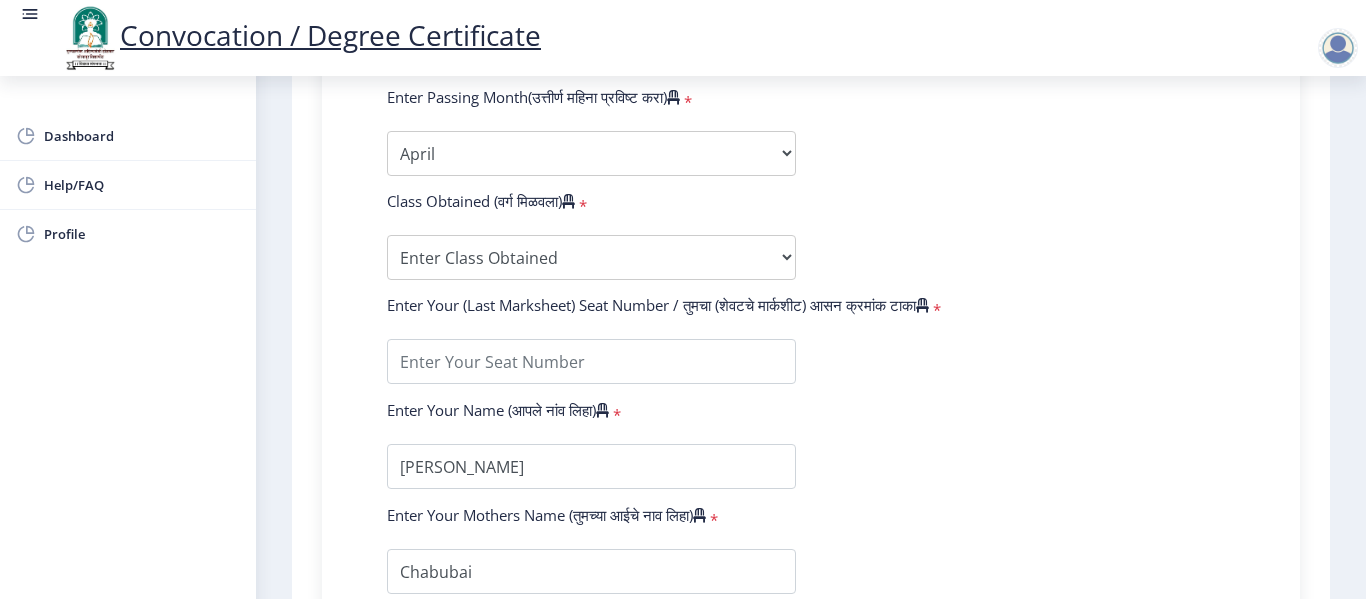 click on "Enter Your PRN Number (तुमचा पीआरएन (कायम नोंदणी क्रमांक) एंटर करा)   * Student Type (विद्यार्थी प्रकार)    * Select Student Type Regular External College Name(कॉलेजचे नाव)   * [PERSON_NAME] Shivaji College of Physical Education Select College Name Course Name(अभ्यासक्रमाचे नाव)   * Select Course Name Select Course Name Enter passing Year(उत्तीर्ण वर्ष प्रविष्ट करा)   *  2025   2024   2023   2022   2021   2020   2019   2018   2017   2016   2015   2014   2013   2012   2011   2010   2009   2008   2007   2006   2005   2004   2003   2002   2001   2000   1999   1998   1997   1996   1995   1994   1993   1992   1991   1990   1989   1988   1987   1986   1985   1984   1983   1982   1981   1980   1979   1978   1977   1976  * Enter Passing Month March April May October November December * Enter Class Obtained" 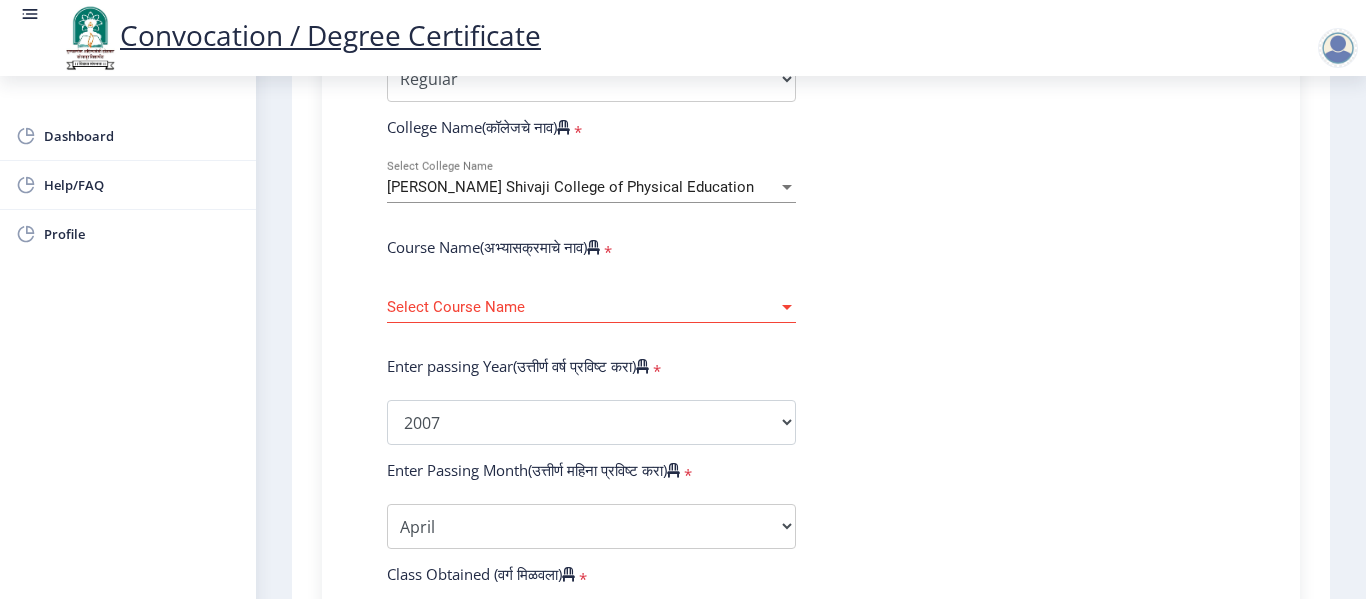 scroll, scrollTop: 700, scrollLeft: 0, axis: vertical 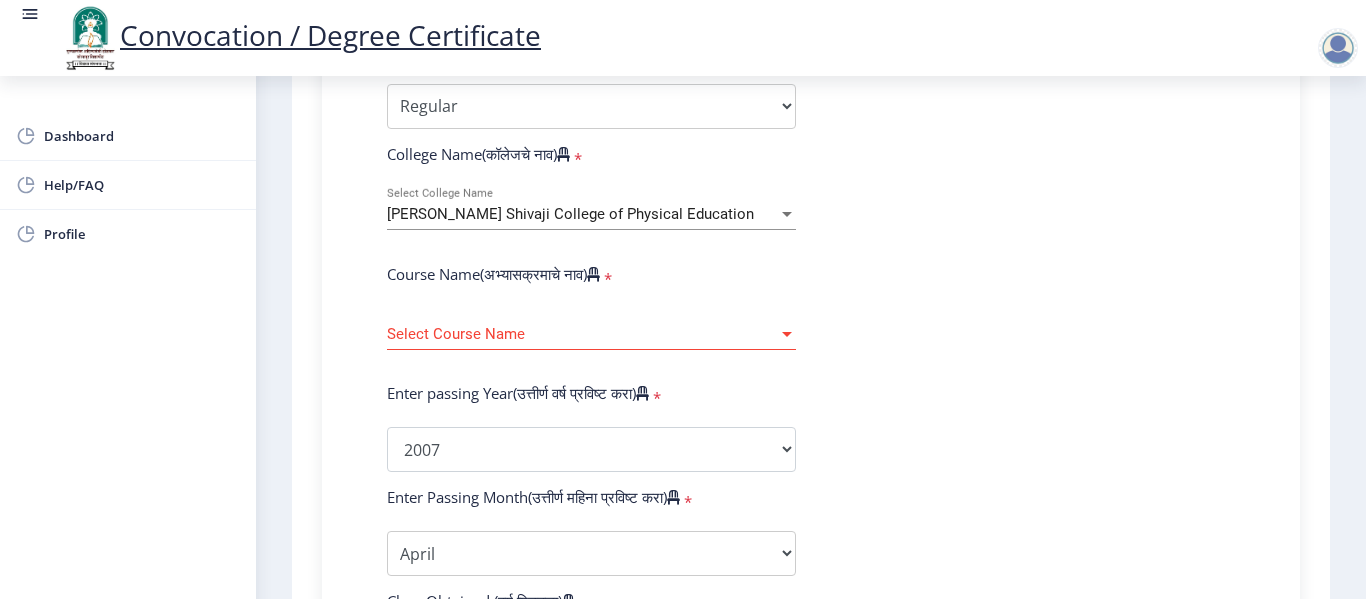 click at bounding box center (787, 334) 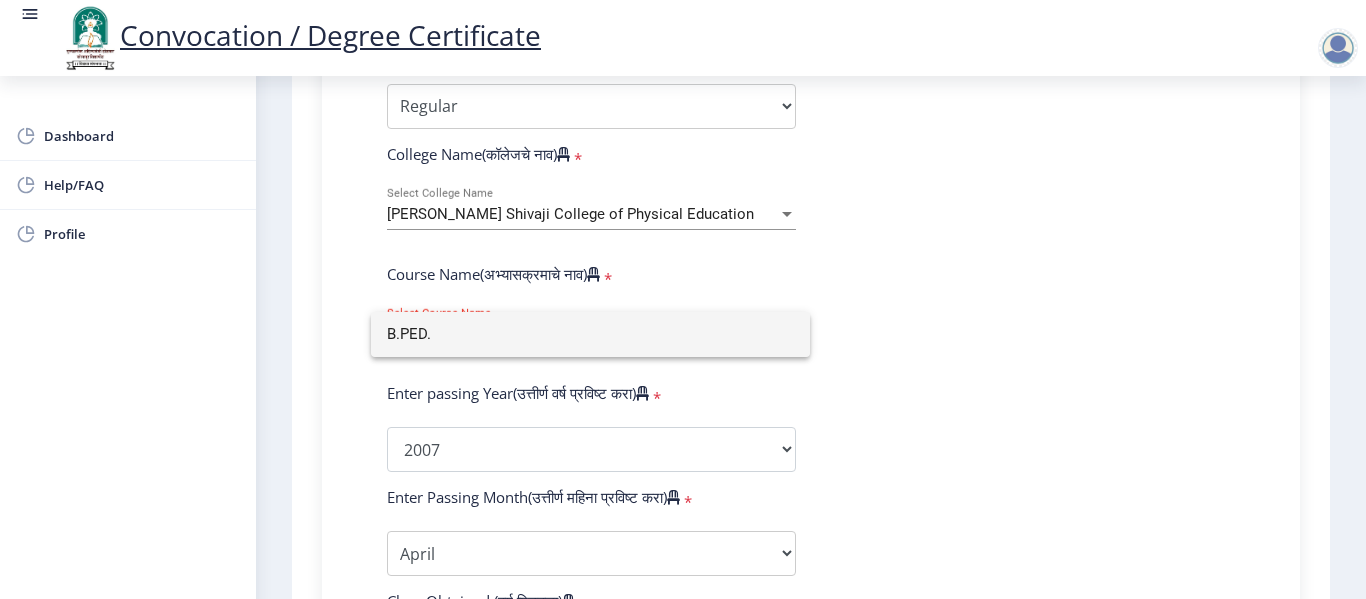 click on "B.PED." at bounding box center [590, 334] 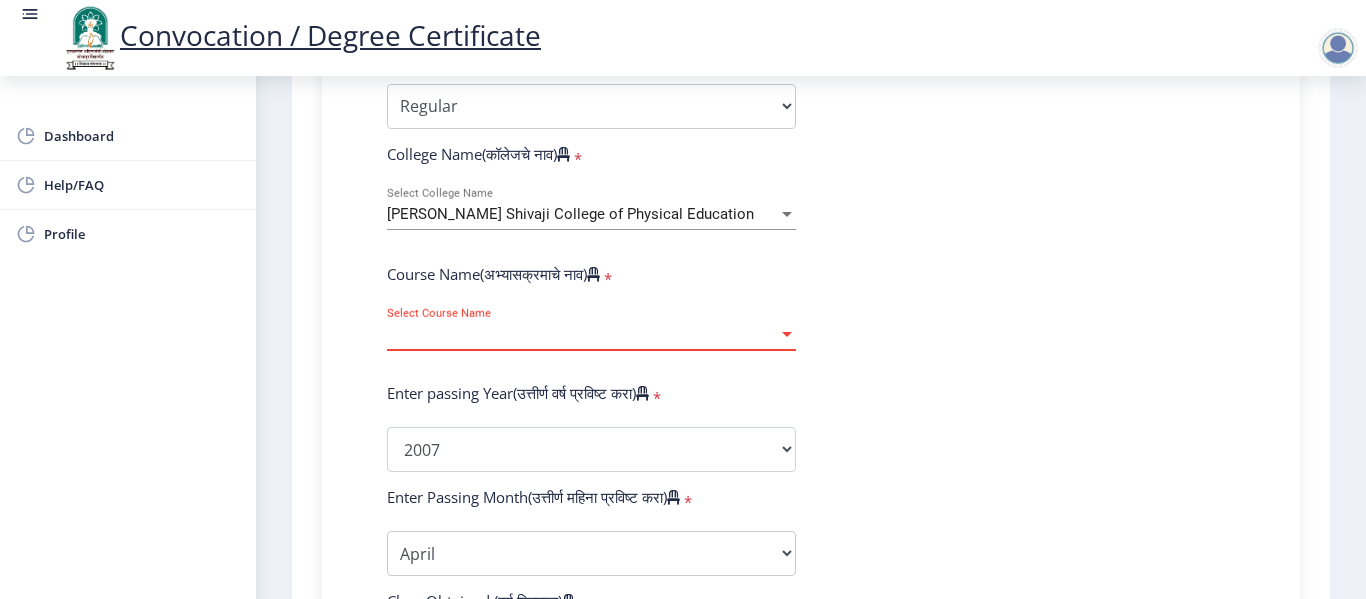 click at bounding box center [787, 334] 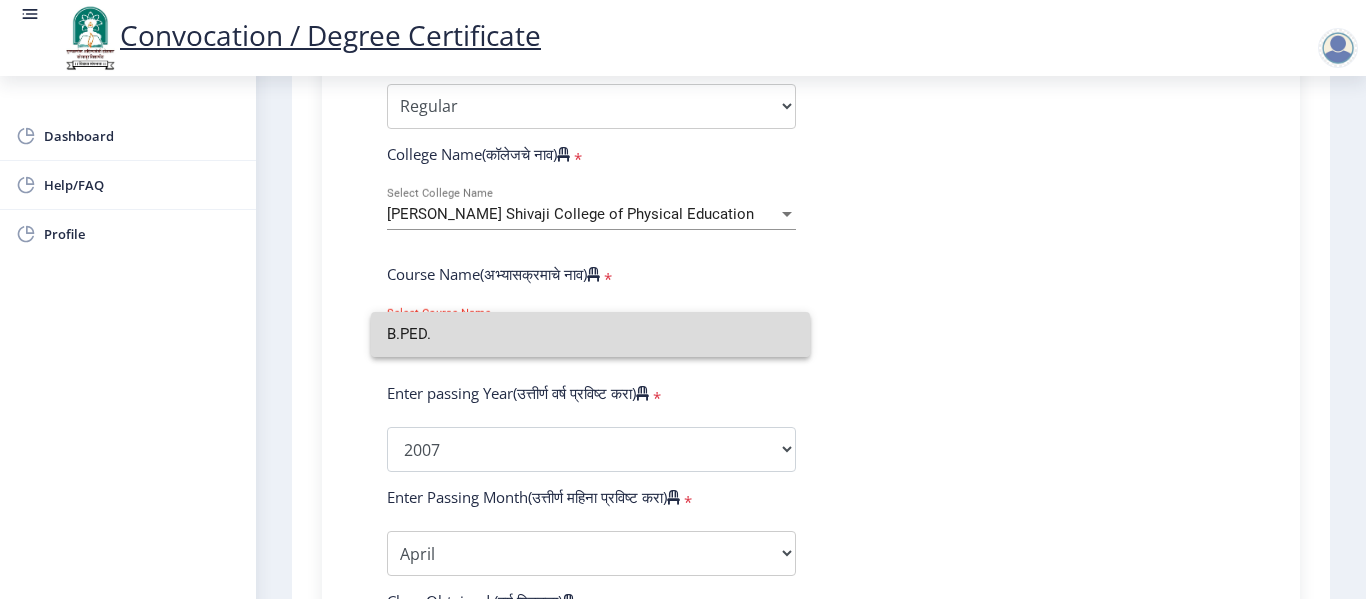 click on "B.PED." at bounding box center [590, 334] 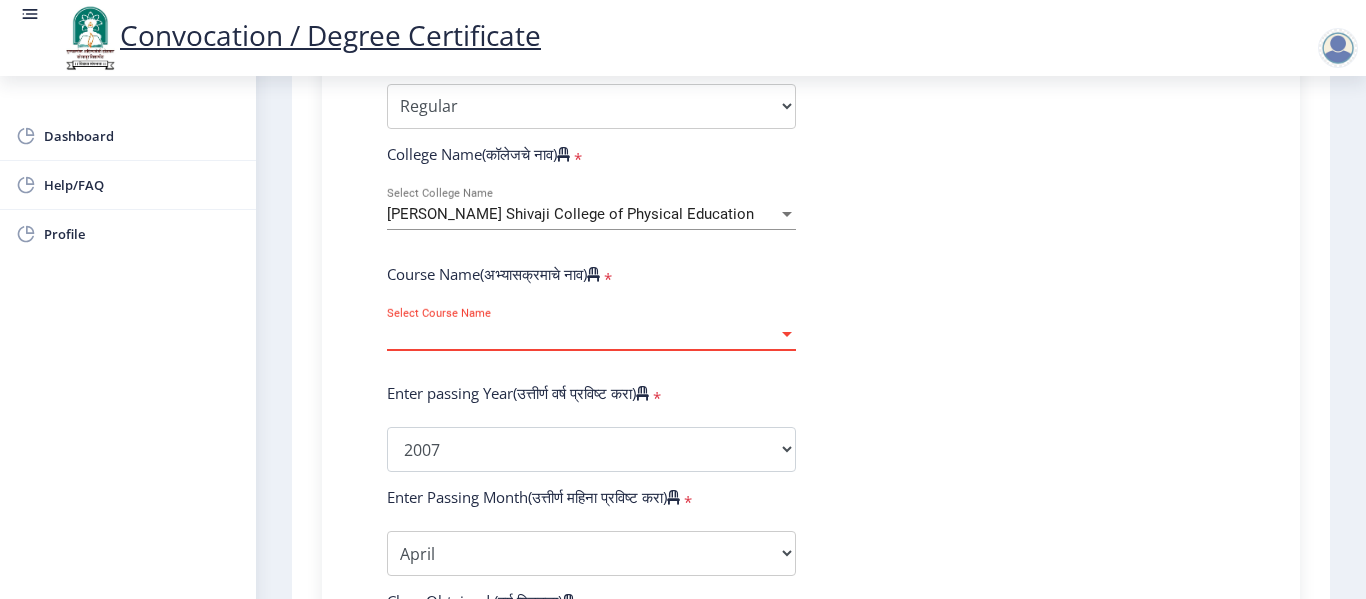 click on "Select Course Name" at bounding box center (582, 334) 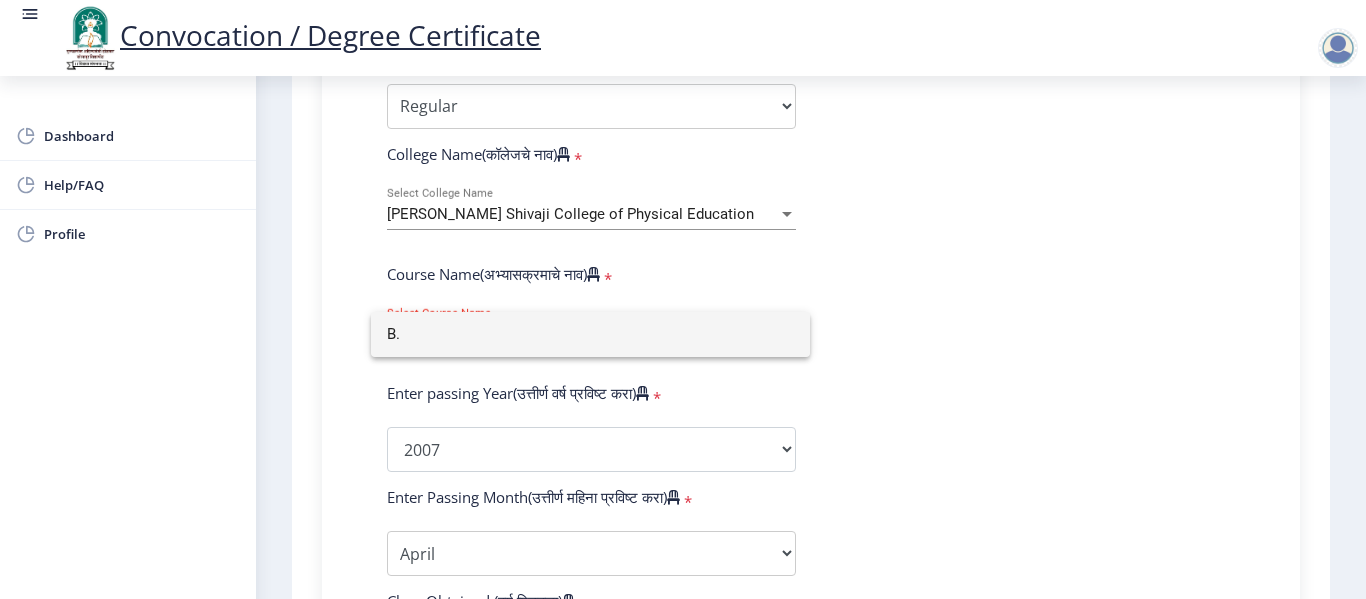 type on "B" 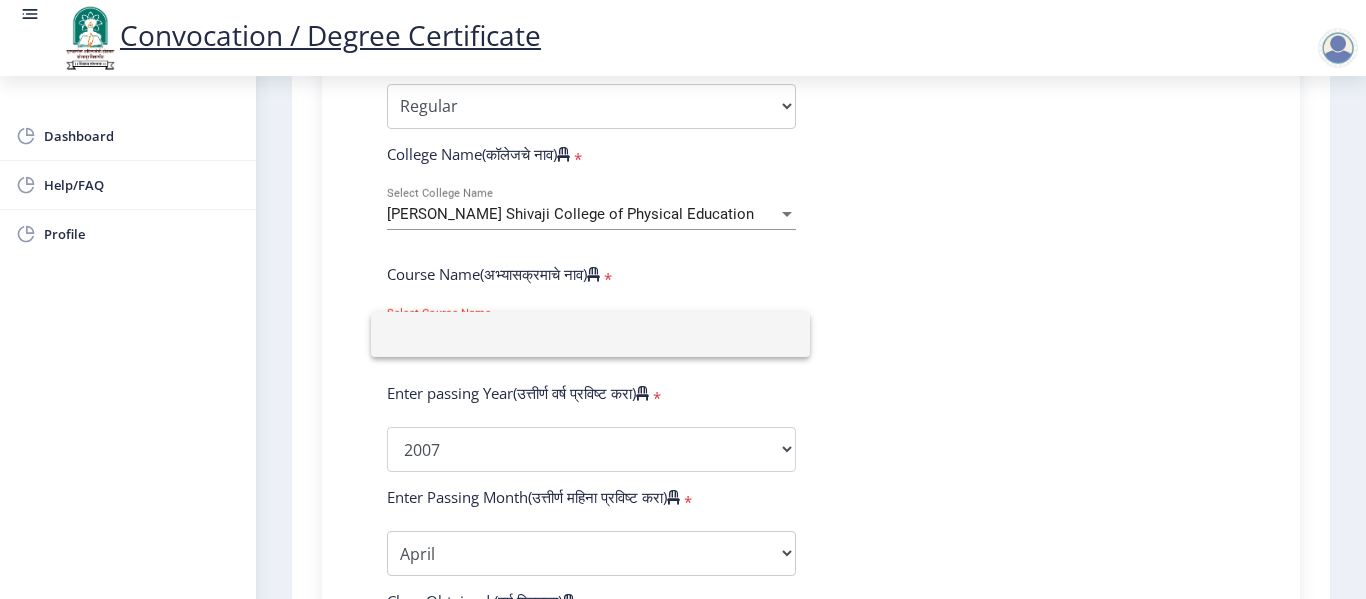 type 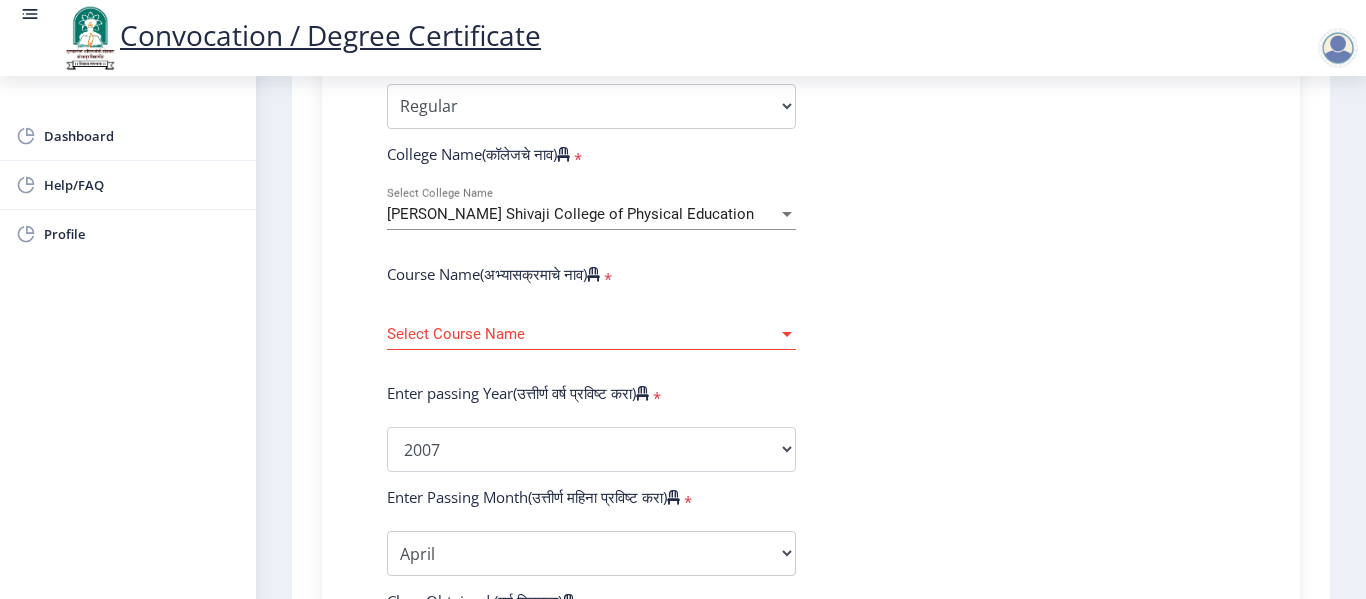 click at bounding box center (787, 334) 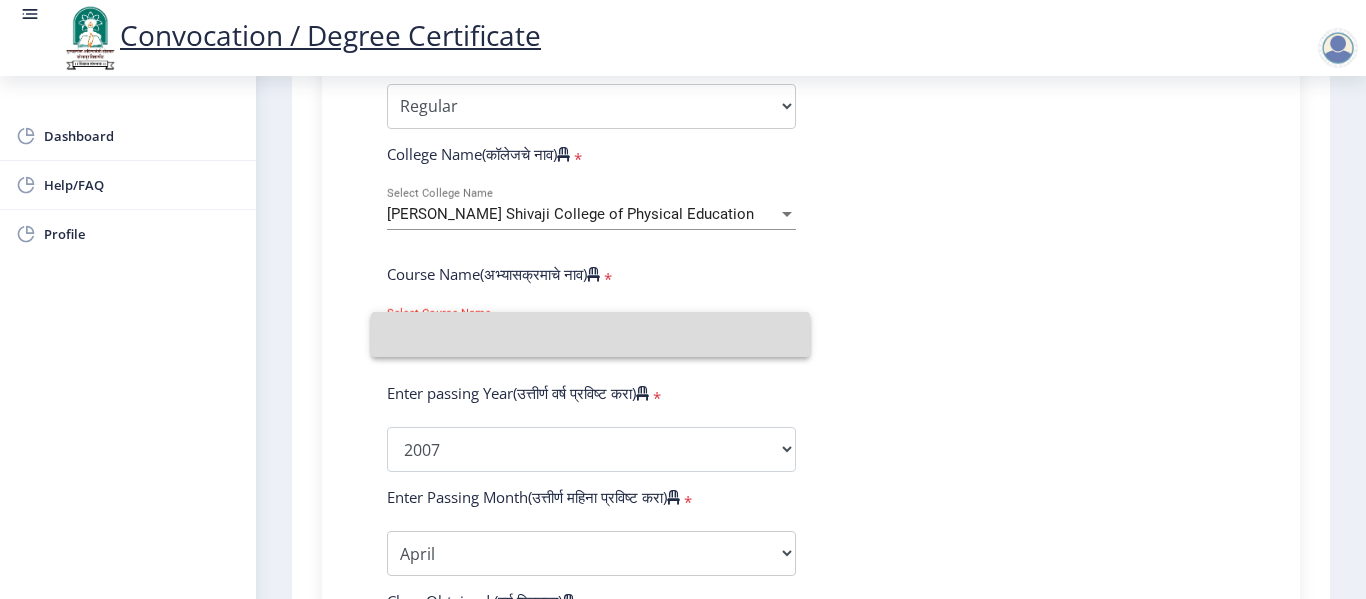 click at bounding box center [590, 334] 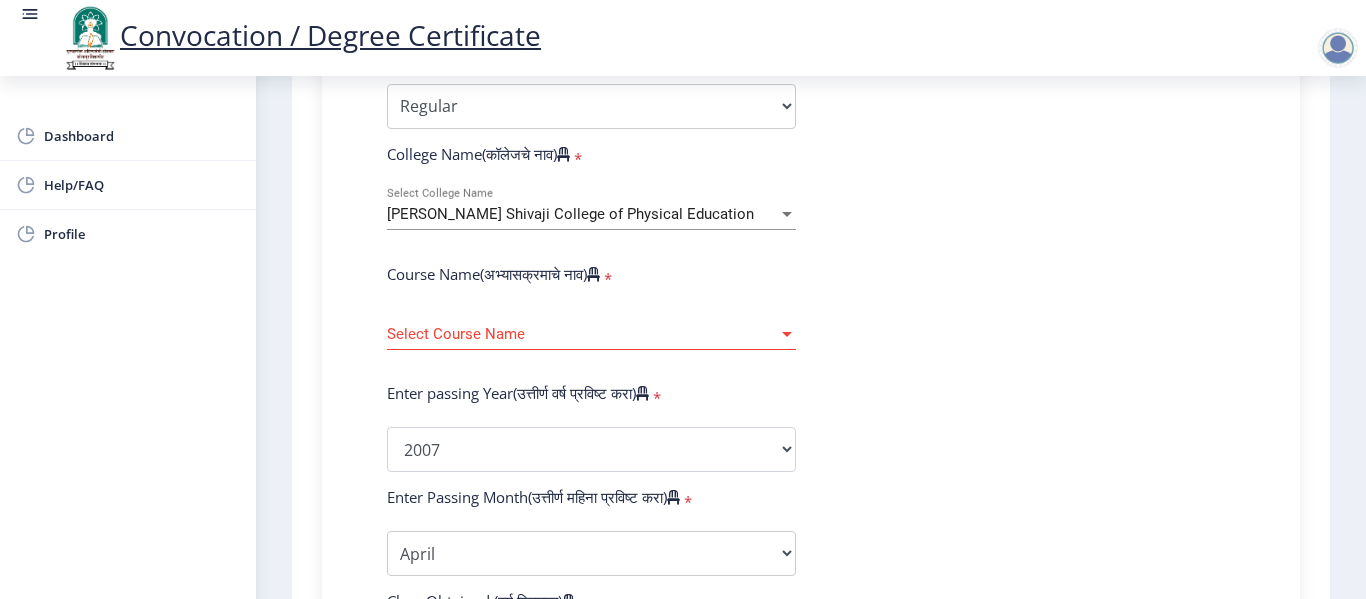 click on "Enter Your PRN Number (तुमचा पीआरएन (कायम नोंदणी क्रमांक) एंटर करा)   * Student Type (विद्यार्थी प्रकार)    * Select Student Type Regular External College Name(कॉलेजचे नाव)   * [PERSON_NAME] Shivaji College of Physical Education Select College Name Course Name(अभ्यासक्रमाचे नाव)   * Select Course Name Select Course Name Enter passing Year(उत्तीर्ण वर्ष प्रविष्ट करा)   *  2025   2024   2023   2022   2021   2020   2019   2018   2017   2016   2015   2014   2013   2012   2011   2010   2009   2008   2007   2006   2005   2004   2003   2002   2001   2000   1999   1998   1997   1996   1995   1994   1993   1992   1991   1990   1989   1988   1987   1986   1985   1984   1983   1982   1981   1980   1979   1978   1977   1976  * Enter Passing Month March April May October November December * Enter Class Obtained" 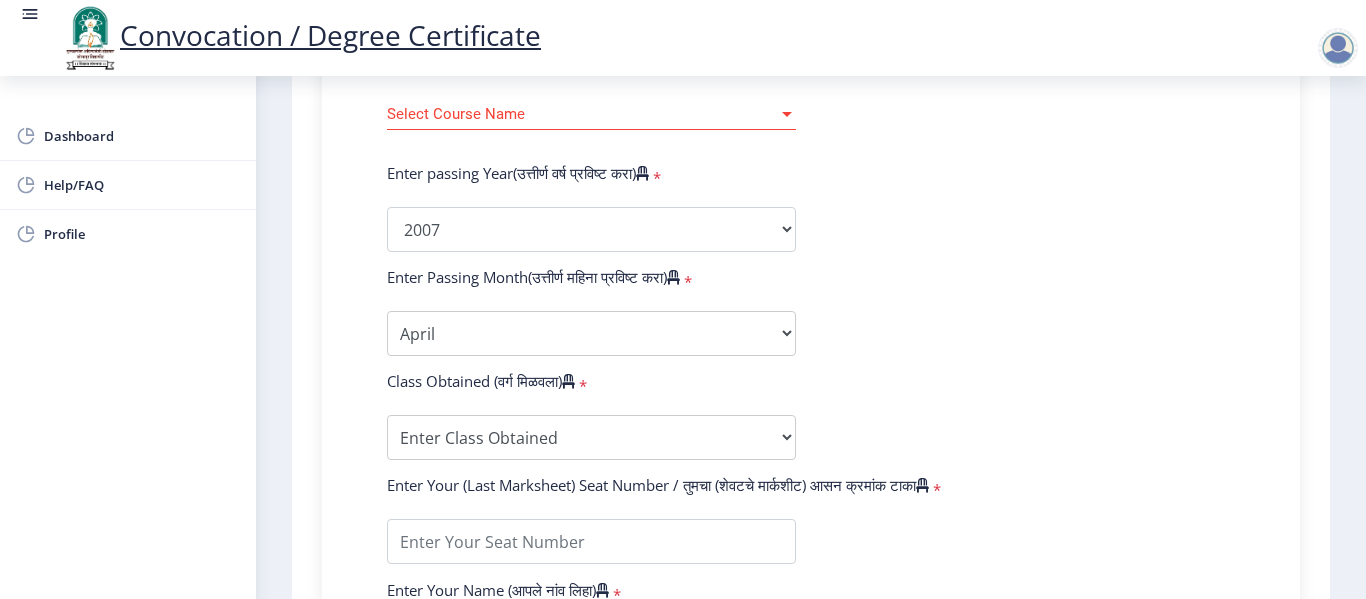 scroll, scrollTop: 900, scrollLeft: 0, axis: vertical 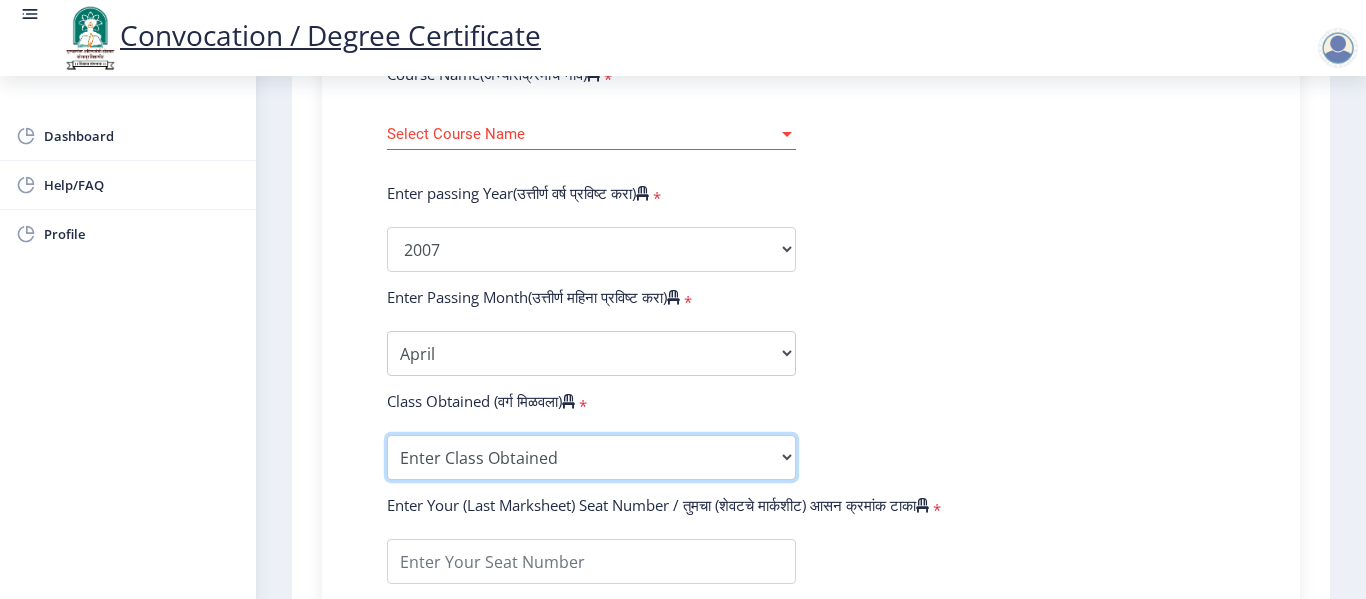 click on "Enter Class Obtained FIRST CLASS WITH DISTINCTION FIRST CLASS HIGHER SECOND CLASS SECOND CLASS PASS CLASS Grade O Grade A+ Grade A Grade B+ Grade B Grade C+ Grade C Grade D Grade E" at bounding box center [591, 457] 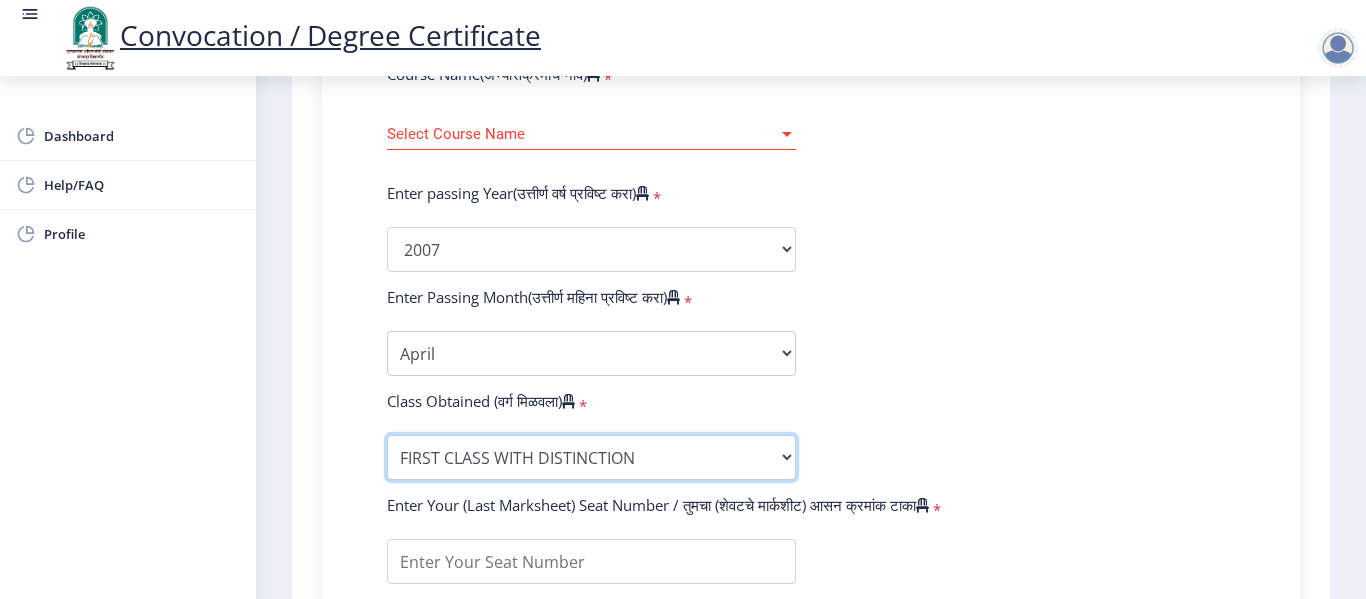 click on "Enter Class Obtained FIRST CLASS WITH DISTINCTION FIRST CLASS HIGHER SECOND CLASS SECOND CLASS PASS CLASS Grade O Grade A+ Grade A Grade B+ Grade B Grade C+ Grade C Grade D Grade E" at bounding box center (591, 457) 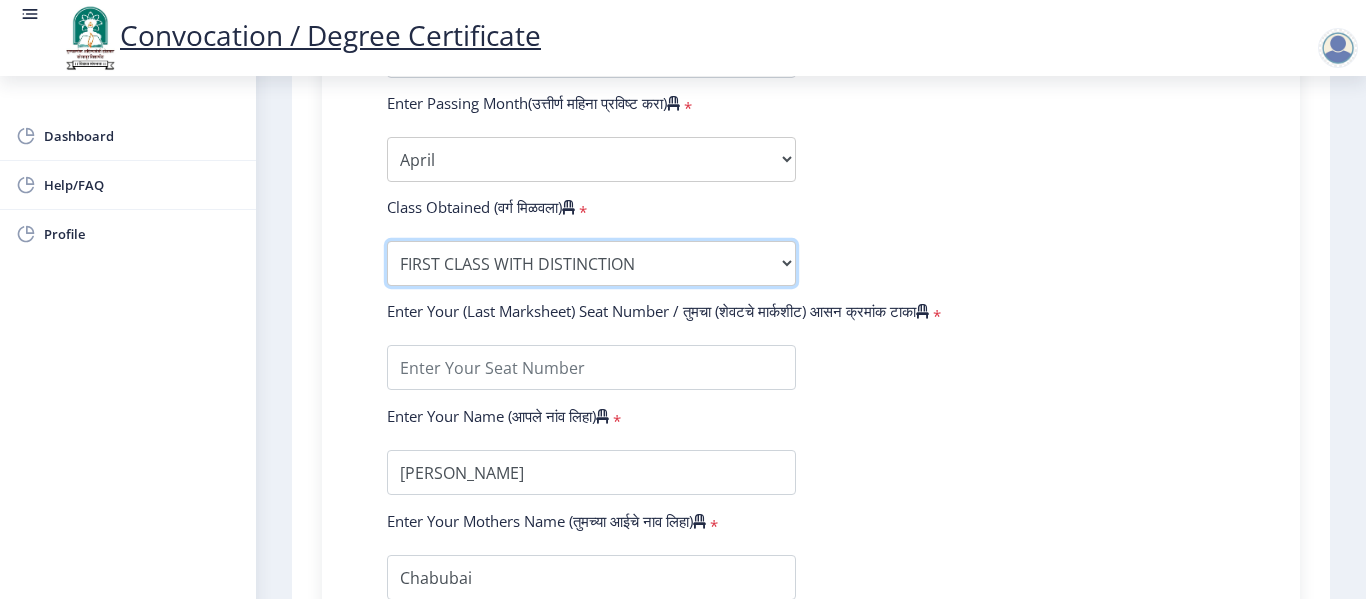 scroll, scrollTop: 1100, scrollLeft: 0, axis: vertical 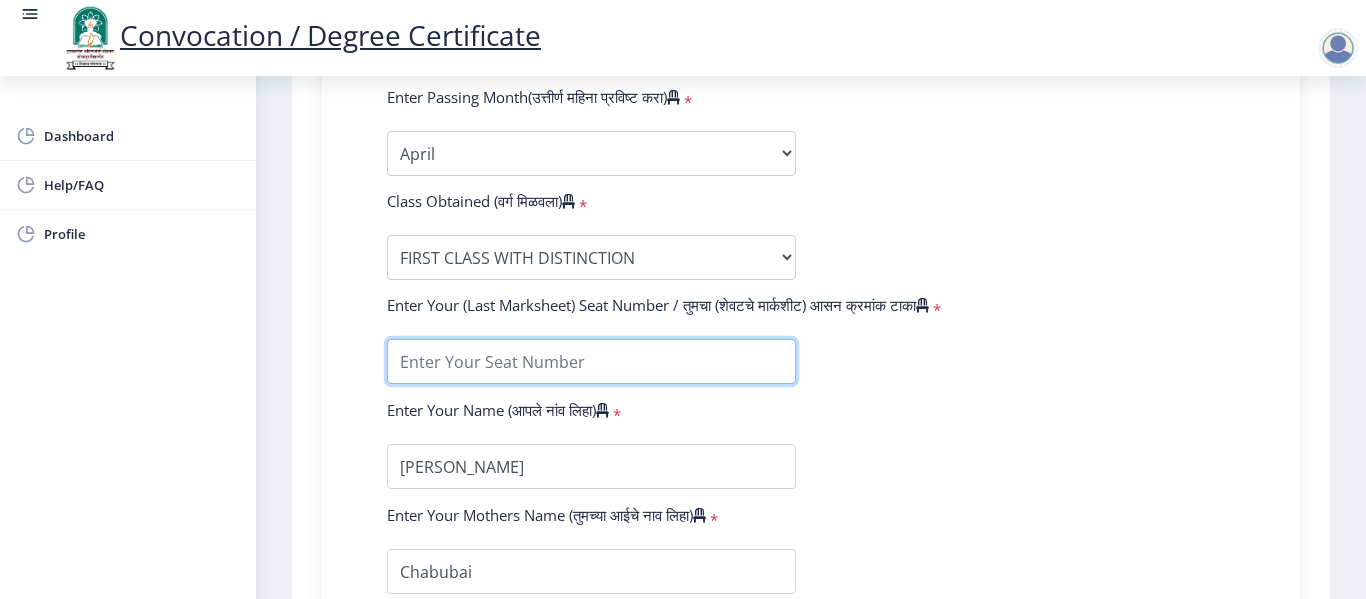click at bounding box center [591, 361] 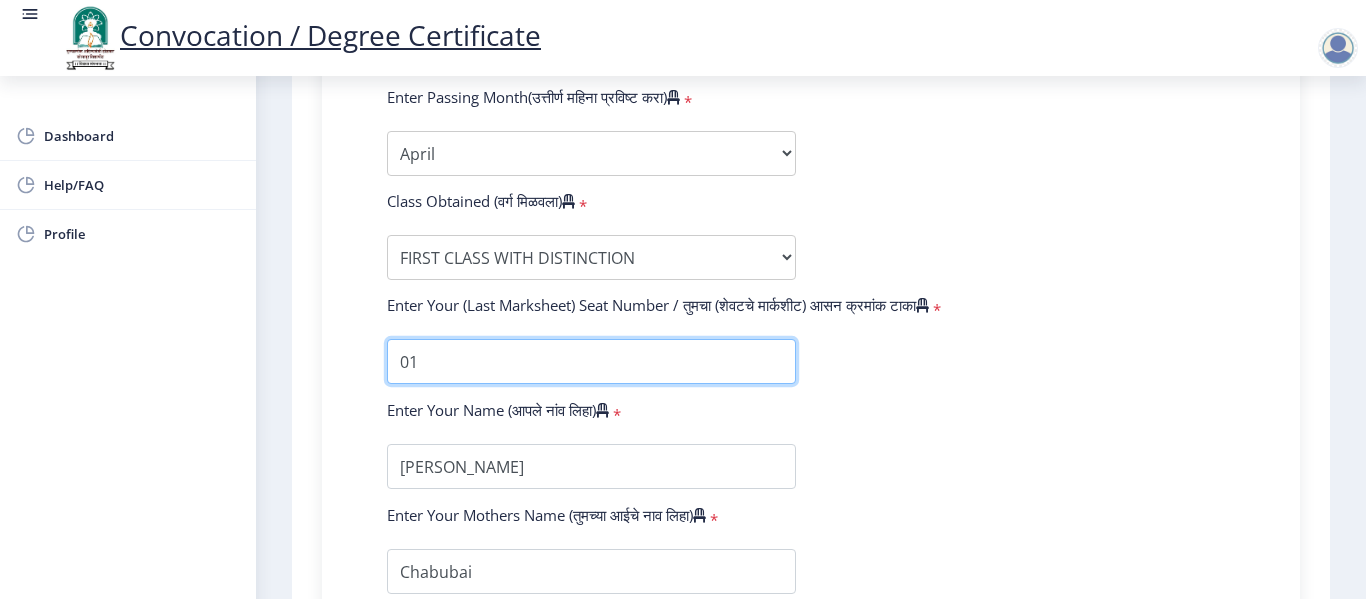 scroll, scrollTop: 0, scrollLeft: 0, axis: both 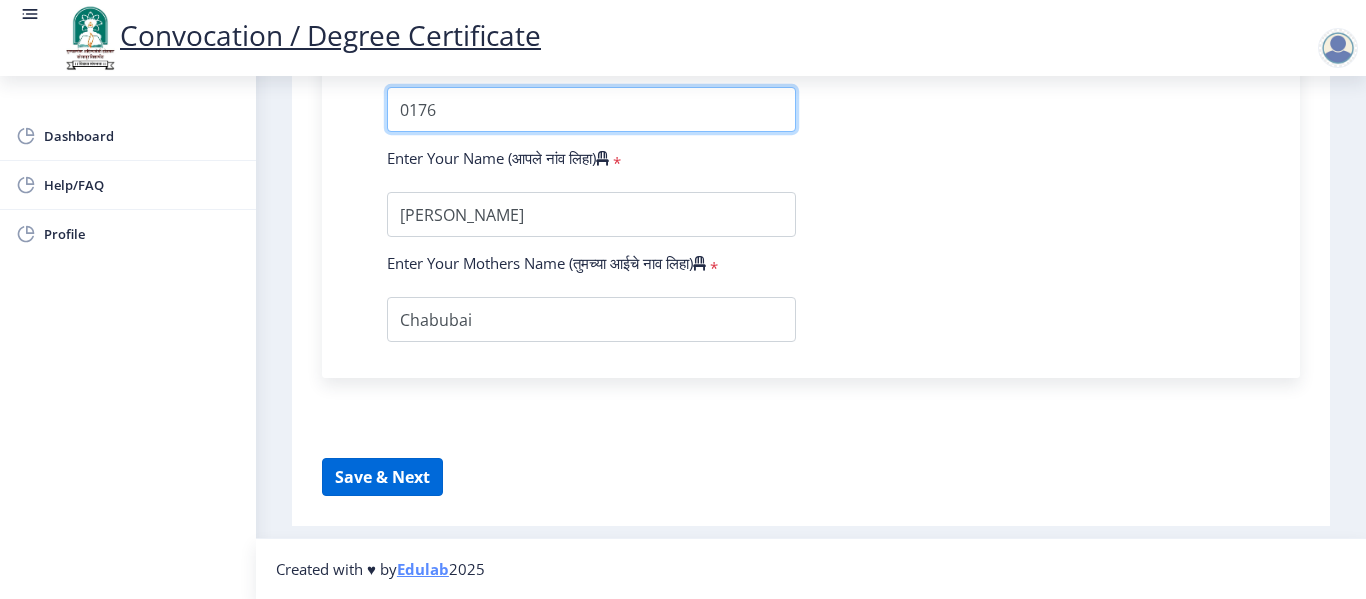 type on "0176" 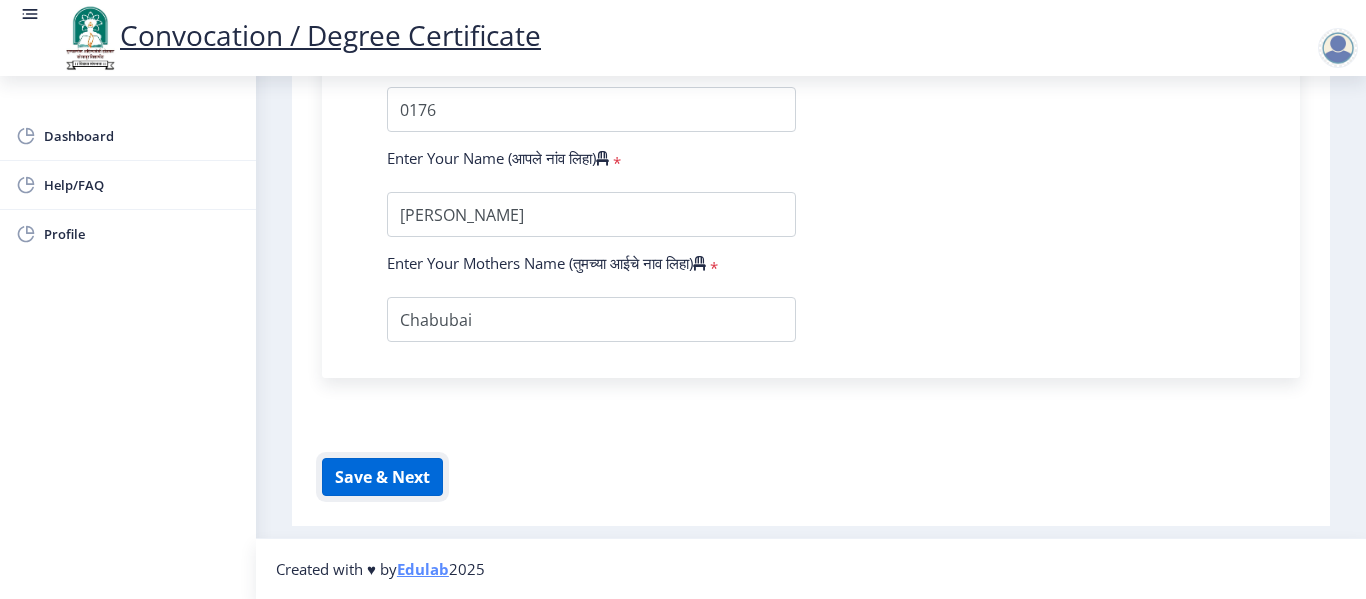 click on "Save & Next" 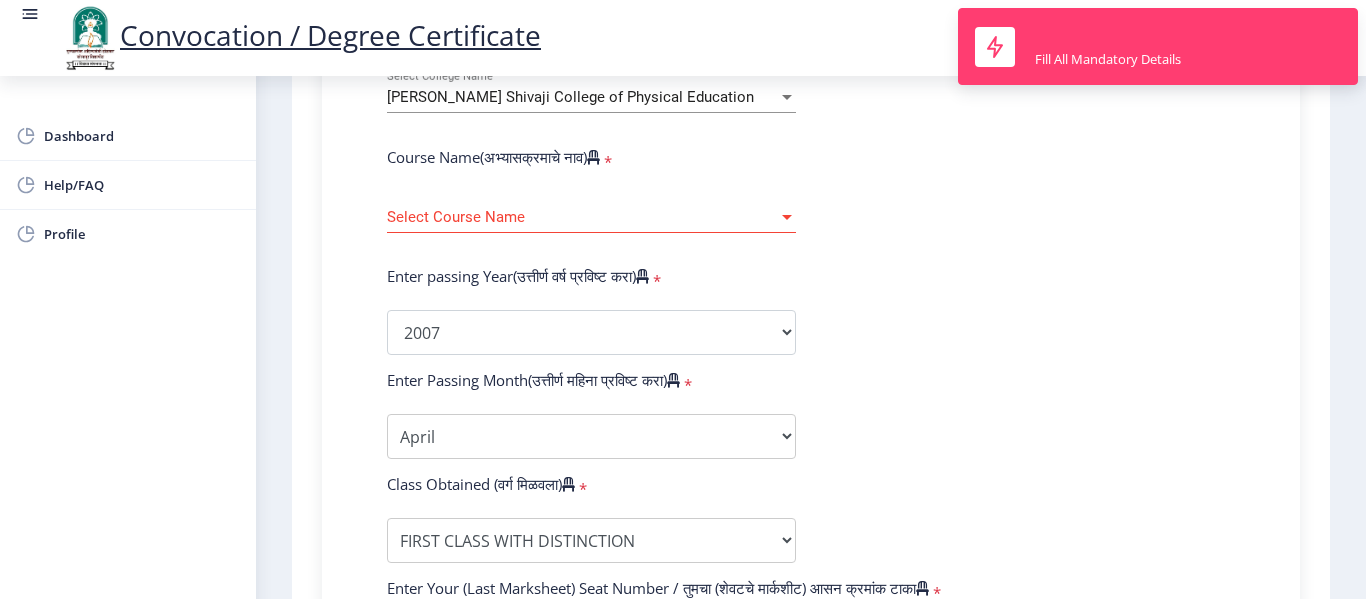 scroll, scrollTop: 752, scrollLeft: 0, axis: vertical 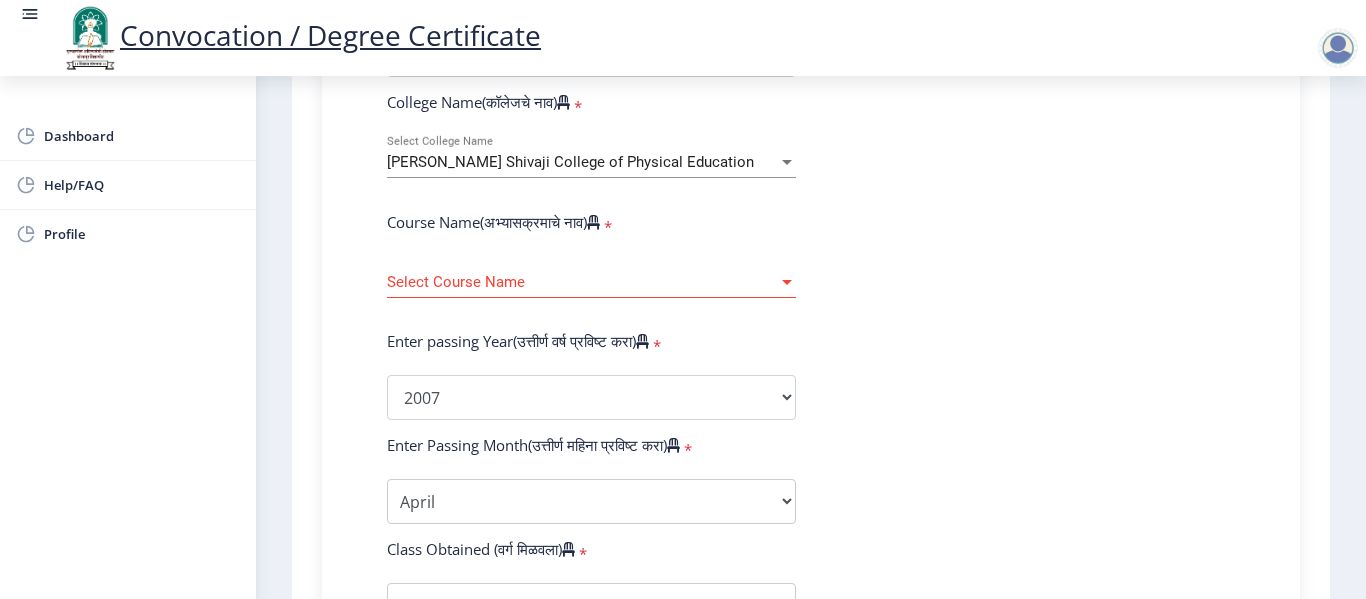 click at bounding box center (787, 282) 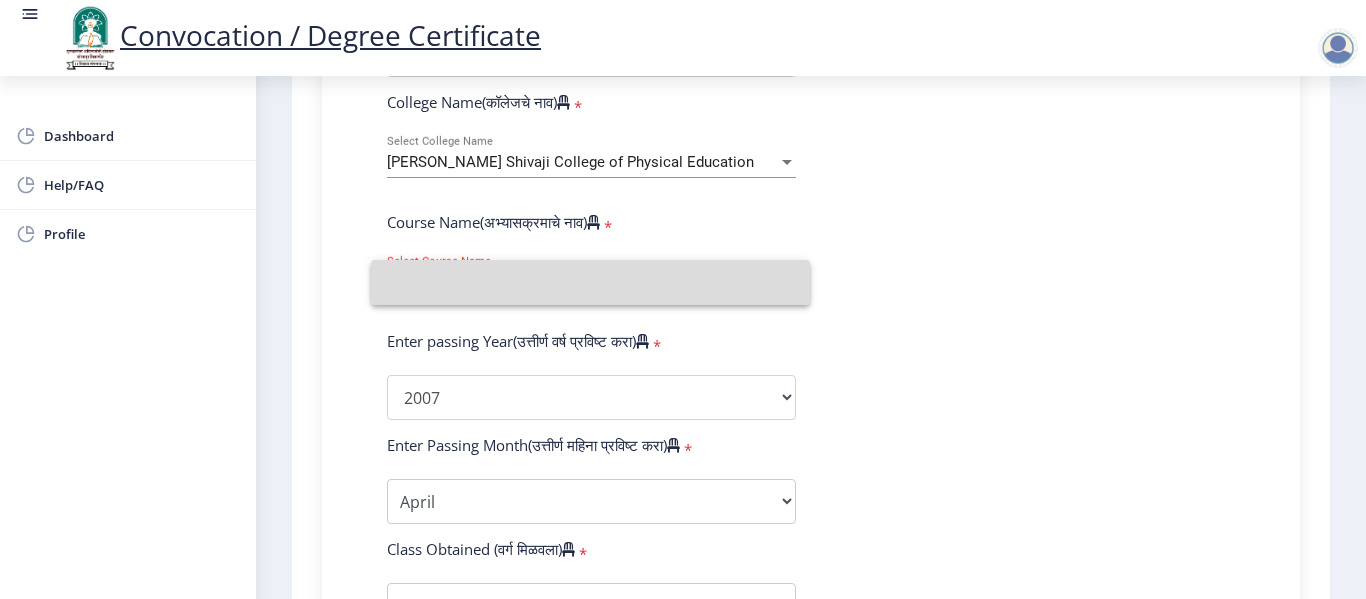 click at bounding box center (590, 282) 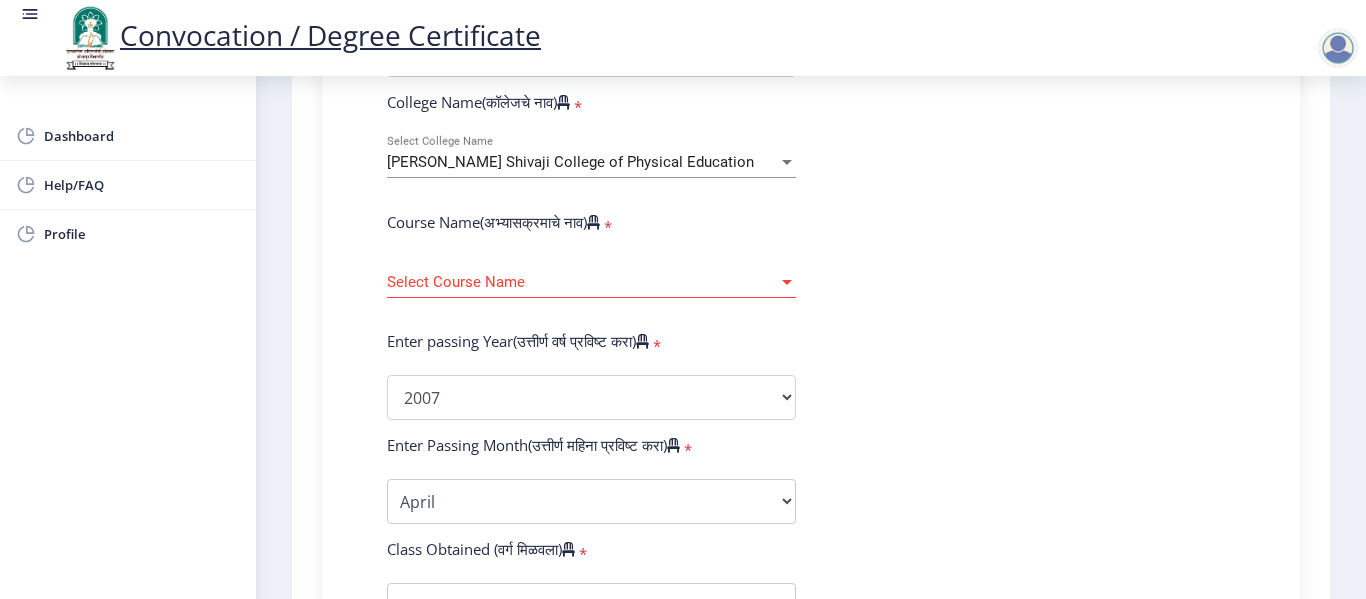 click at bounding box center [787, 282] 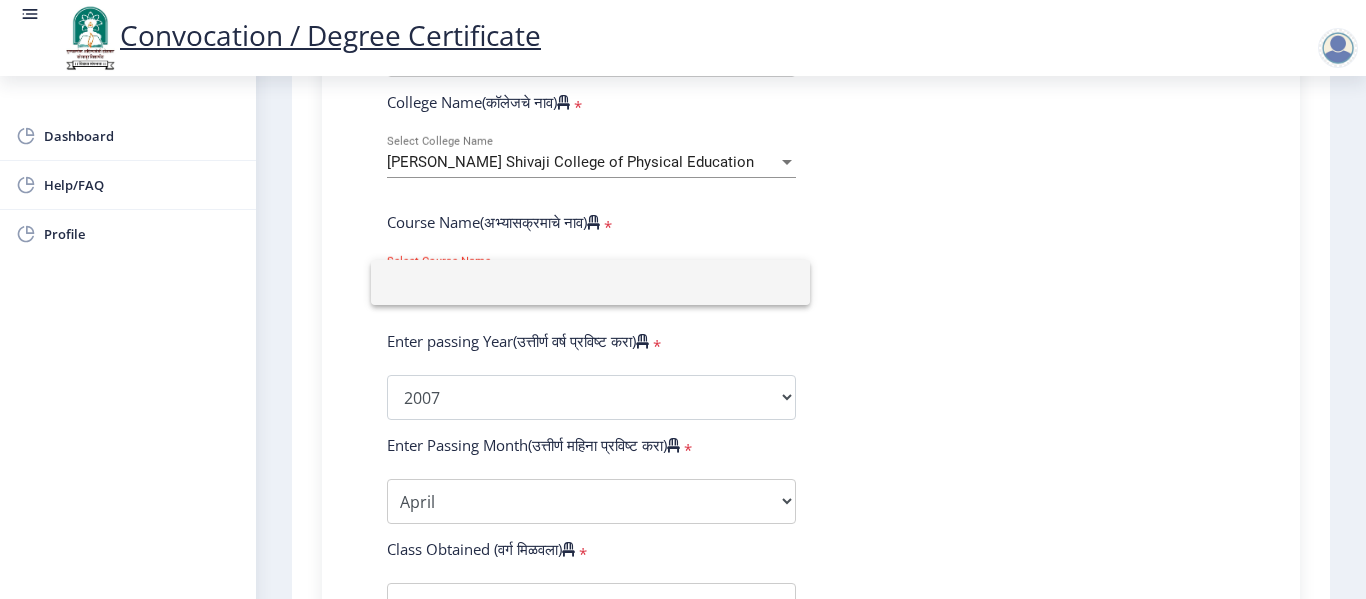 drag, startPoint x: 1288, startPoint y: 253, endPoint x: 1089, endPoint y: 222, distance: 201.4001 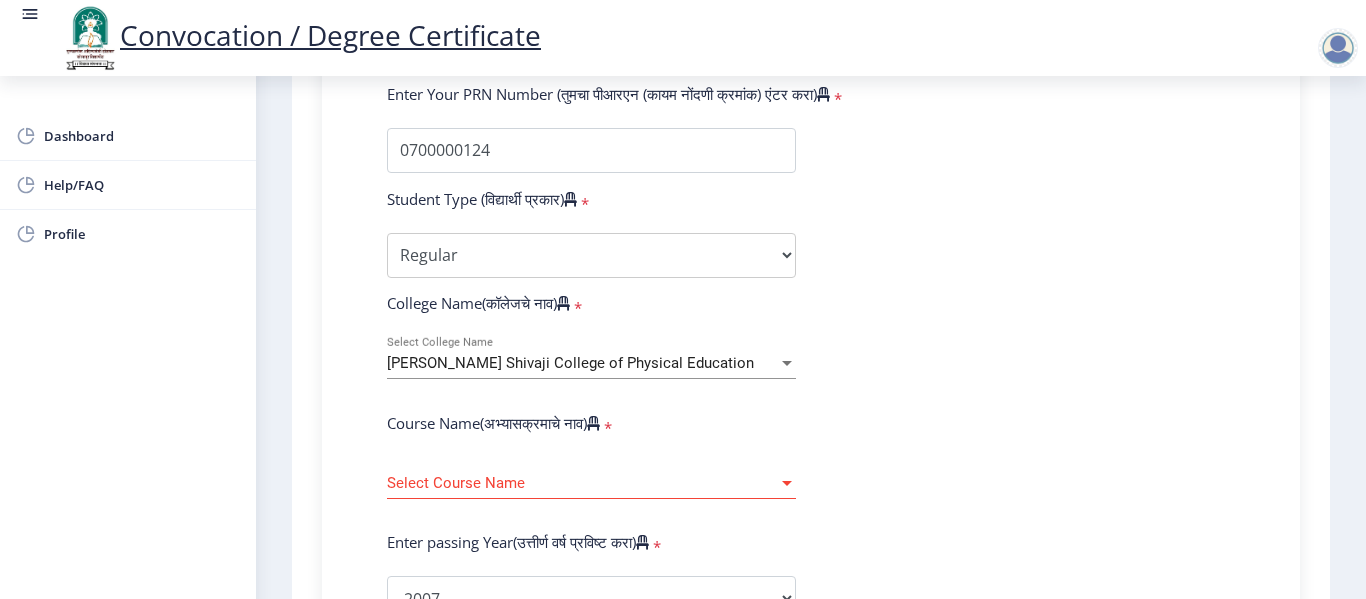 scroll, scrollTop: 452, scrollLeft: 0, axis: vertical 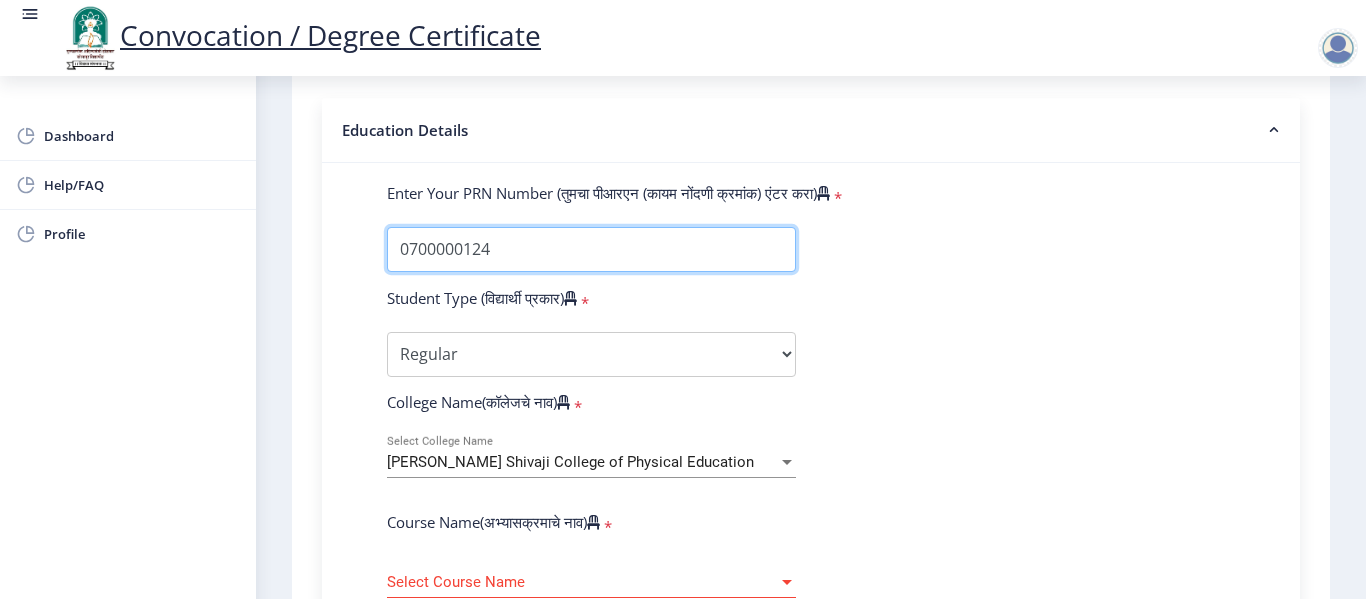 drag, startPoint x: 526, startPoint y: 243, endPoint x: 376, endPoint y: 243, distance: 150 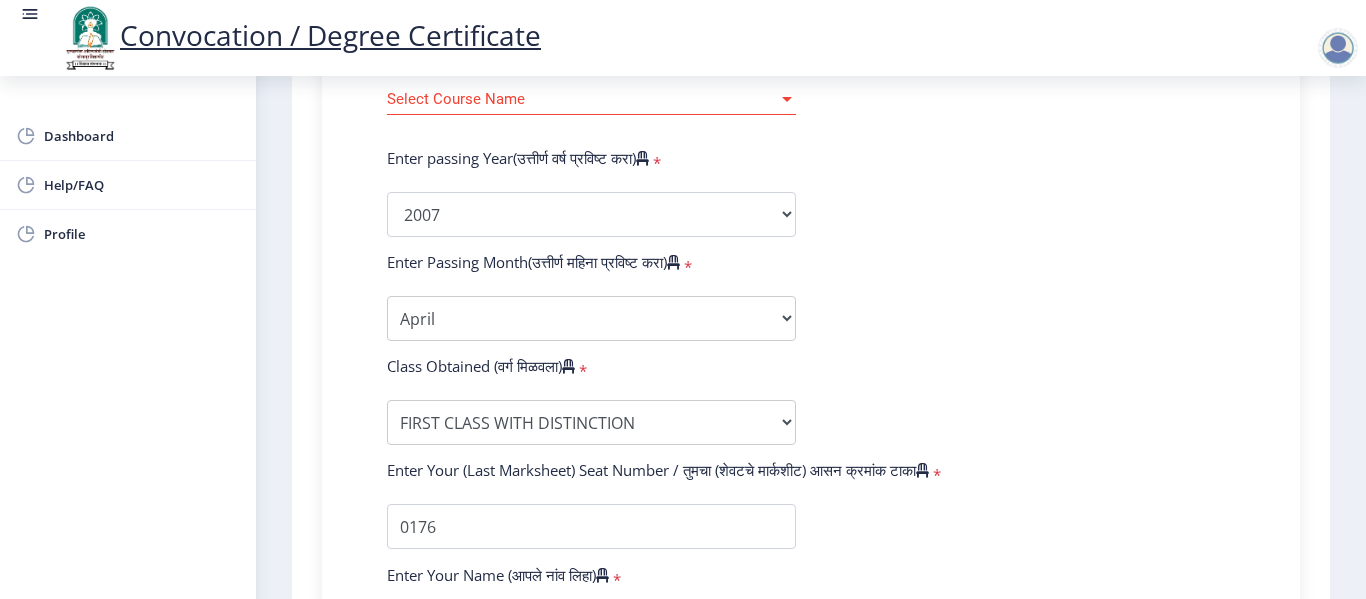 scroll, scrollTop: 1052, scrollLeft: 0, axis: vertical 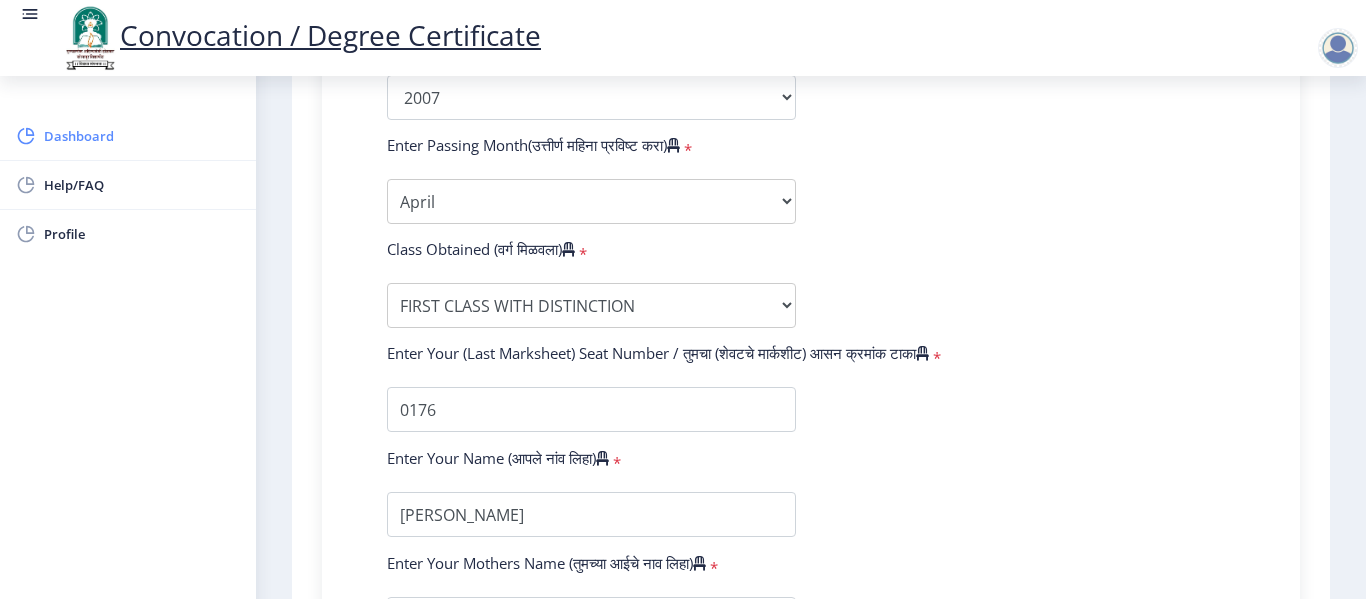 click on "Dashboard" 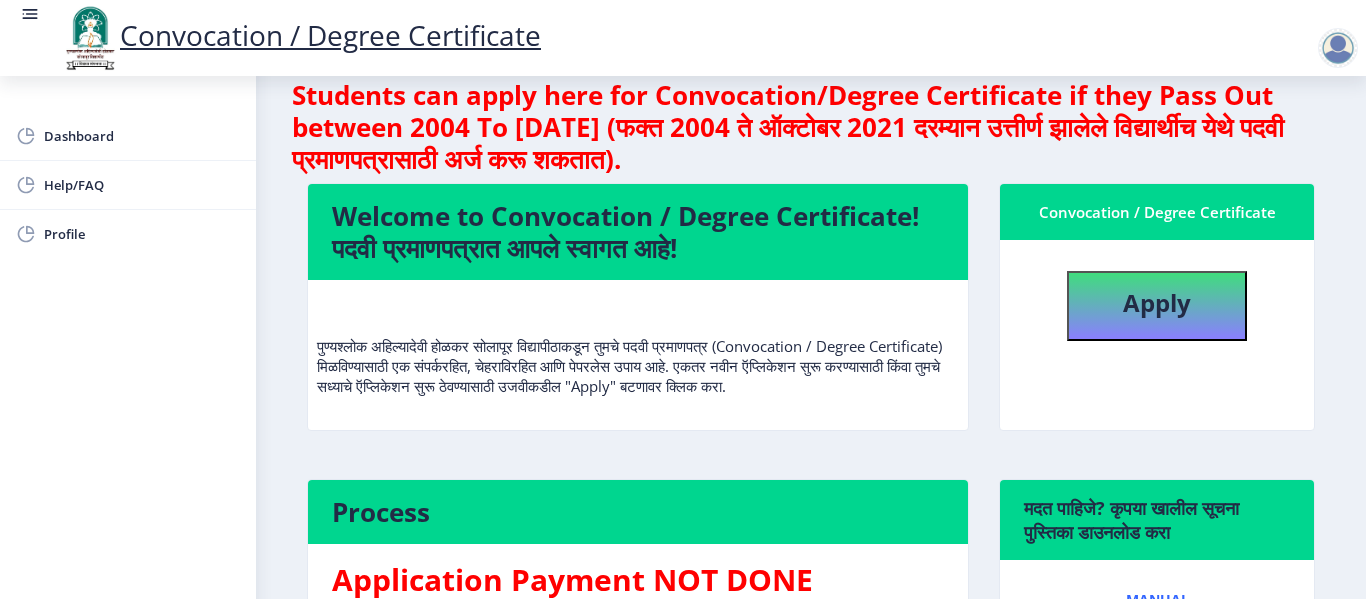 scroll, scrollTop: 0, scrollLeft: 0, axis: both 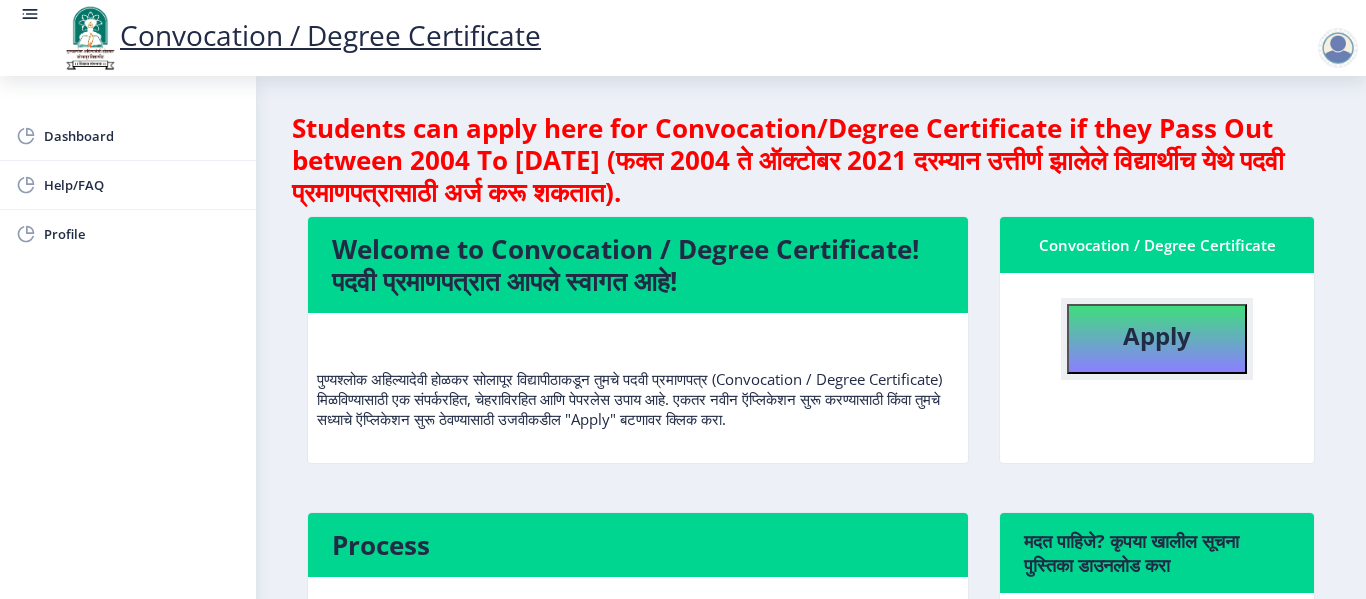 click on "Apply" 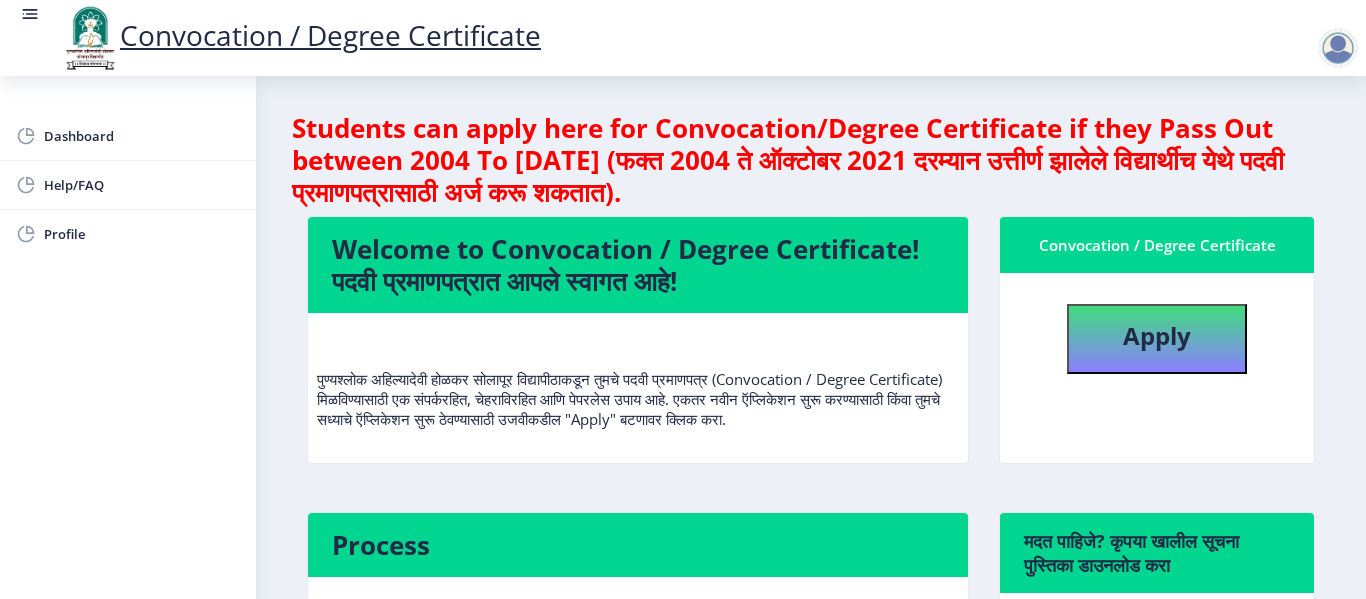 select 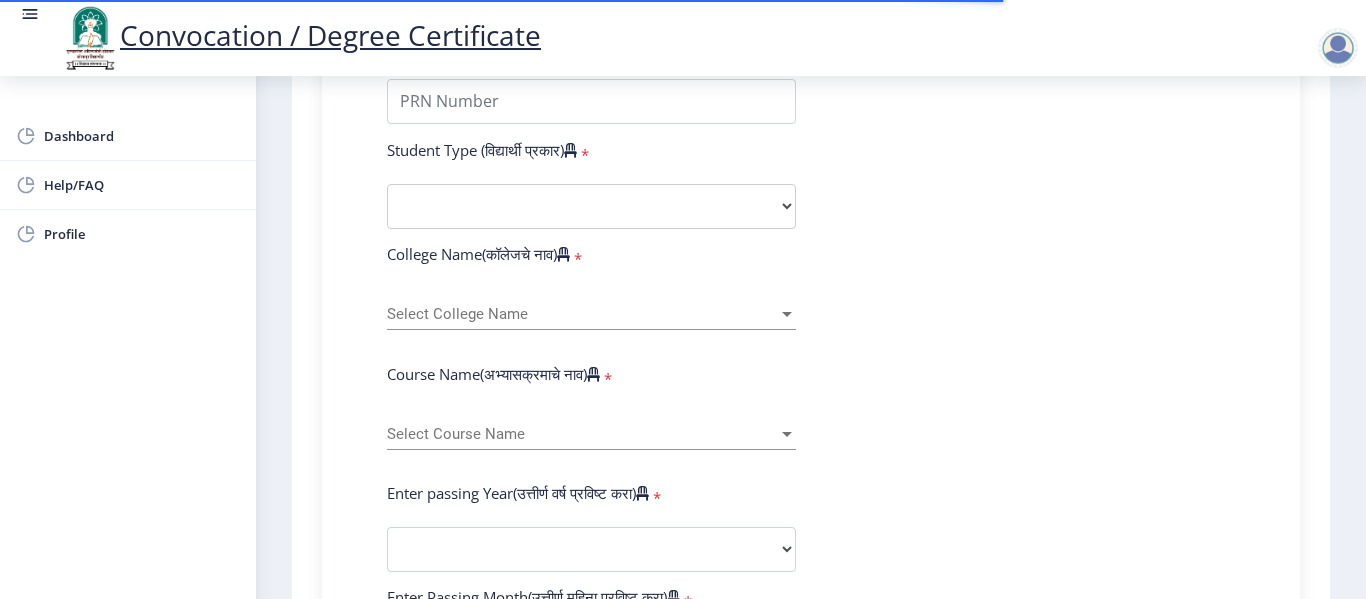 scroll, scrollTop: 400, scrollLeft: 0, axis: vertical 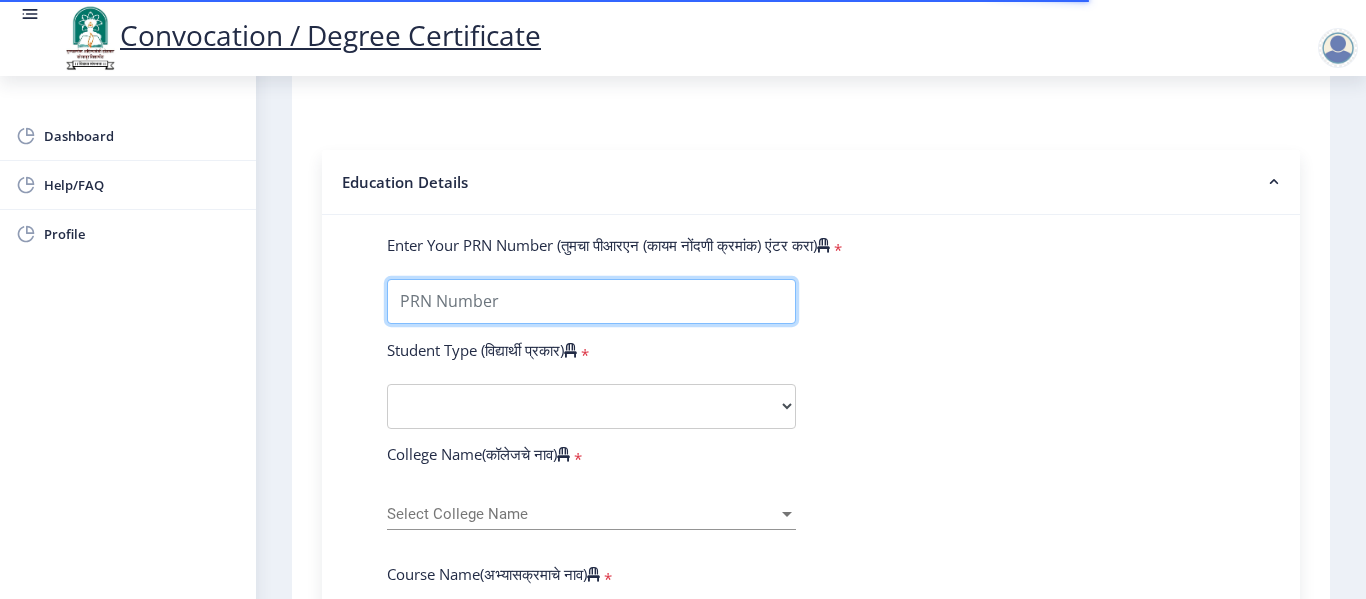 click on "Enter Your PRN Number (तुमचा पीआरएन (कायम नोंदणी क्रमांक) एंटर करा)" at bounding box center [591, 301] 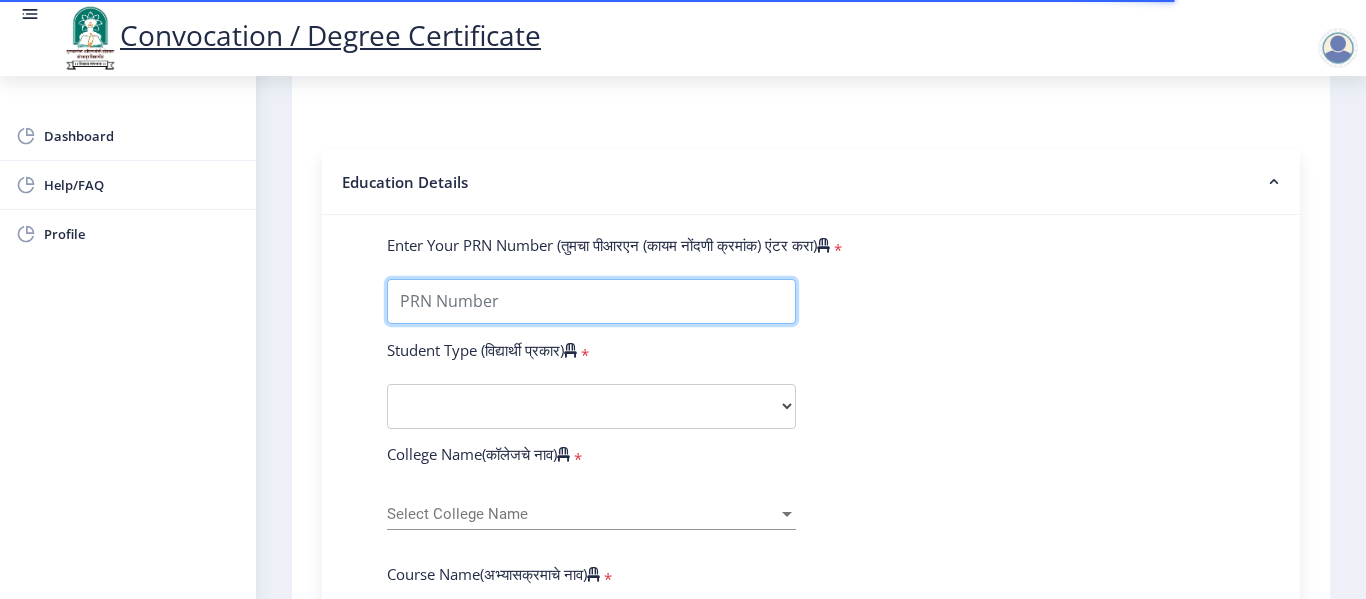 paste on "0700000124" 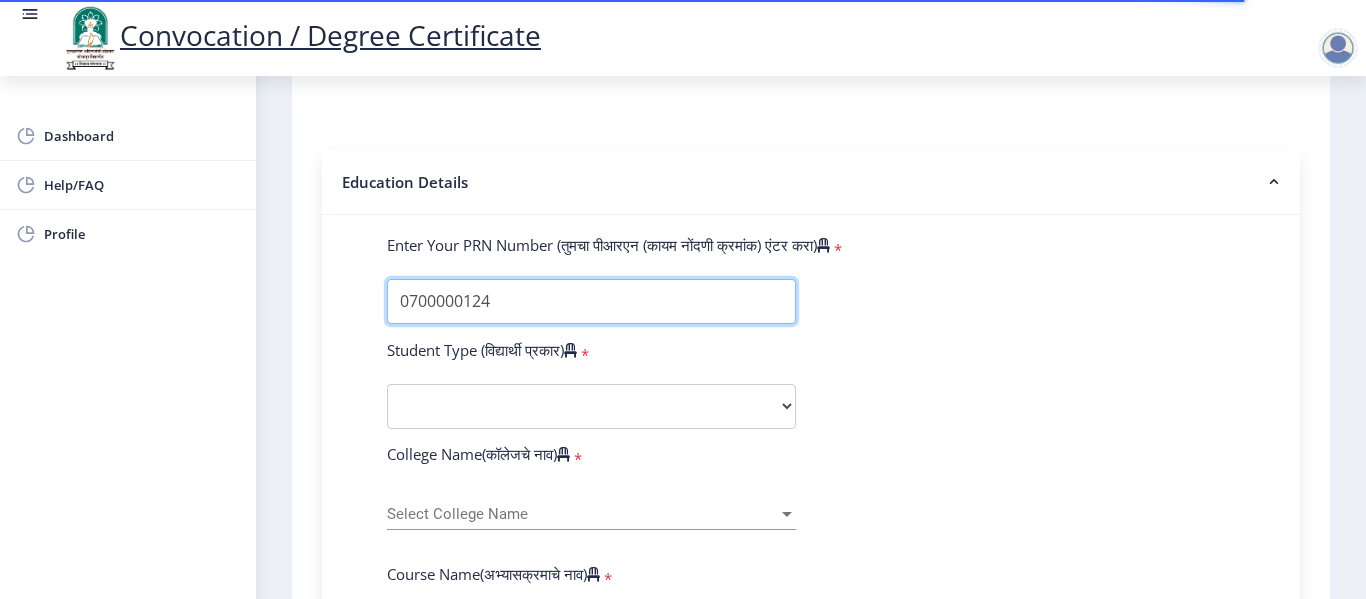 type on "0700000124" 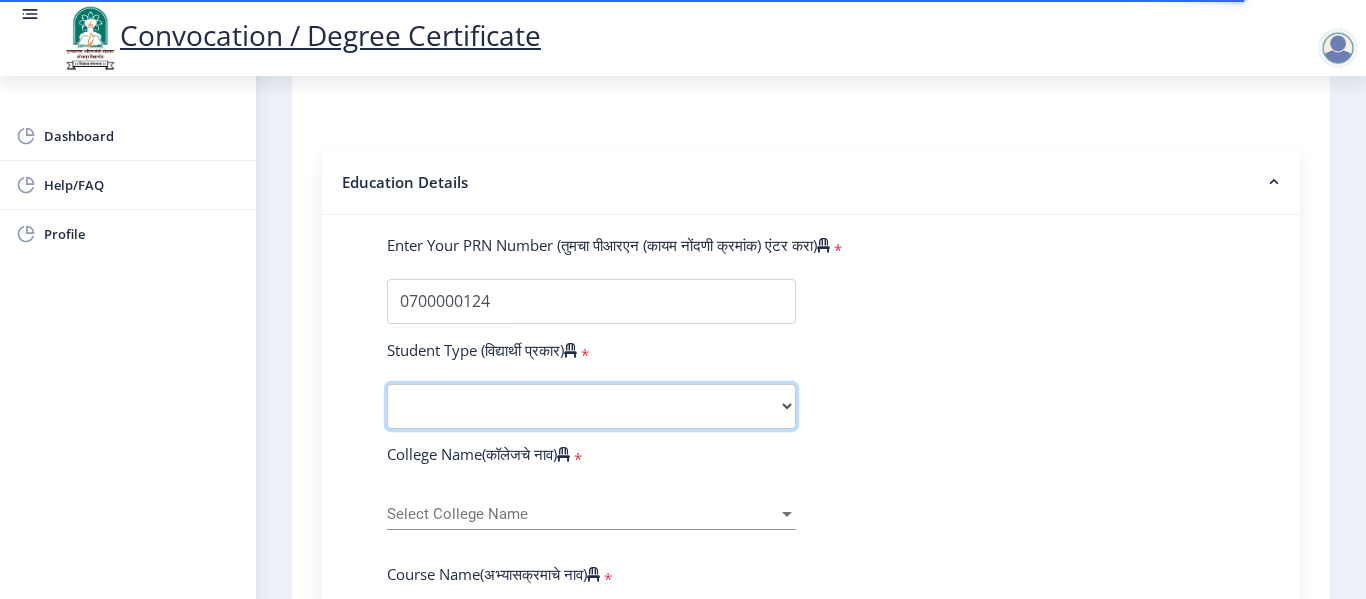 click on "Select Student Type Regular External" at bounding box center [591, 406] 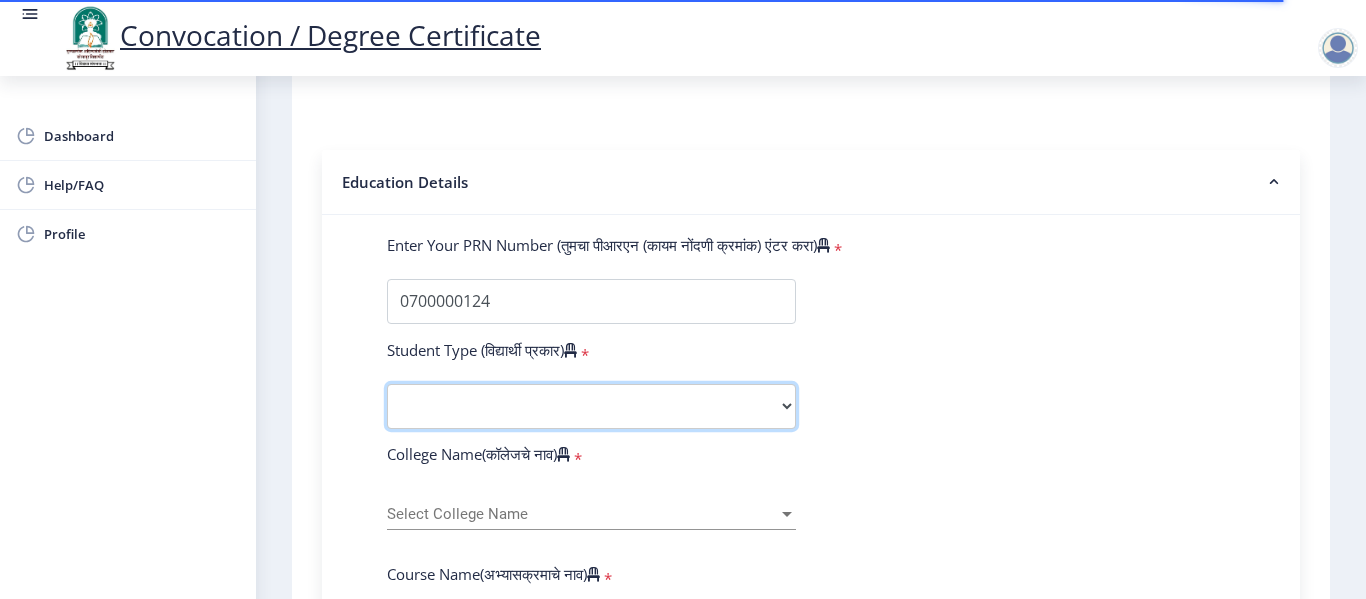 select on "Regular" 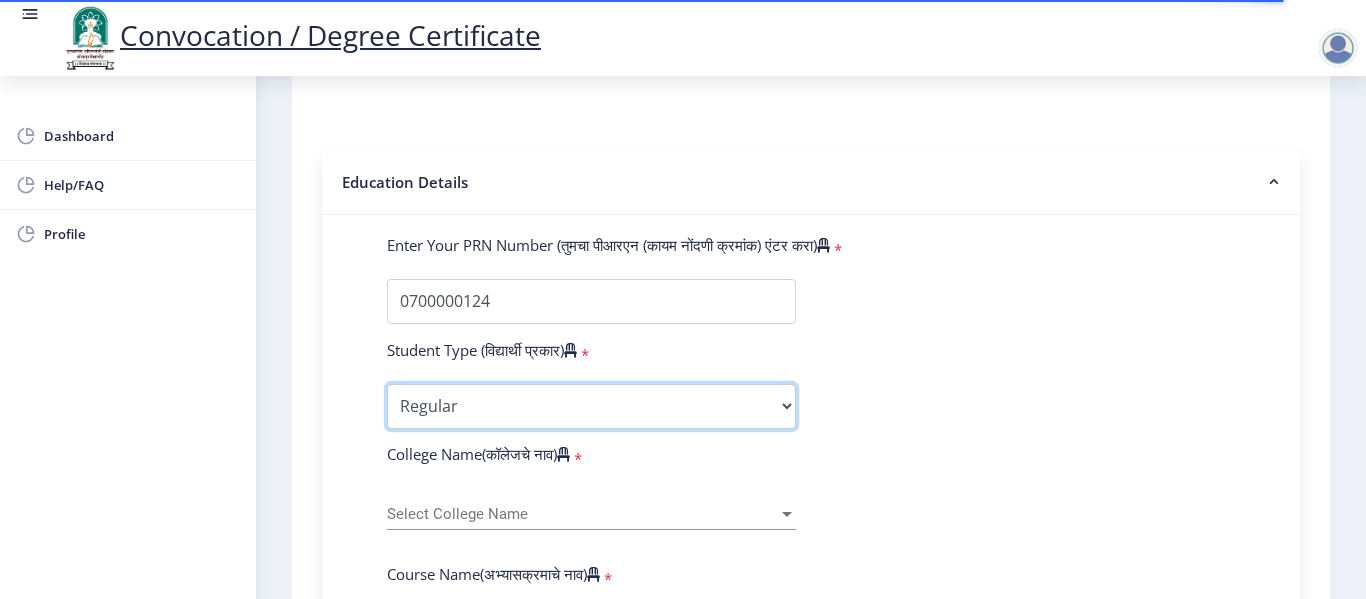 click on "Select Student Type Regular External" at bounding box center [591, 406] 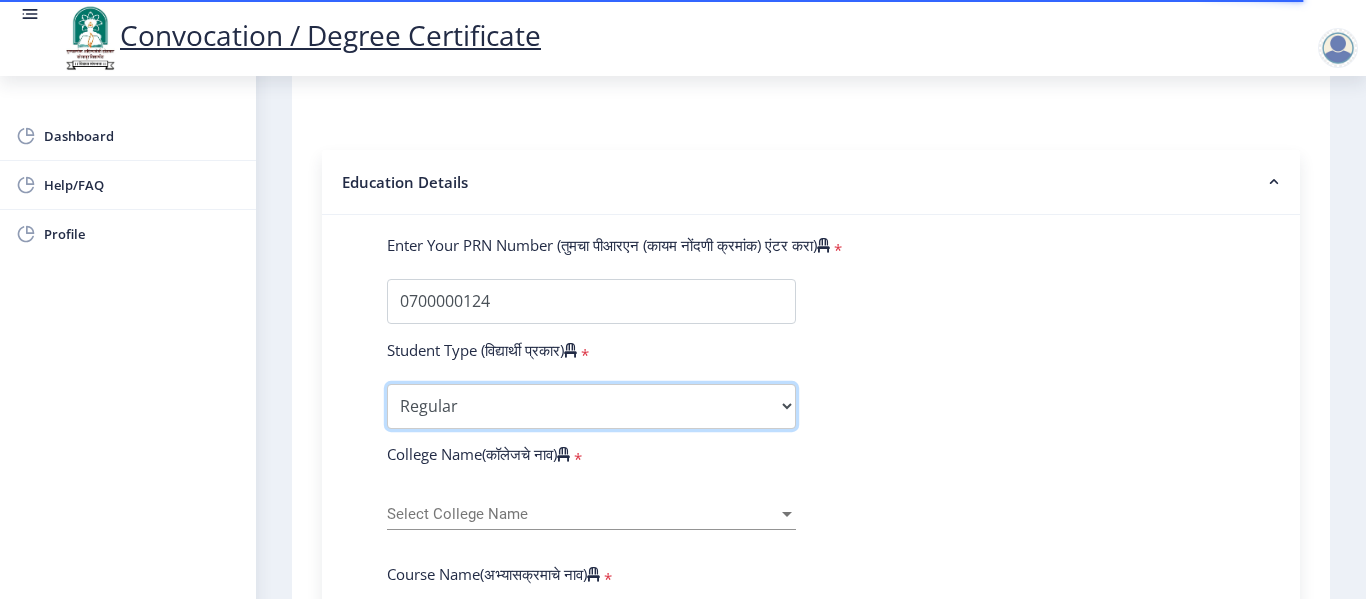 scroll, scrollTop: 500, scrollLeft: 0, axis: vertical 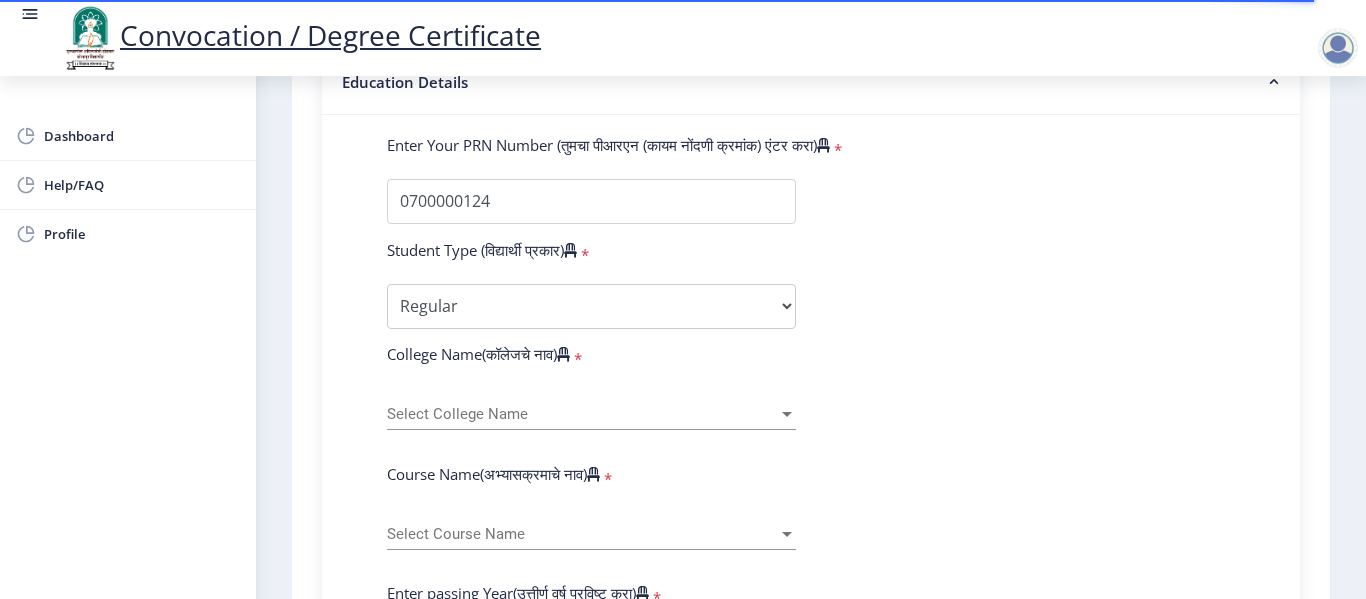 click on "Select College Name" at bounding box center [582, 414] 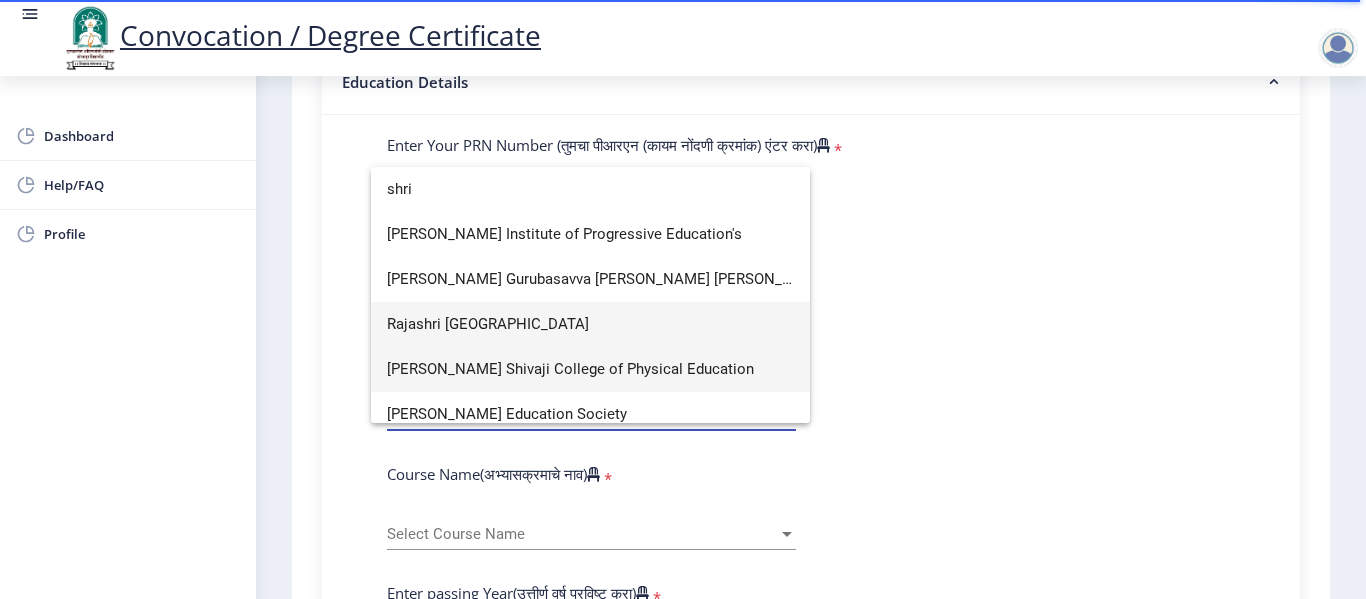 type on "shri" 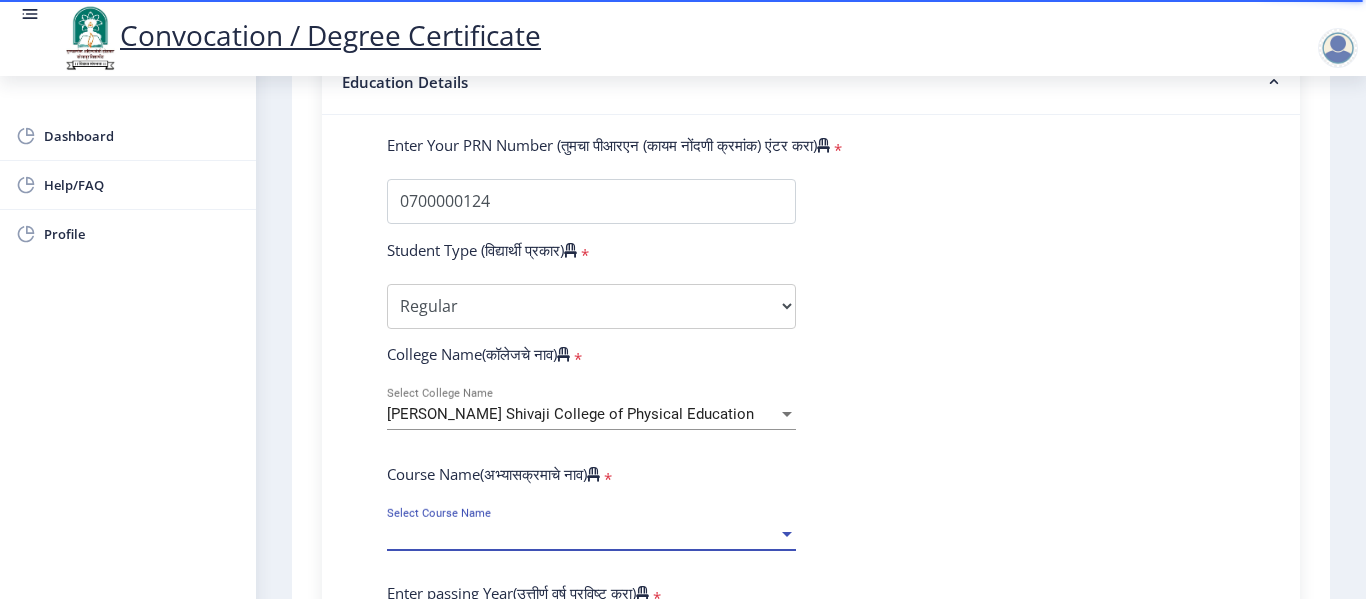 click on "Select Course Name" at bounding box center (582, 534) 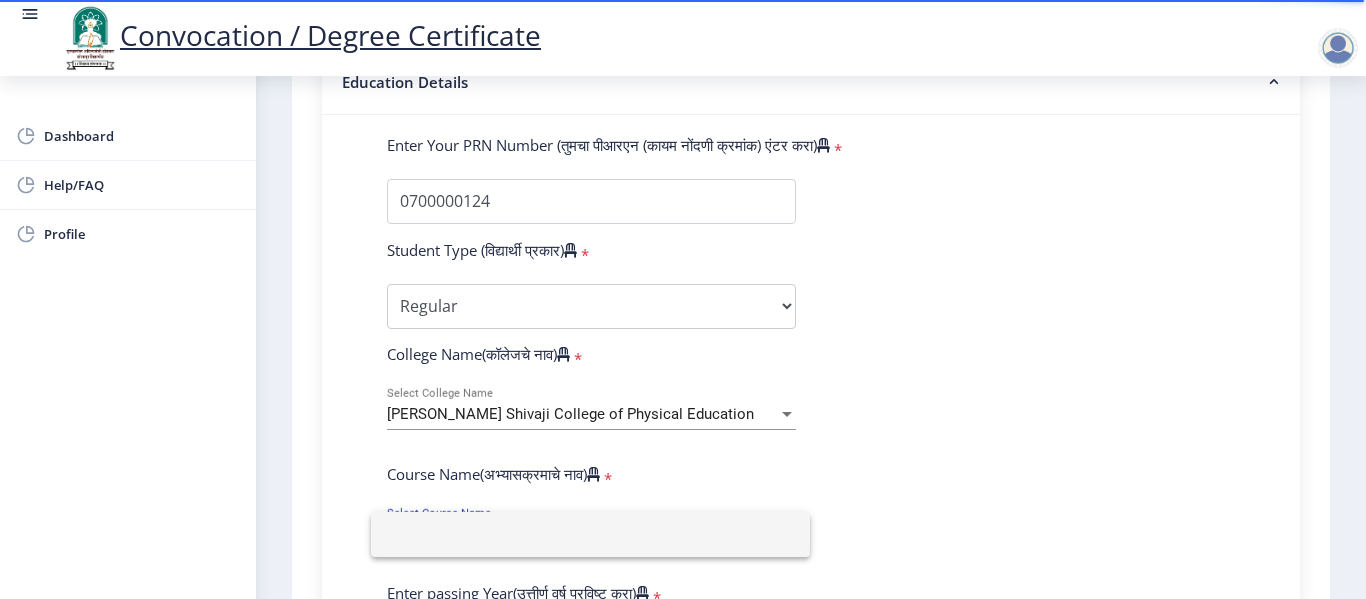 drag, startPoint x: 906, startPoint y: 453, endPoint x: 796, endPoint y: 579, distance: 167.26027 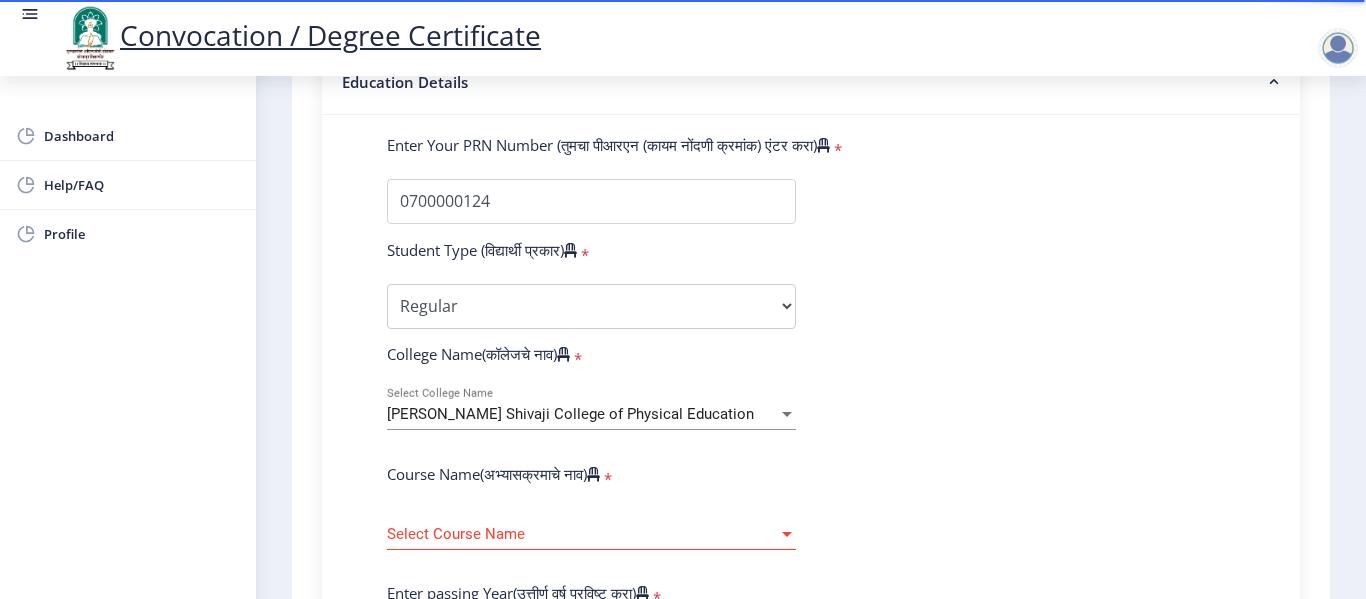 click at bounding box center (787, 534) 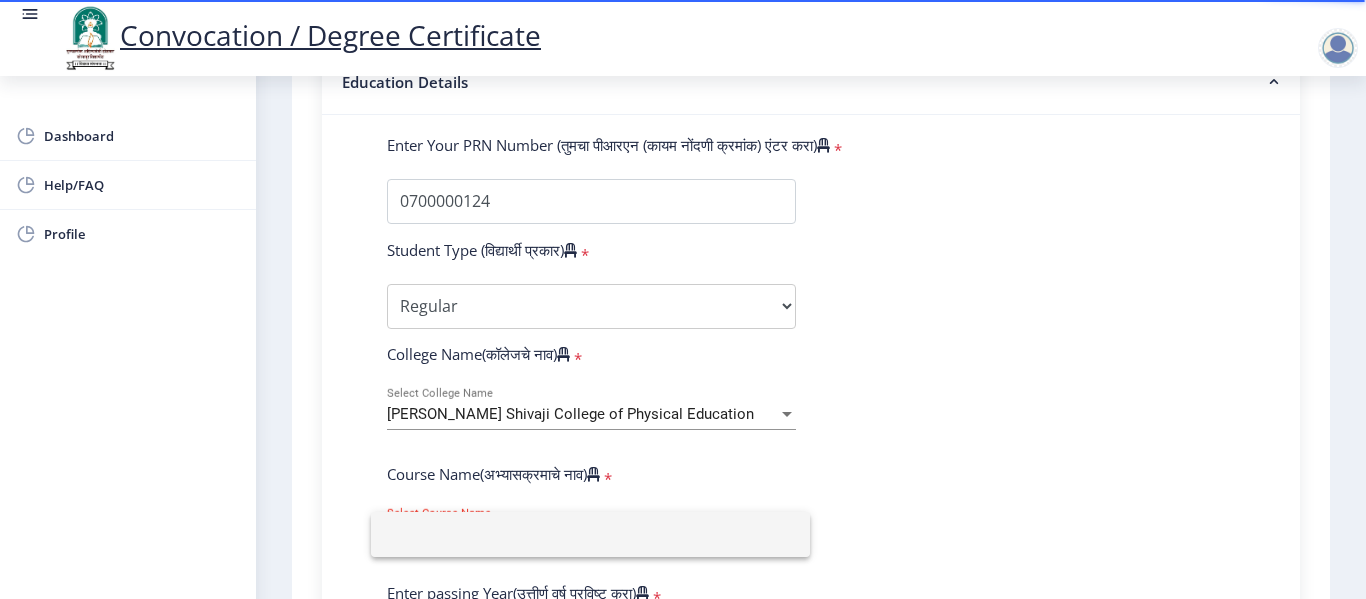 click at bounding box center (590, 534) 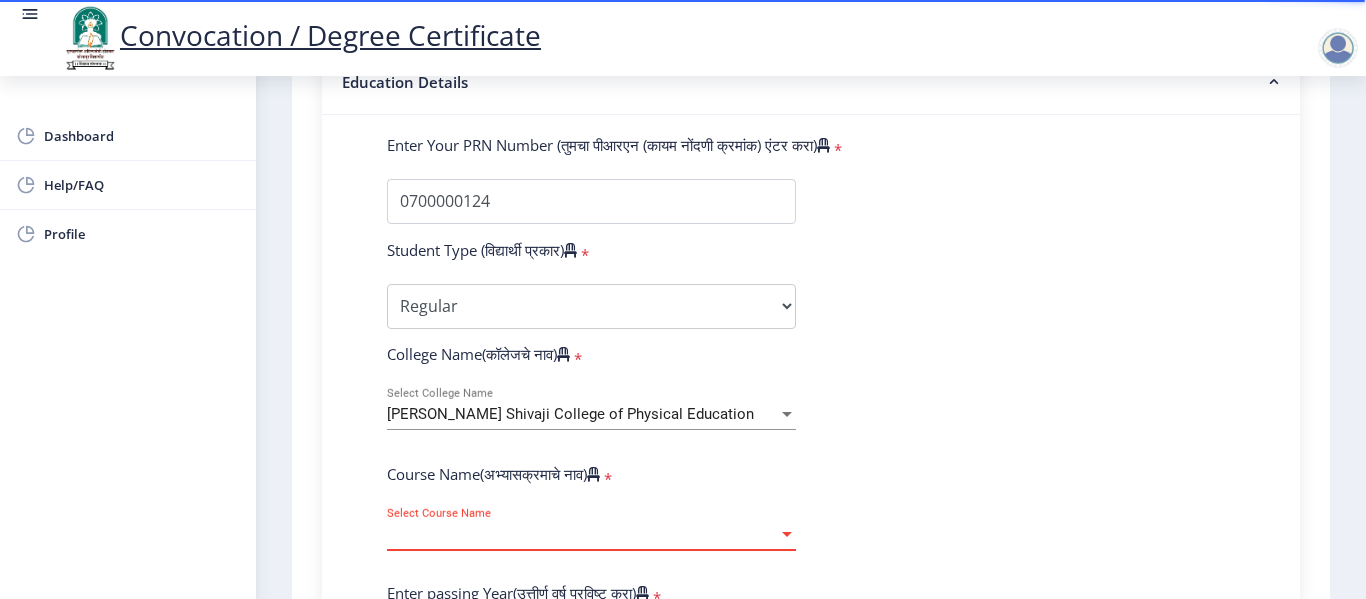 click at bounding box center [787, 534] 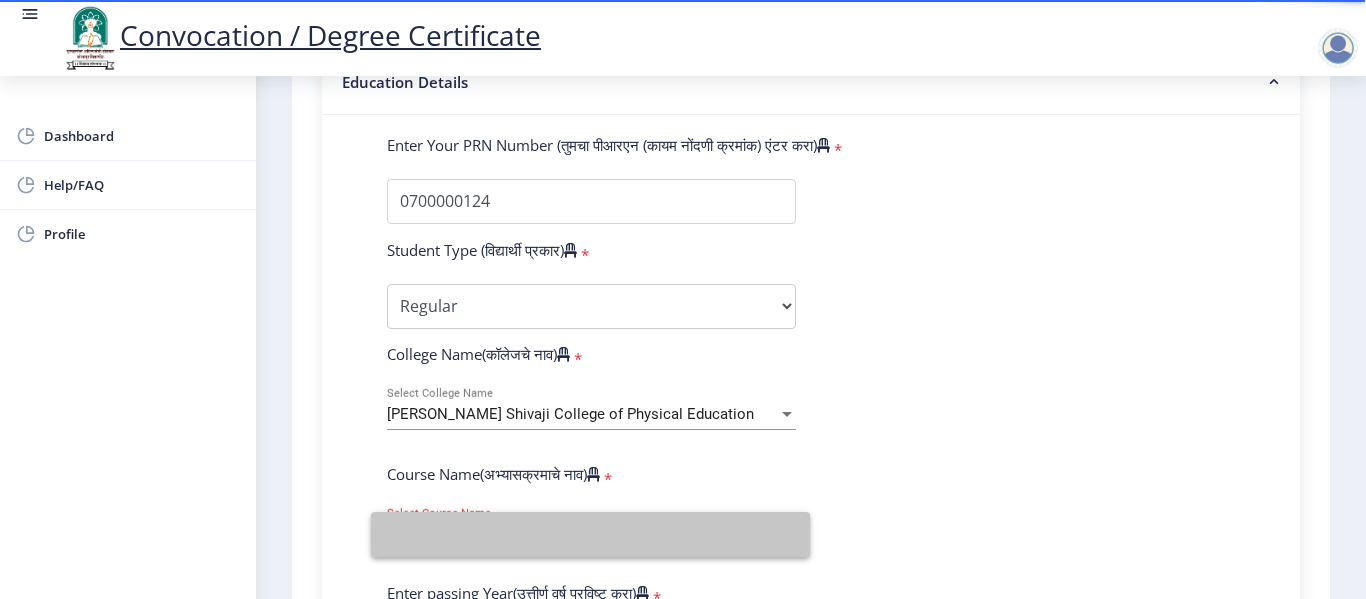 click at bounding box center (590, 534) 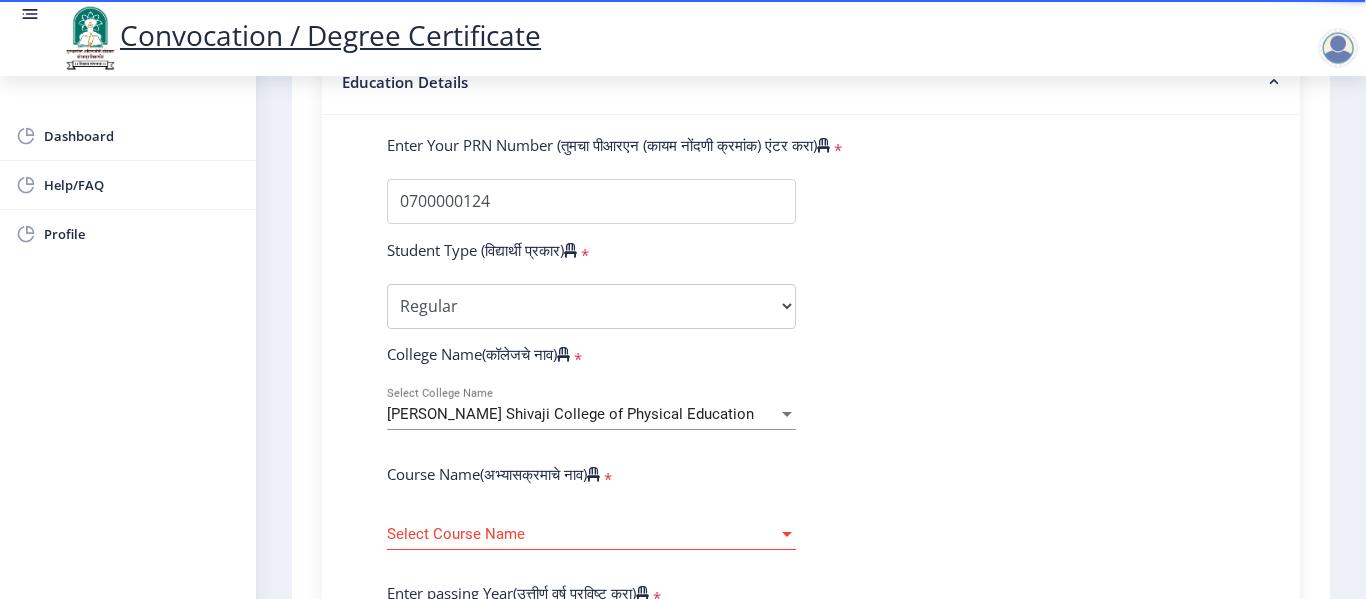 click on "Enter Your PRN Number (तुमचा पीआरएन (कायम नोंदणी क्रमांक) एंटर करा)   * Student Type (विद्यार्थी प्रकार)    * Select Student Type Regular External College Name(कॉलेजचे नाव)   * [PERSON_NAME] Shivaji College of Physical Education Select College Name Course Name(अभ्यासक्रमाचे नाव)   * Select Course Name Select Course Name Enter passing Year(उत्तीर्ण वर्ष प्रविष्ट करा)   *  2025   2024   2023   2022   2021   2020   2019   2018   2017   2016   2015   2014   2013   2012   2011   2010   2009   2008   2007   2006   2005   2004   2003   2002   2001   2000   1999   1998   1997   1996   1995   1994   1993   1992   1991   1990   1989   1988   1987   1986   1985   1984   1983   1982   1981   1980   1979   1978   1977   1976  * Enter Passing Month March April May October November December * Enter Class Obtained" 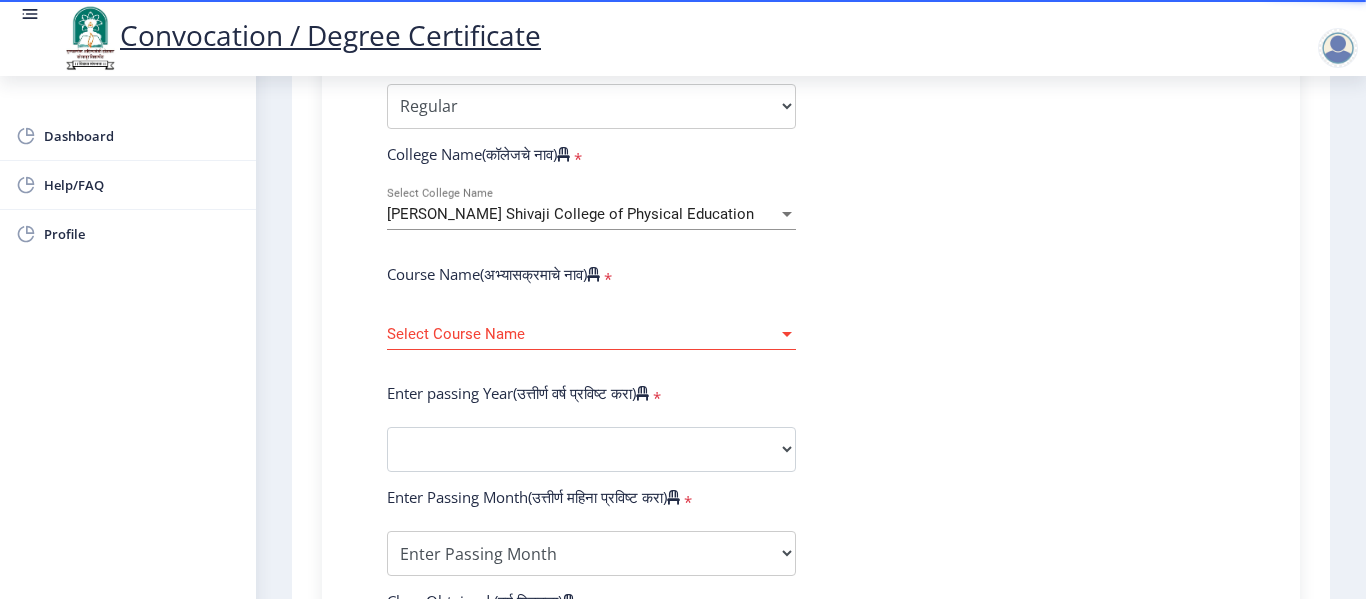 scroll, scrollTop: 800, scrollLeft: 0, axis: vertical 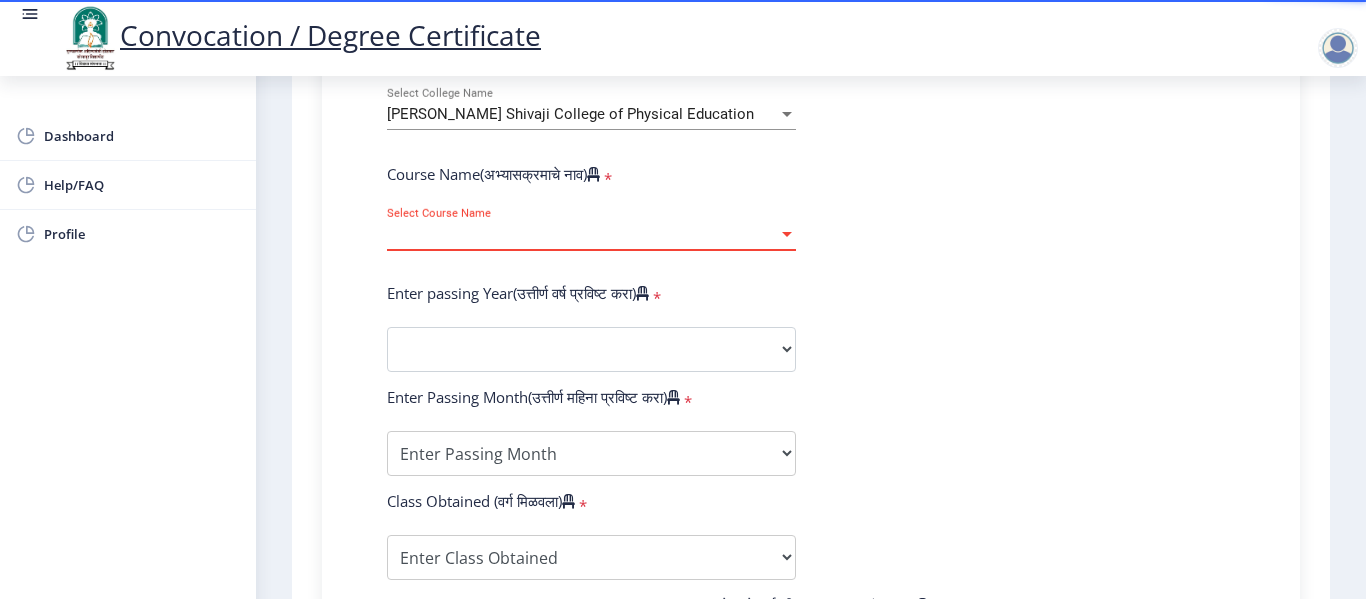 click at bounding box center [787, 234] 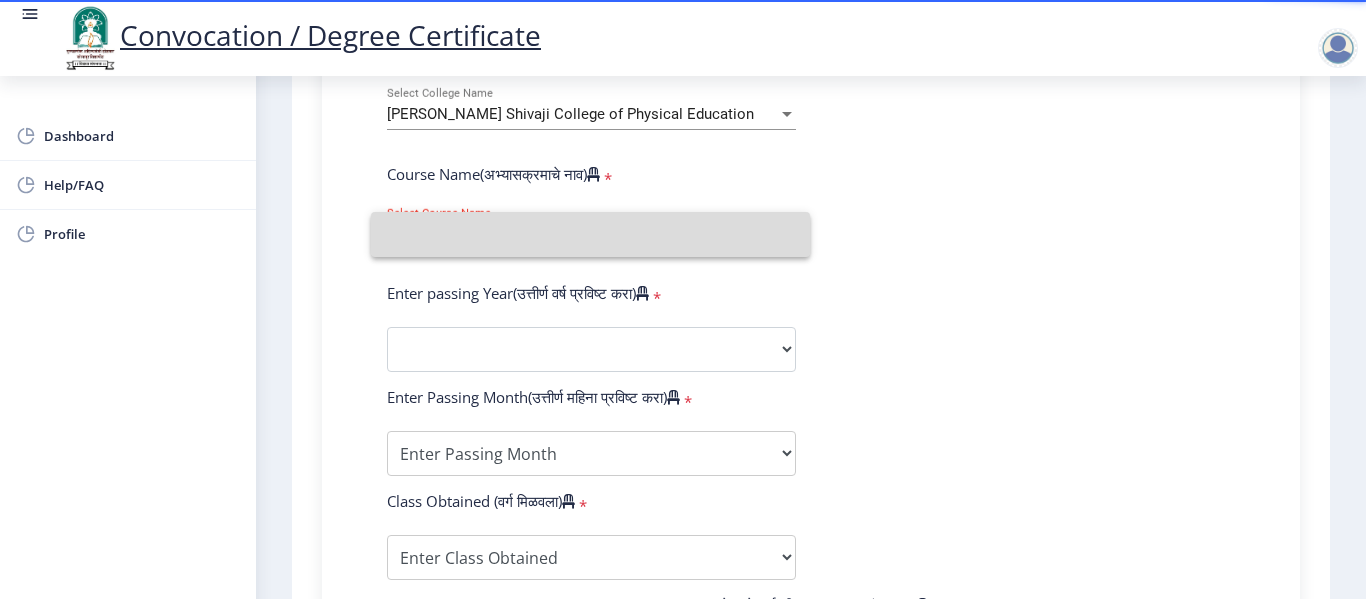 click at bounding box center (590, 234) 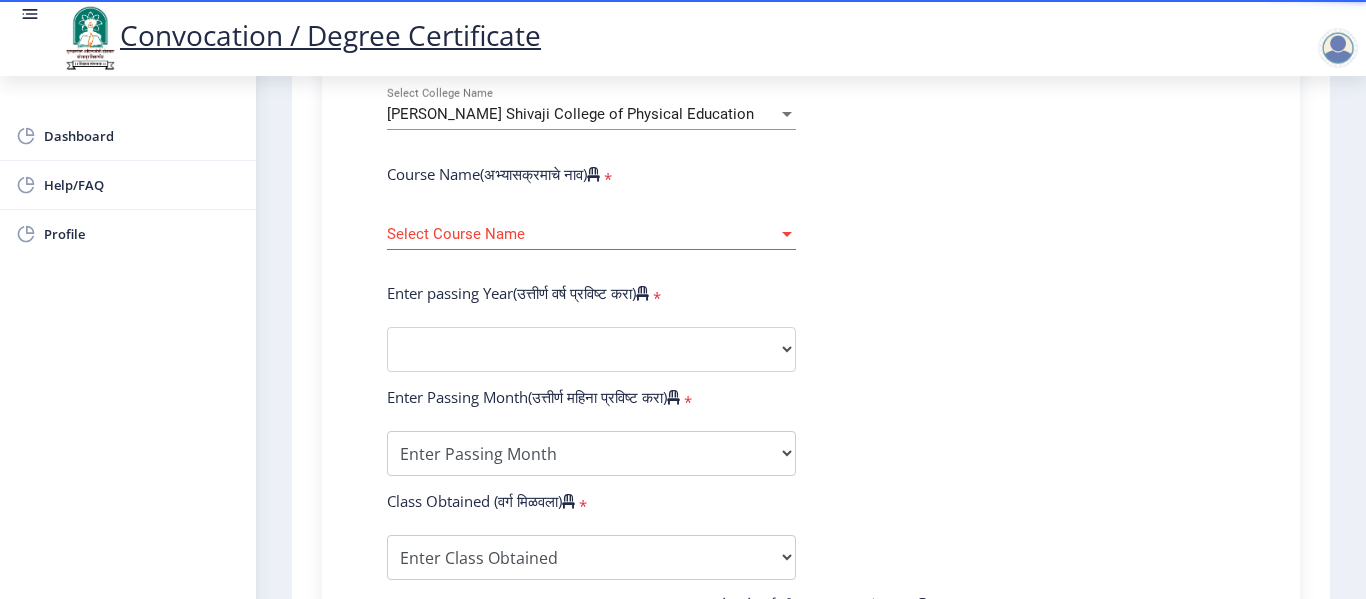 click at bounding box center (787, 234) 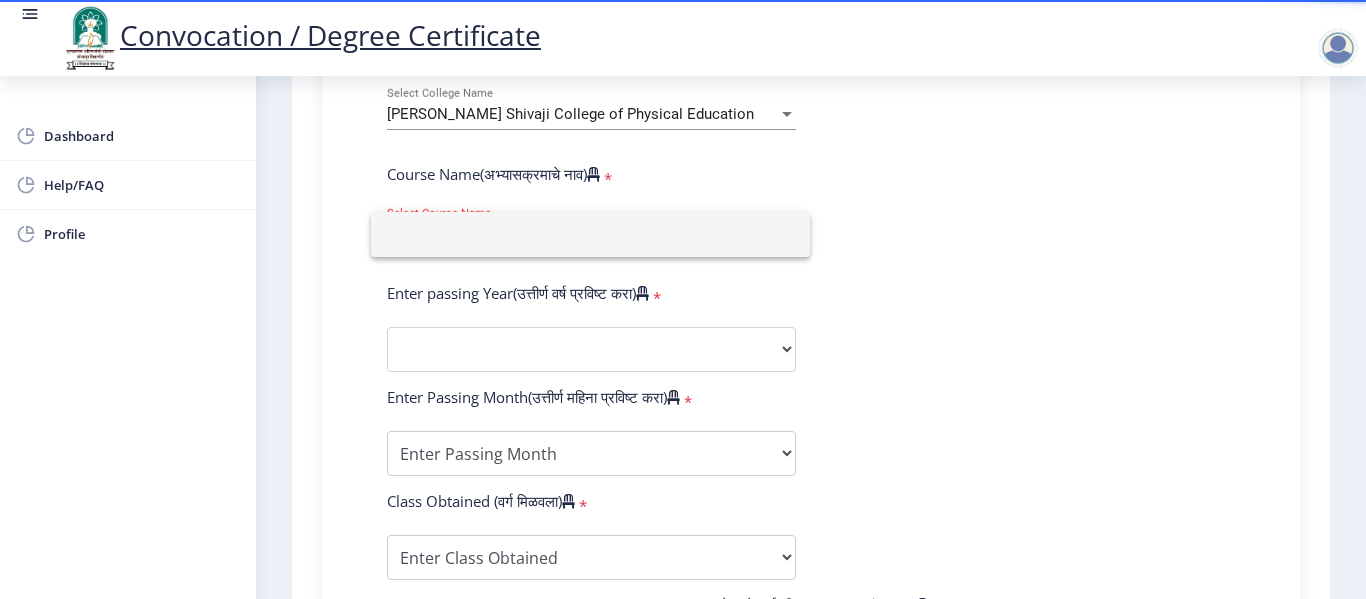 click 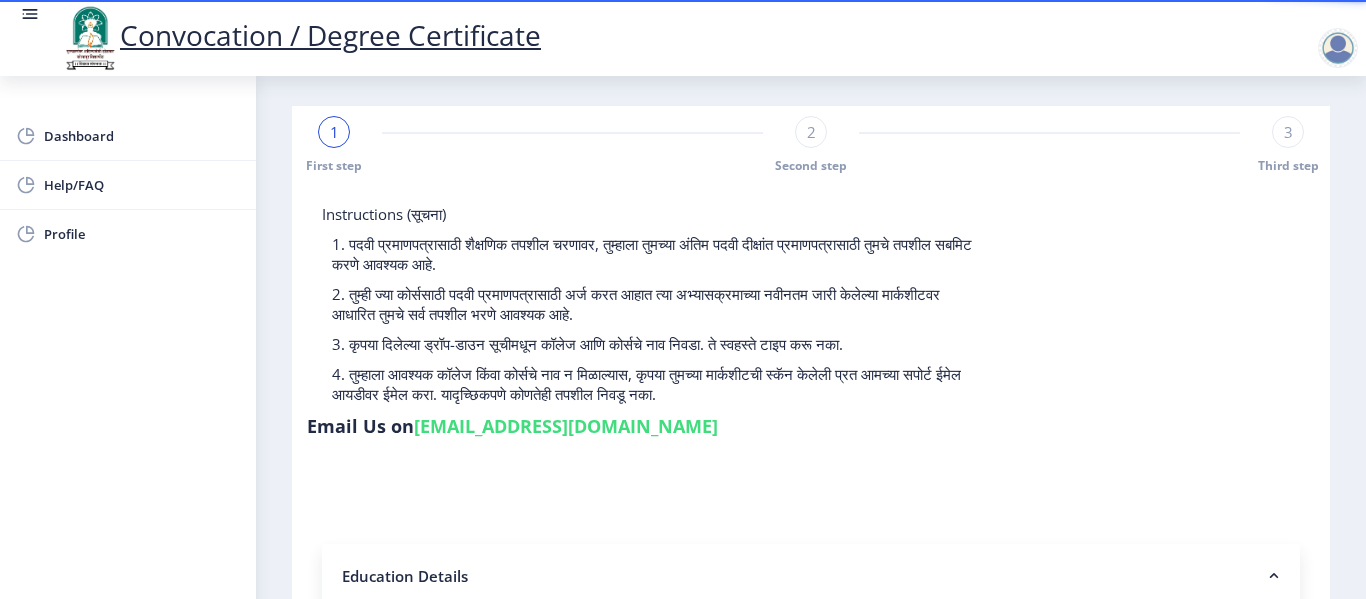 scroll, scrollTop: 0, scrollLeft: 0, axis: both 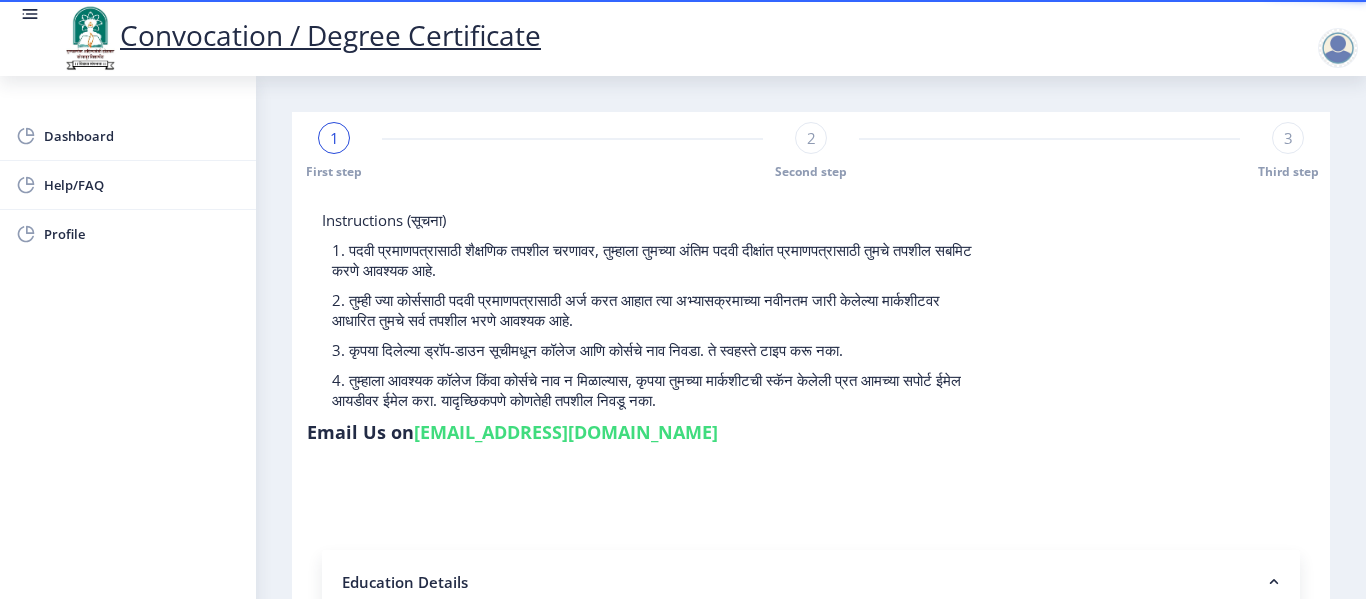 click on "2 Second step" 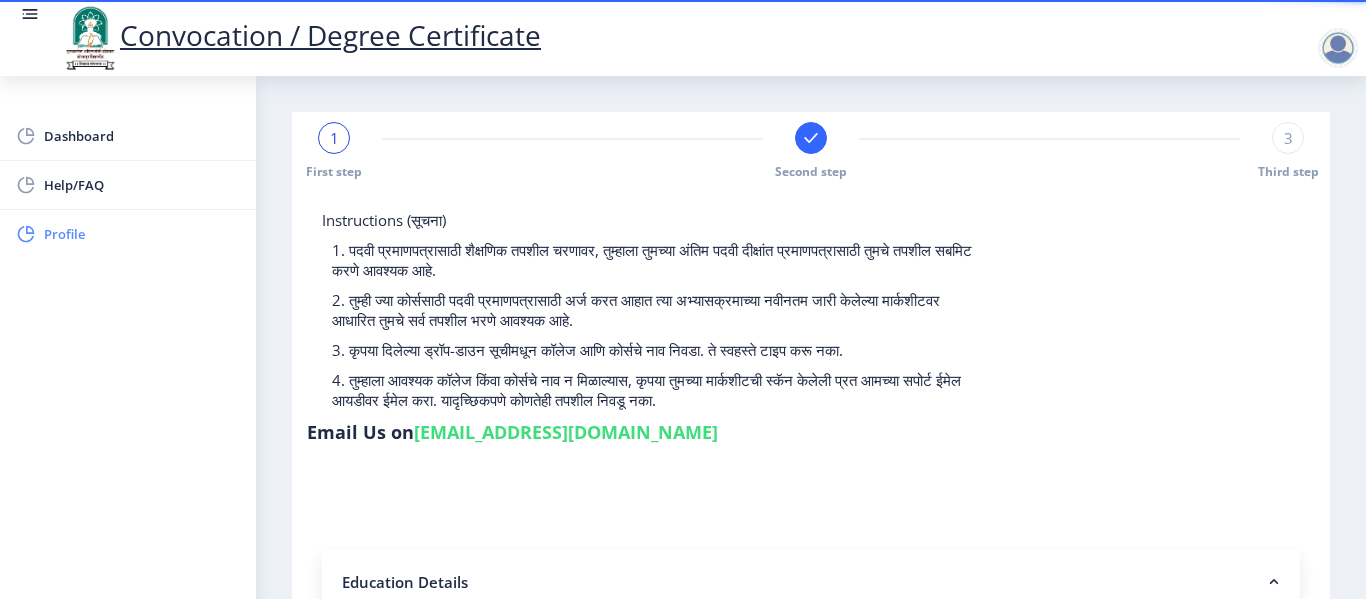 click on "Profile" 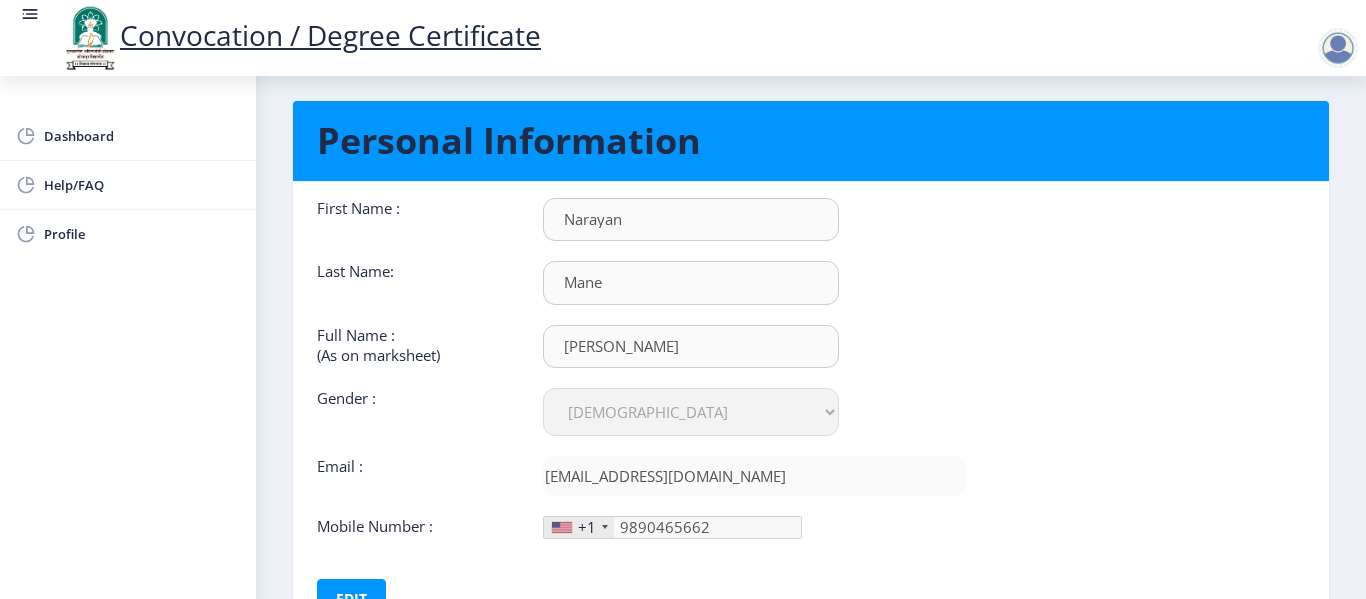 scroll, scrollTop: 0, scrollLeft: 0, axis: both 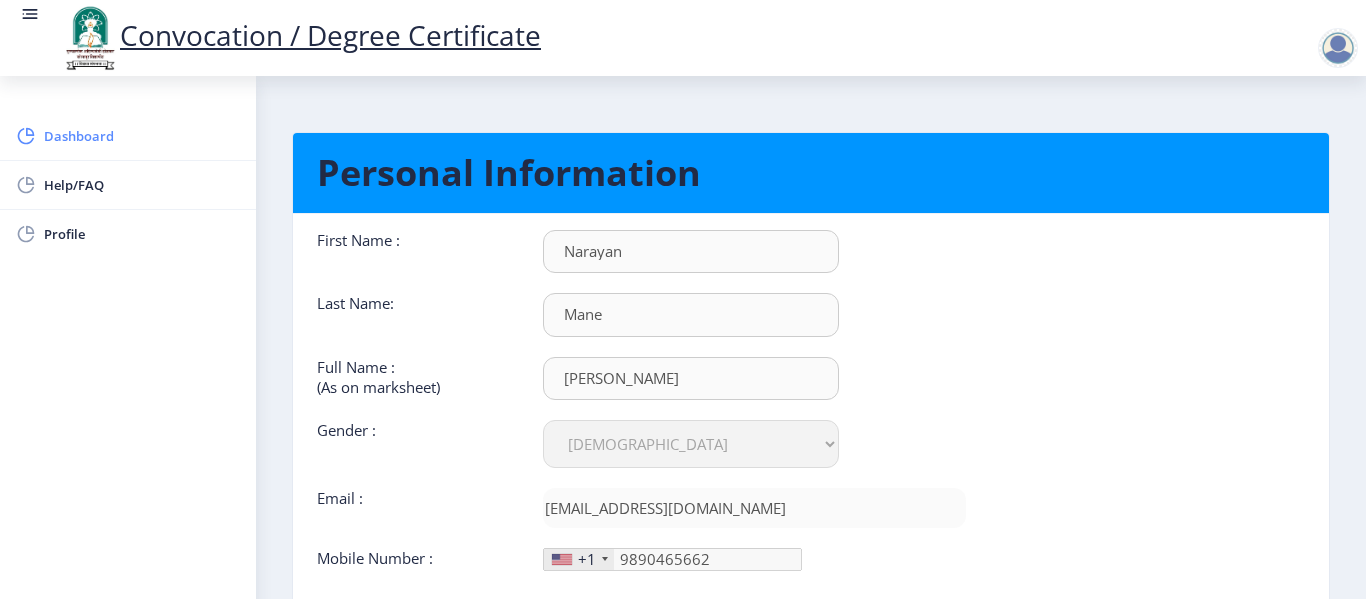 click on "Dashboard" 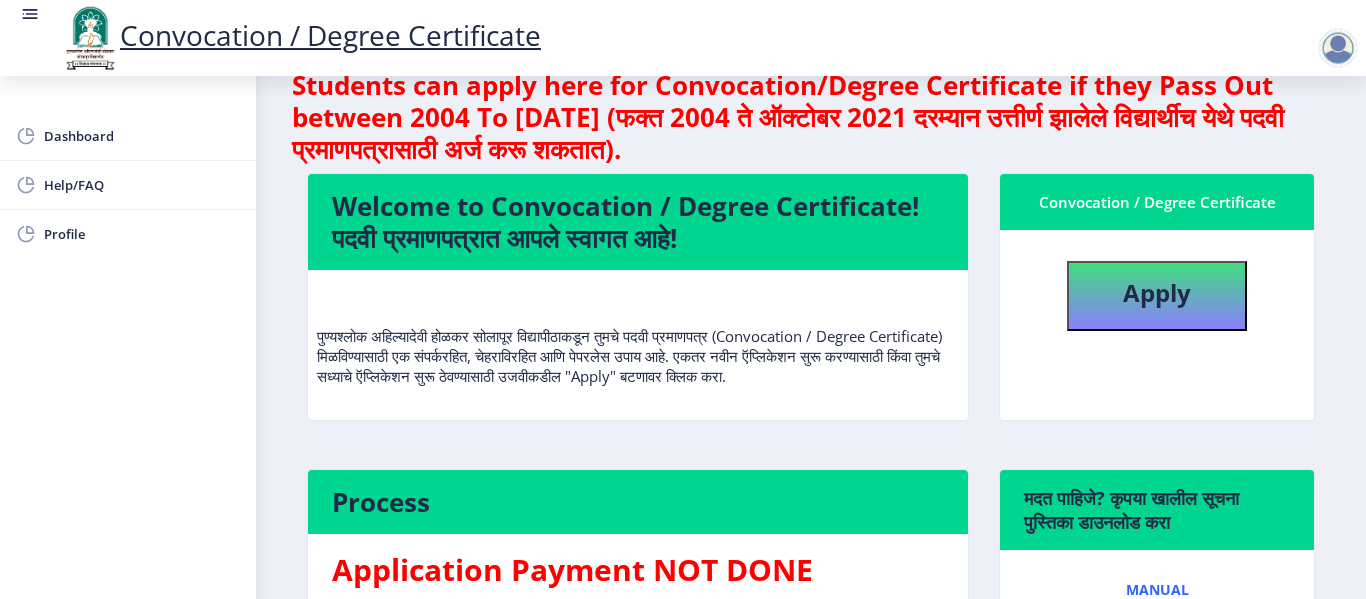 scroll, scrollTop: 0, scrollLeft: 0, axis: both 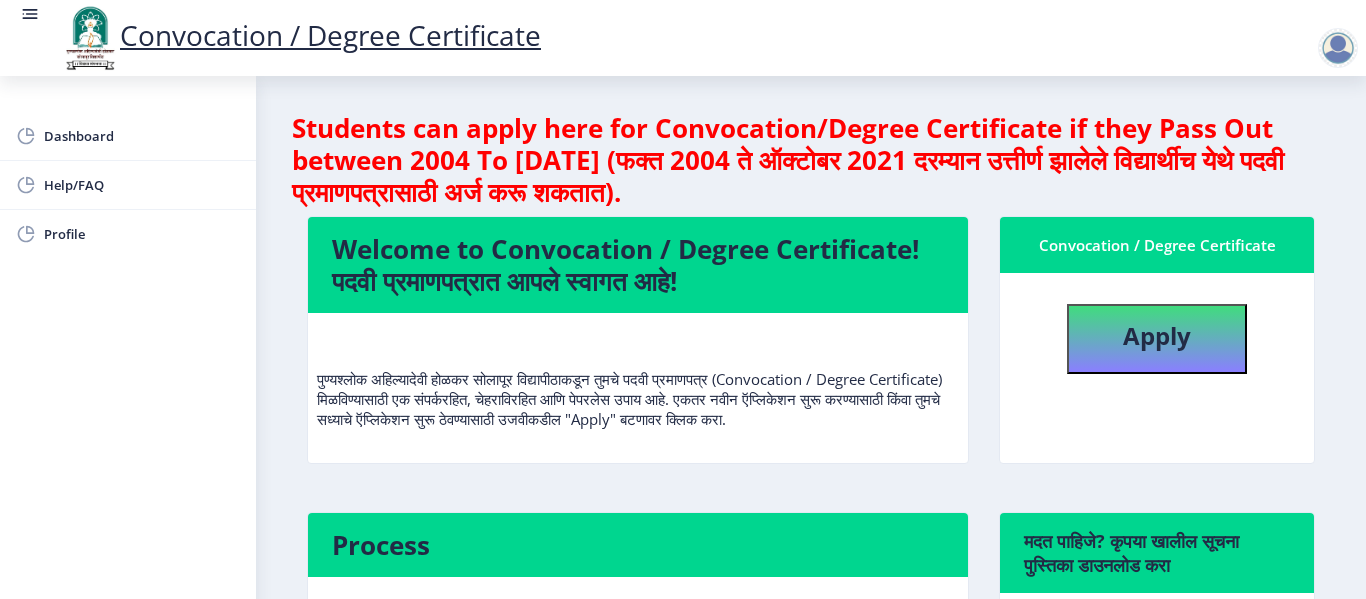 click 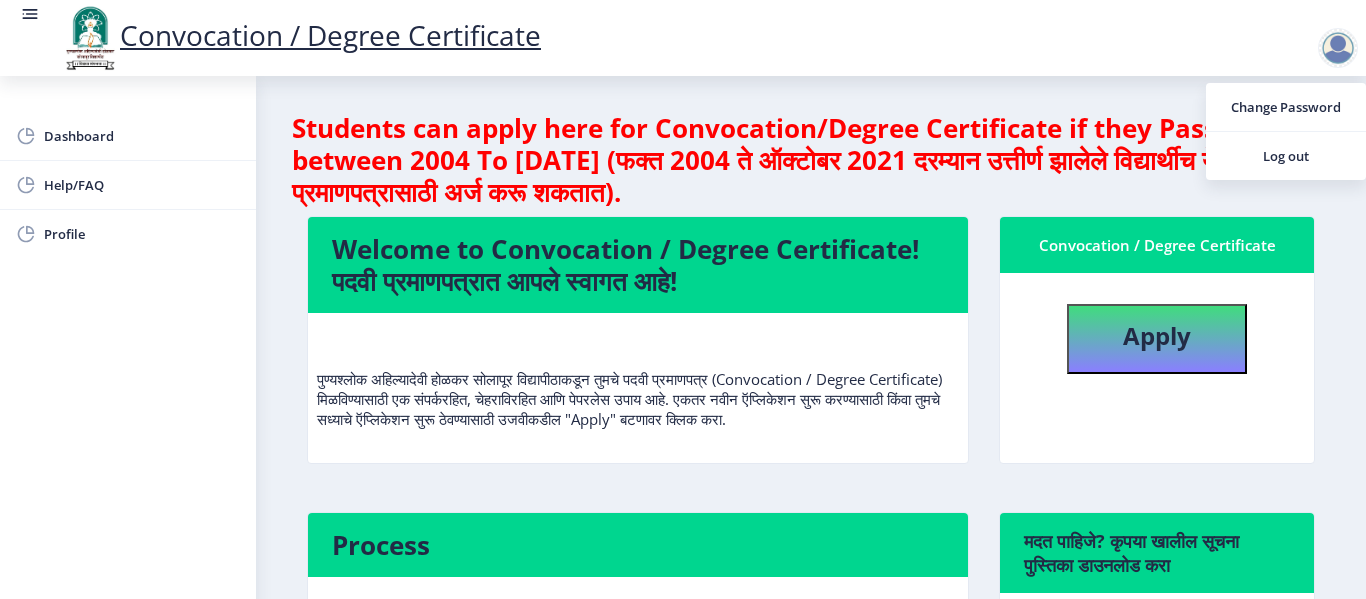 click 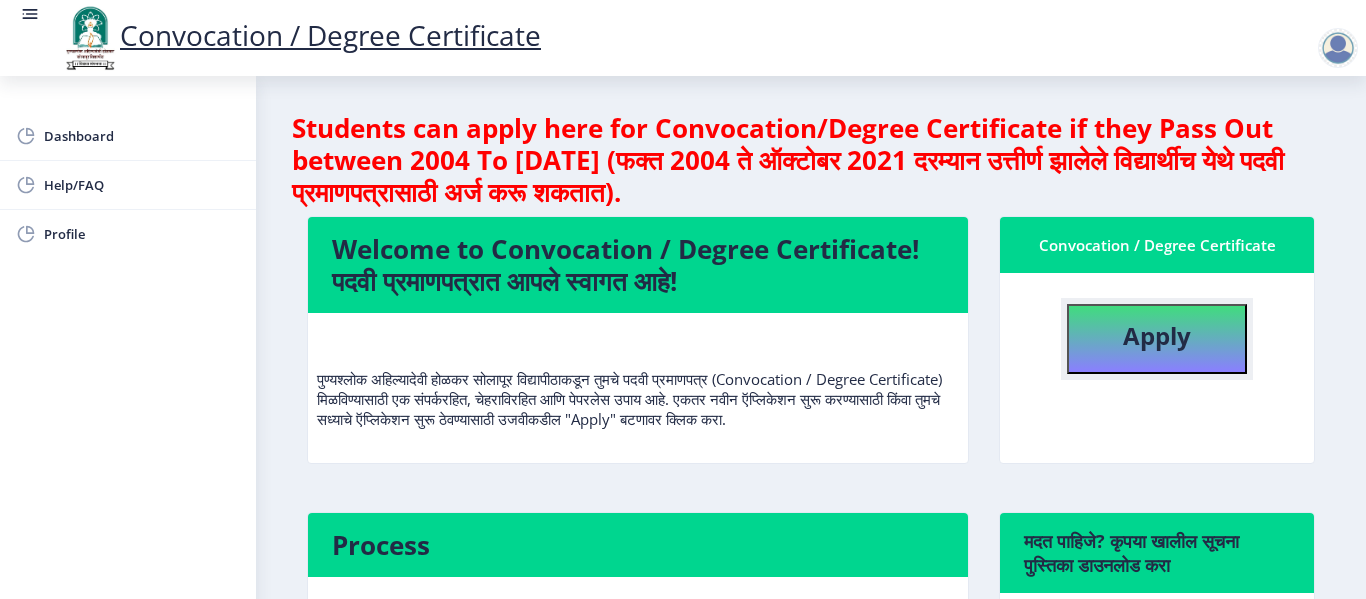 click on "Apply" 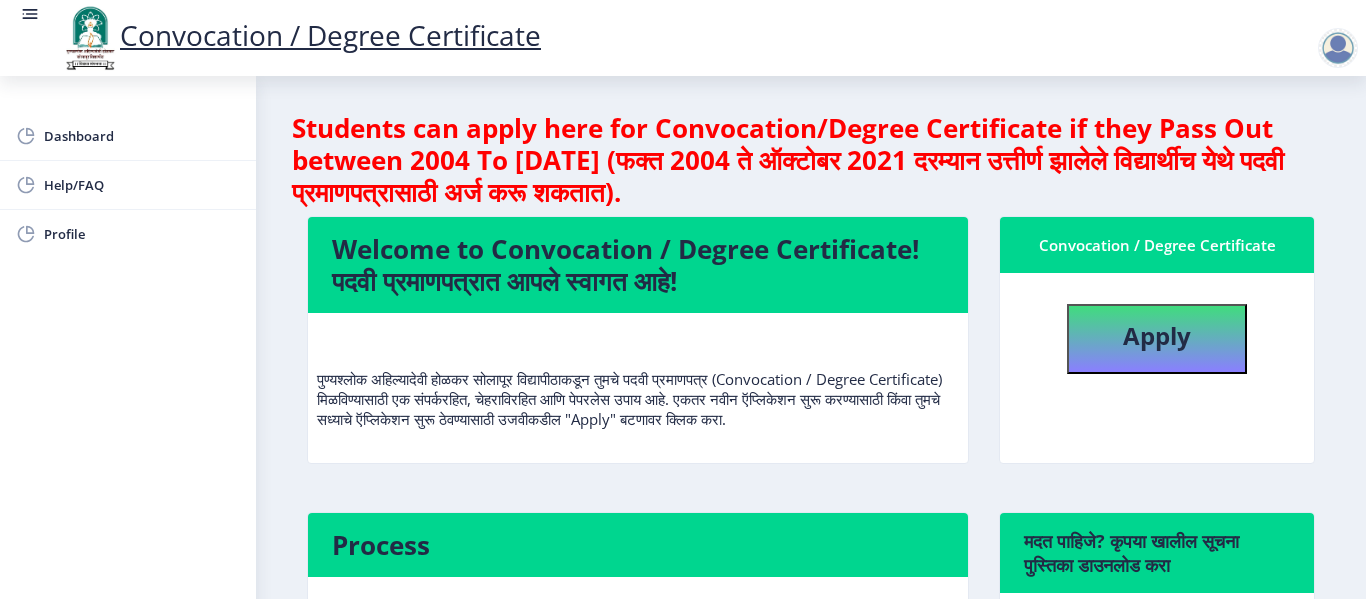 select 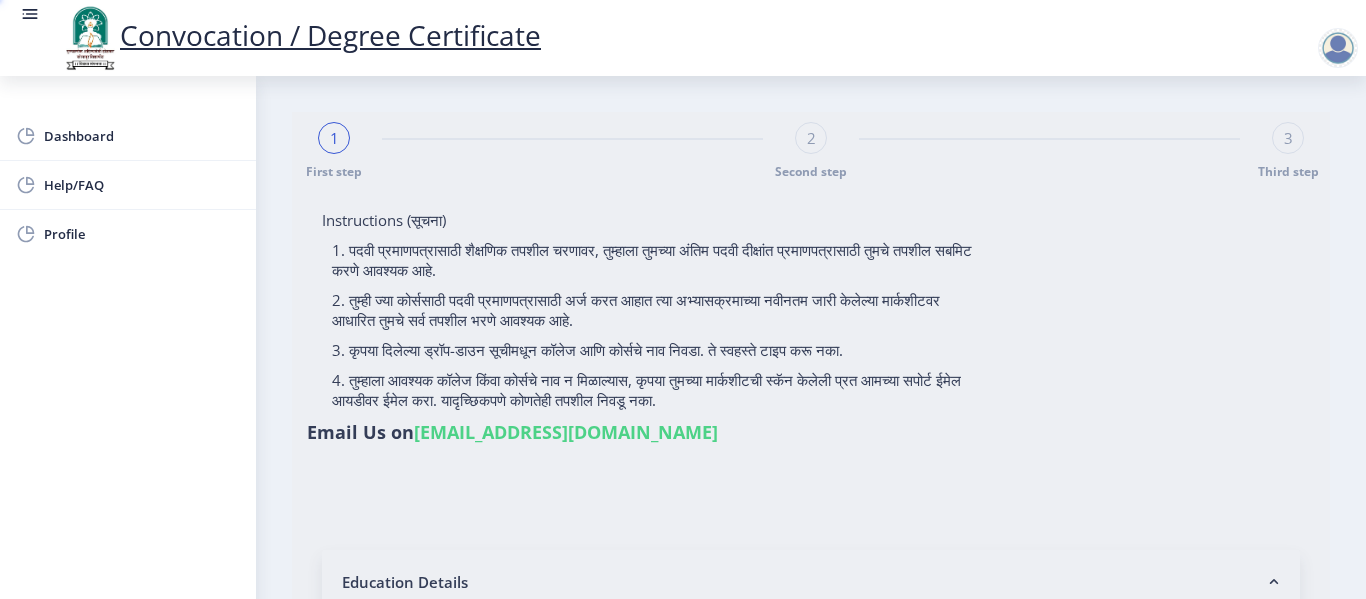 type on "[PERSON_NAME]" 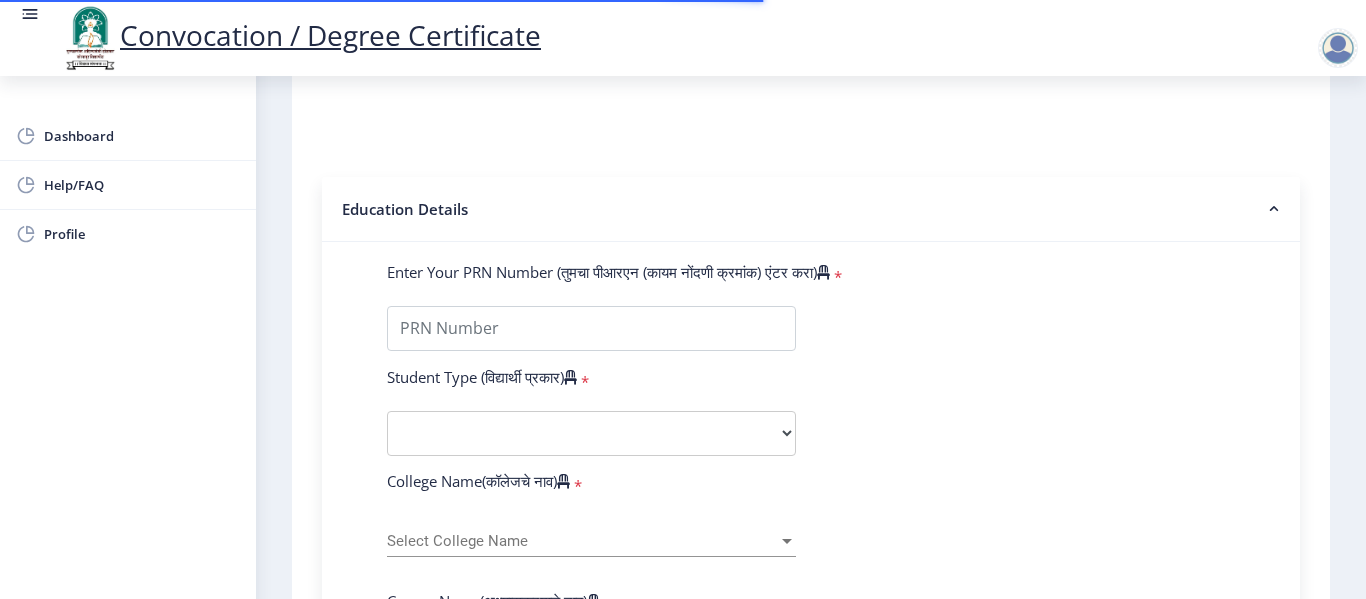 scroll, scrollTop: 400, scrollLeft: 0, axis: vertical 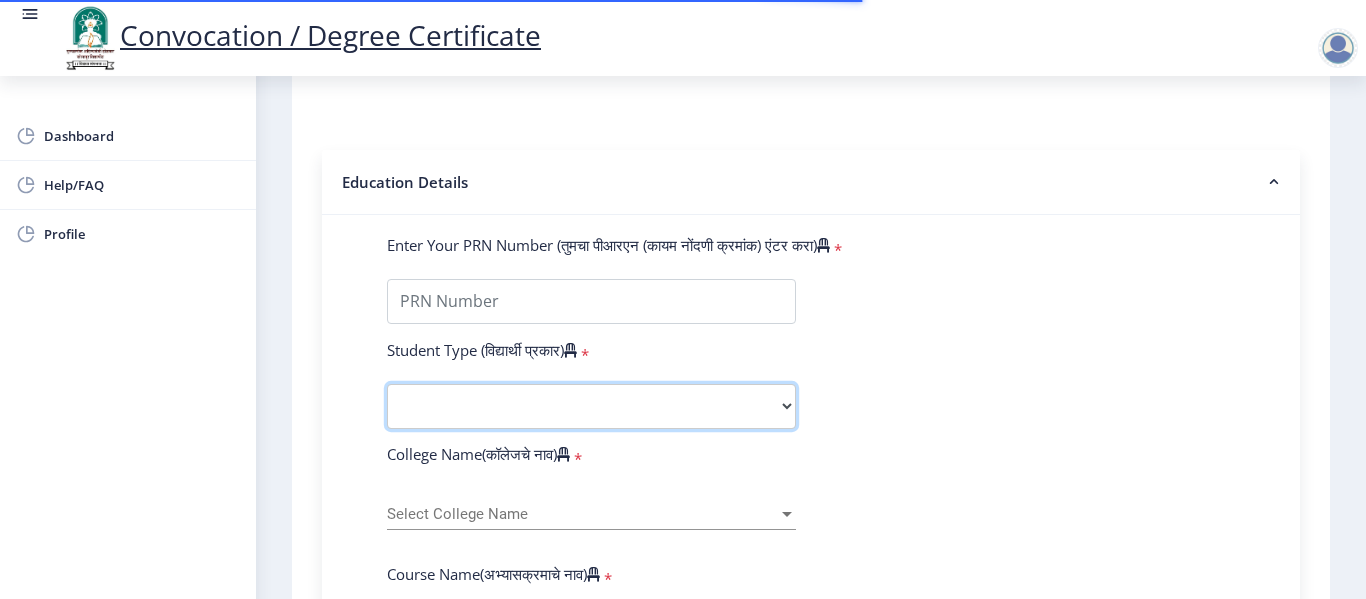 click on "Select Student Type Regular External" at bounding box center [591, 406] 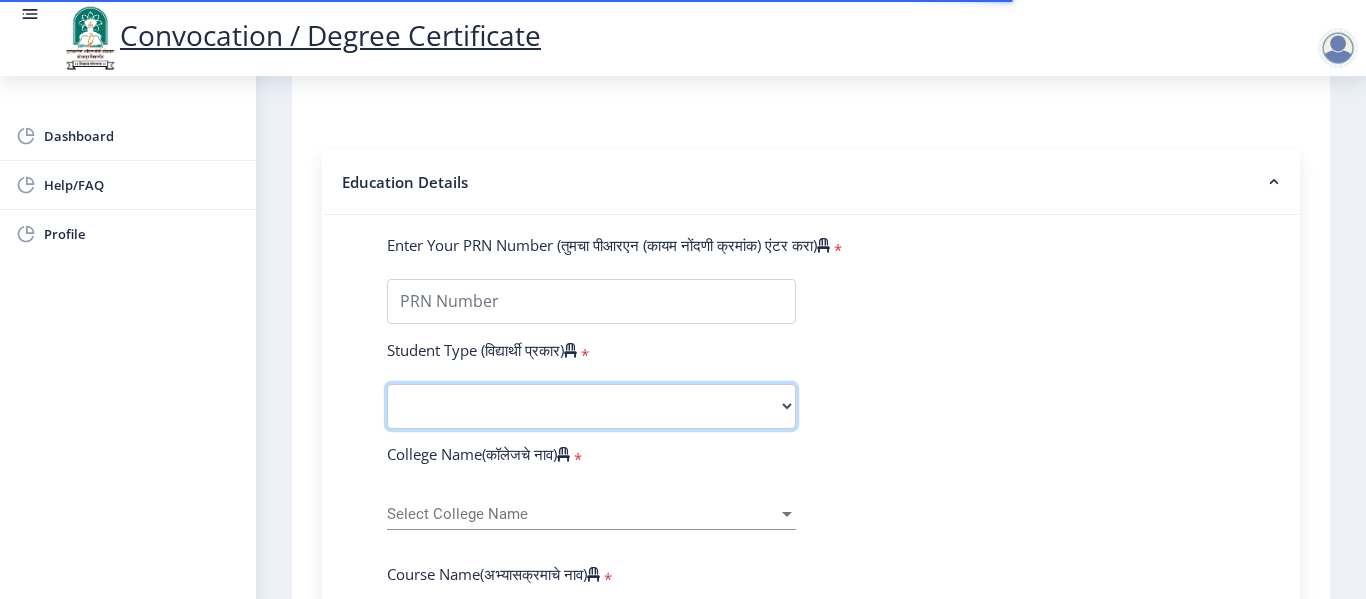 select on "Regular" 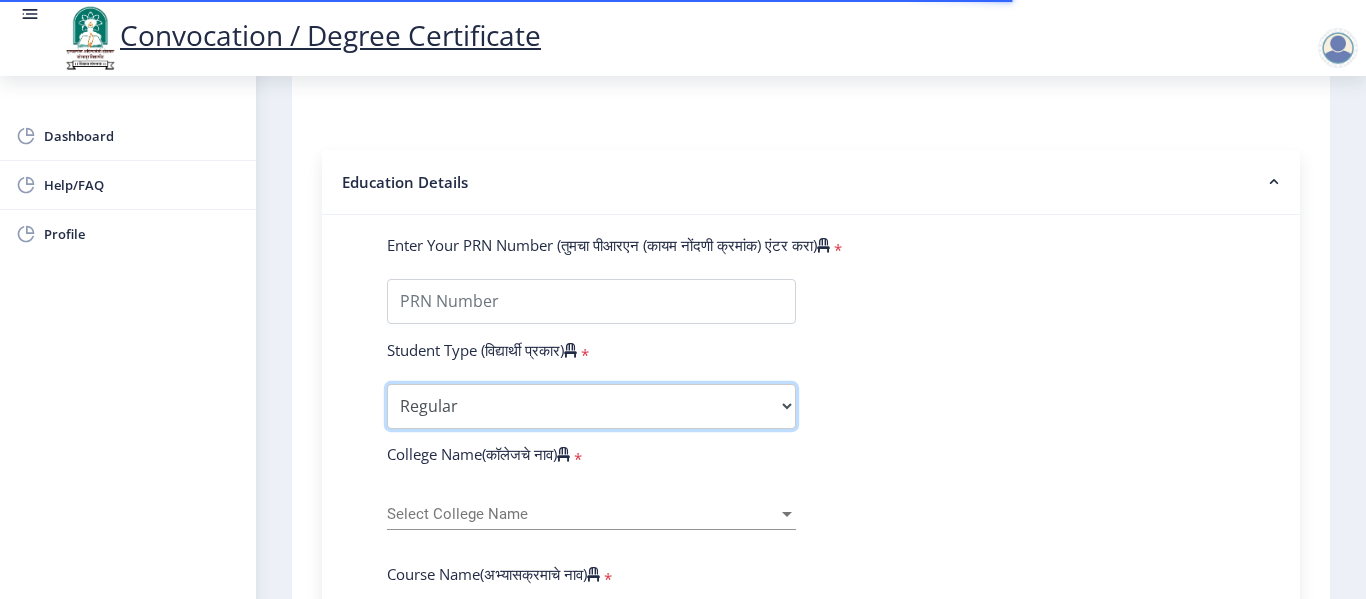 click on "Select Student Type Regular External" at bounding box center (591, 406) 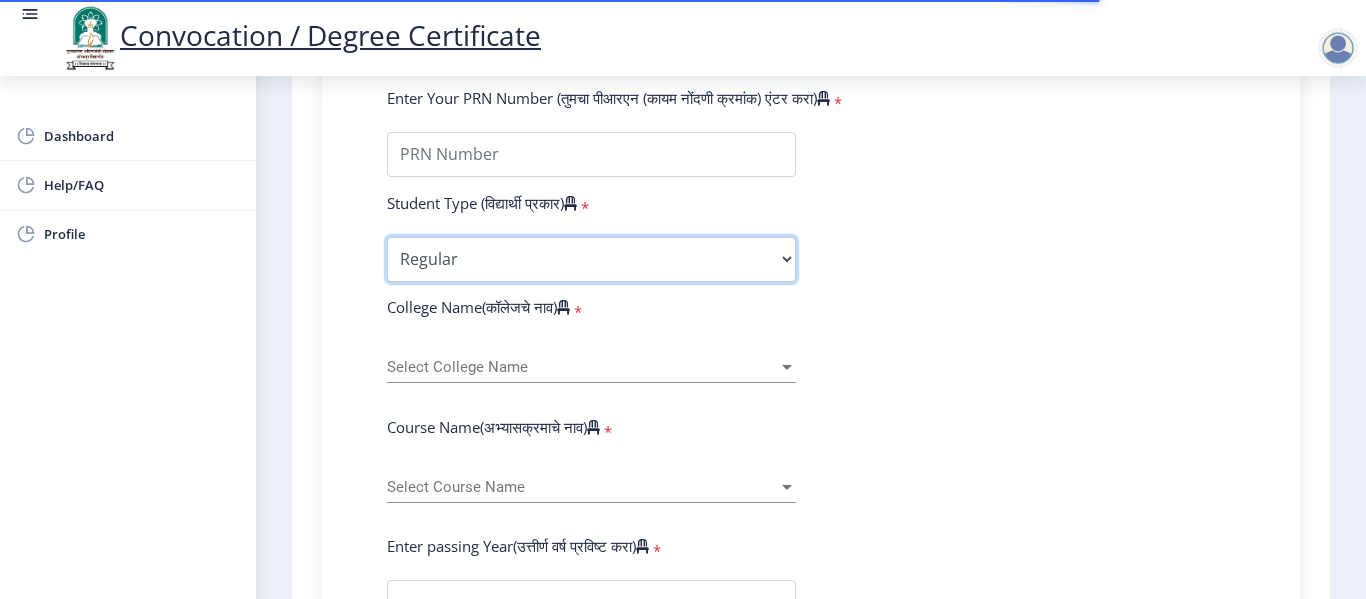 scroll, scrollTop: 600, scrollLeft: 0, axis: vertical 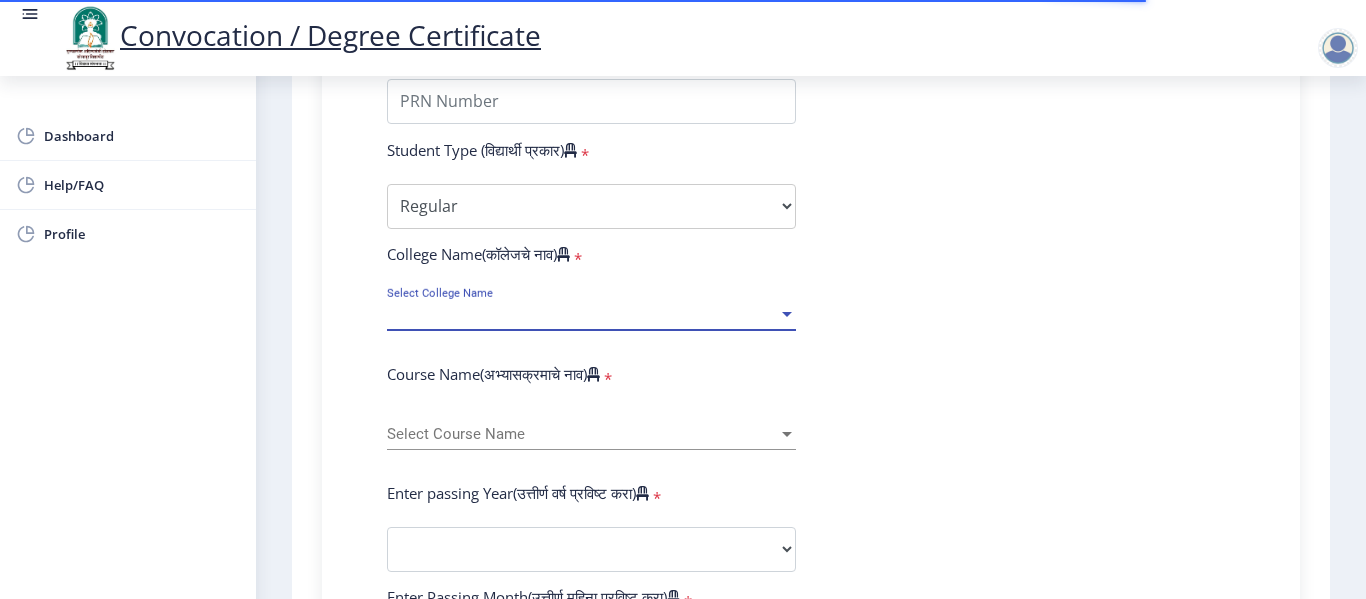 click on "Select College Name" at bounding box center (582, 314) 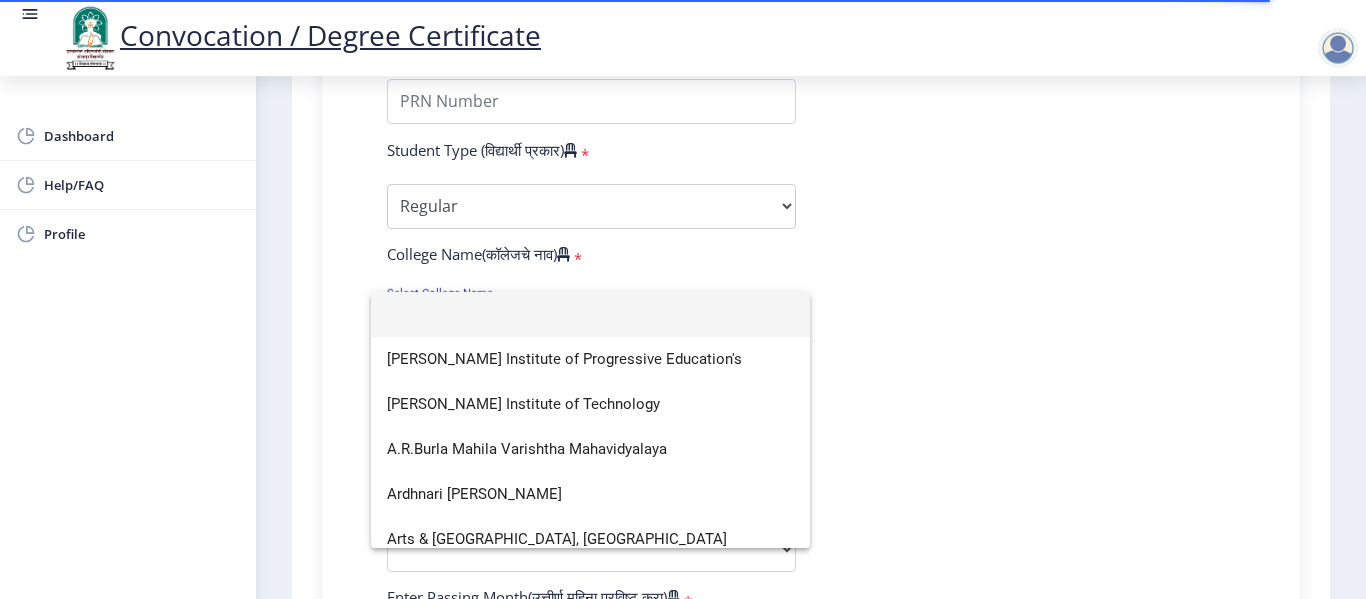 click 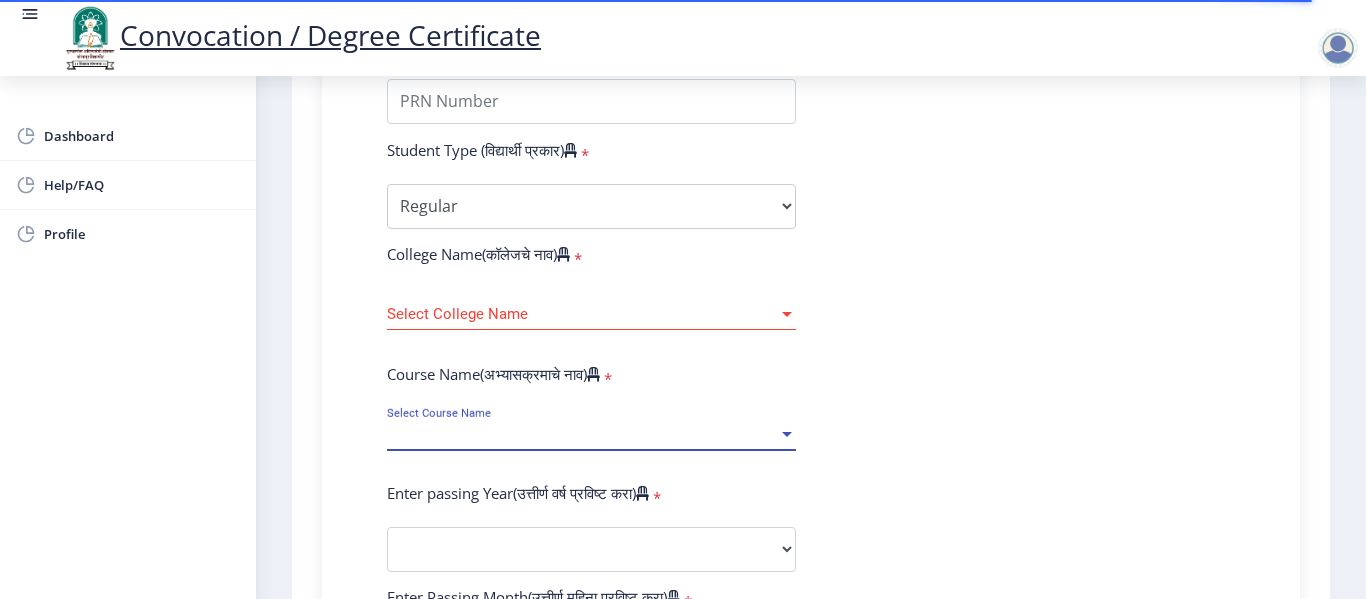 click on "Select Course Name" at bounding box center [582, 434] 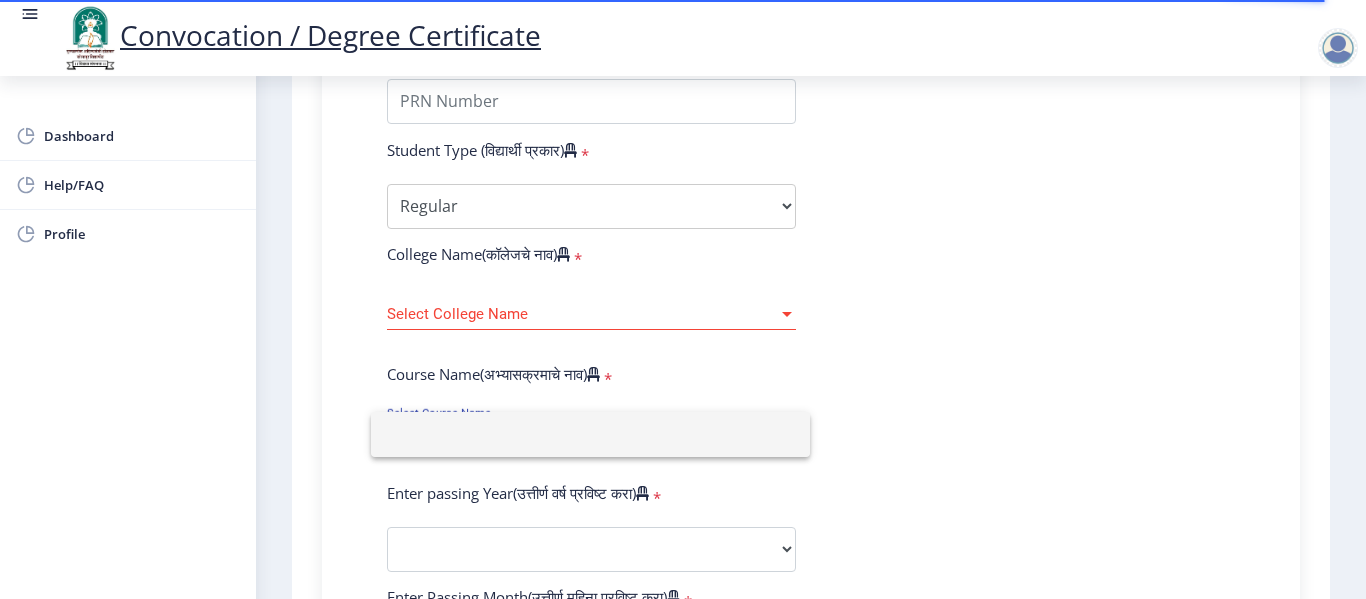 click 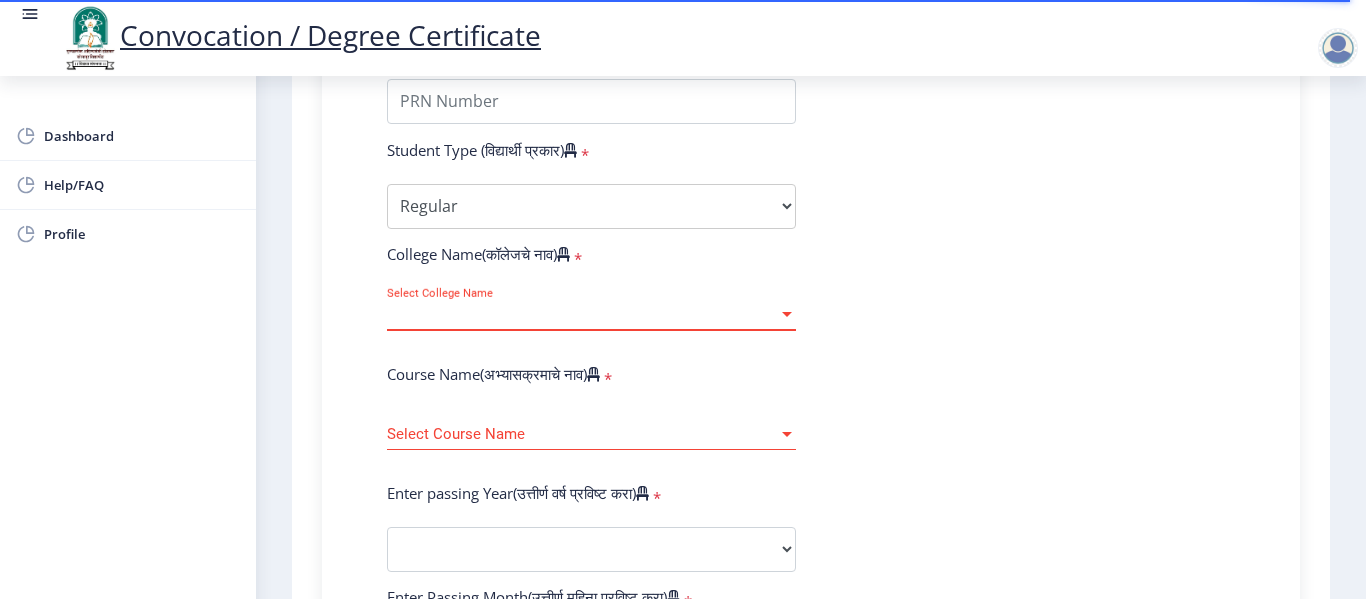 click at bounding box center [787, 314] 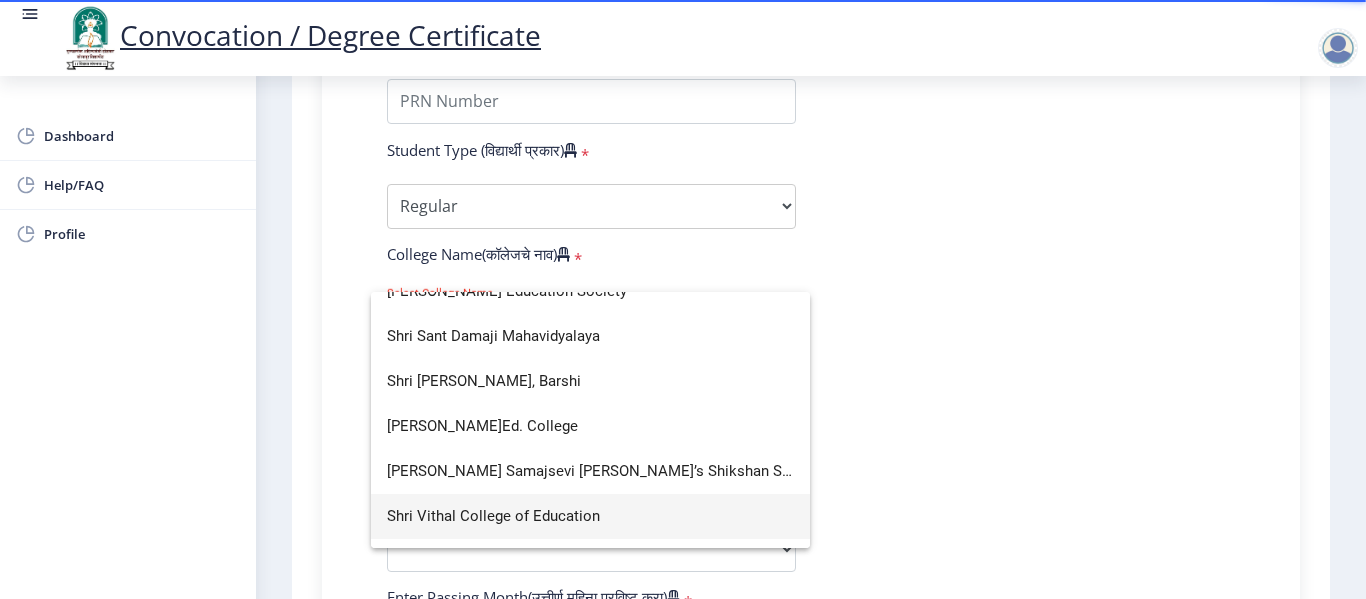 scroll, scrollTop: 100, scrollLeft: 0, axis: vertical 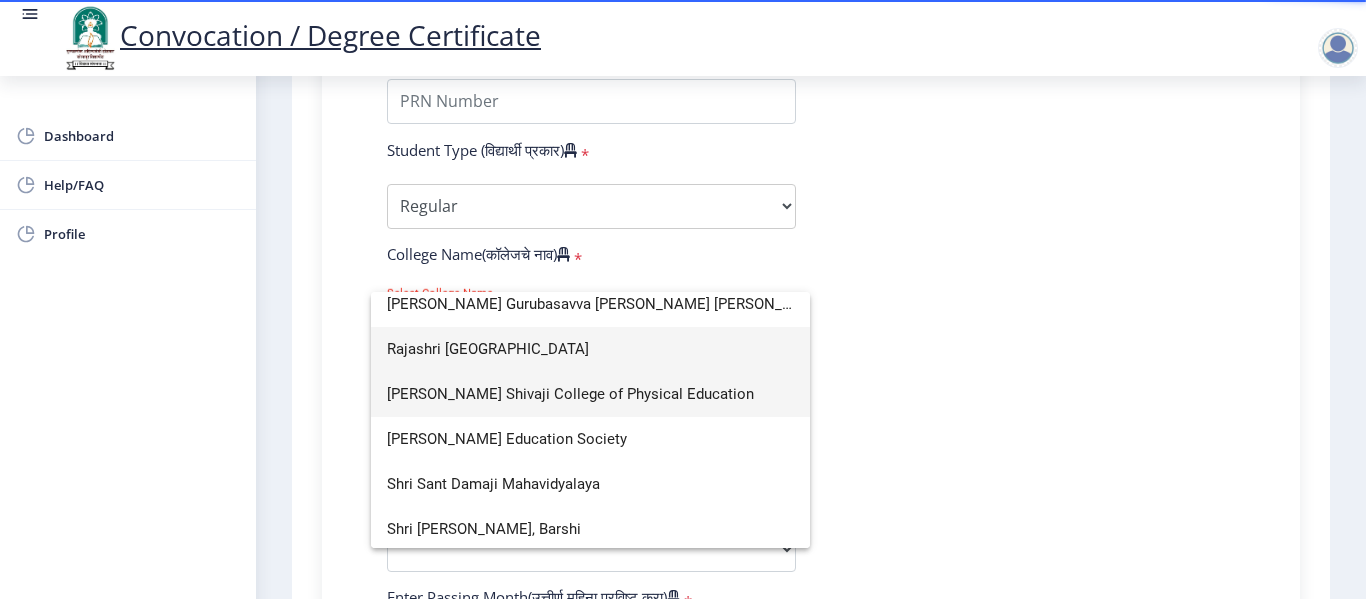 type on "shri" 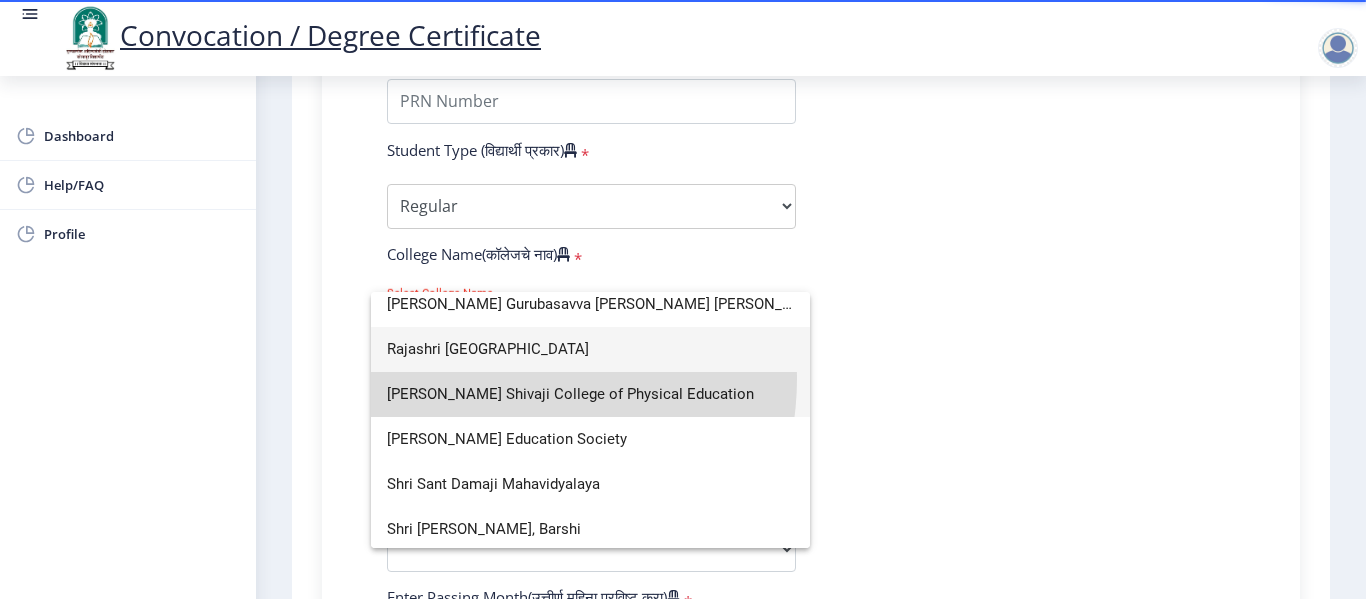 click on "[PERSON_NAME] Shivaji College of Physical Education" at bounding box center (590, 394) 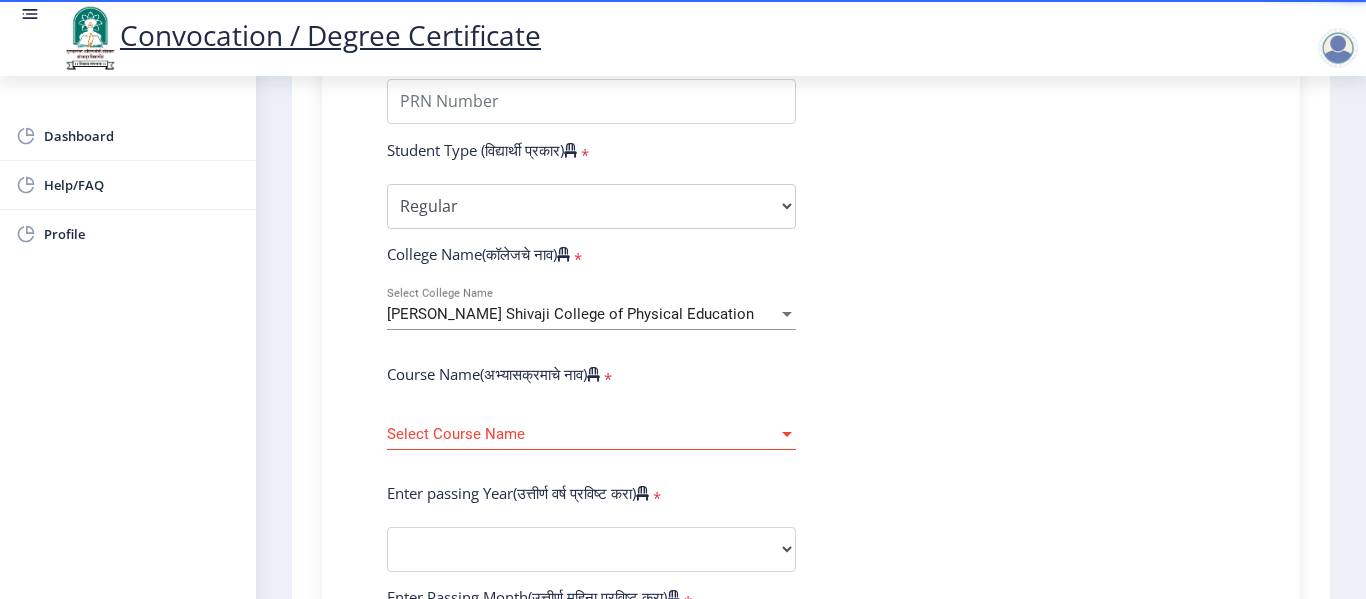 click on "Select Course Name" at bounding box center (582, 434) 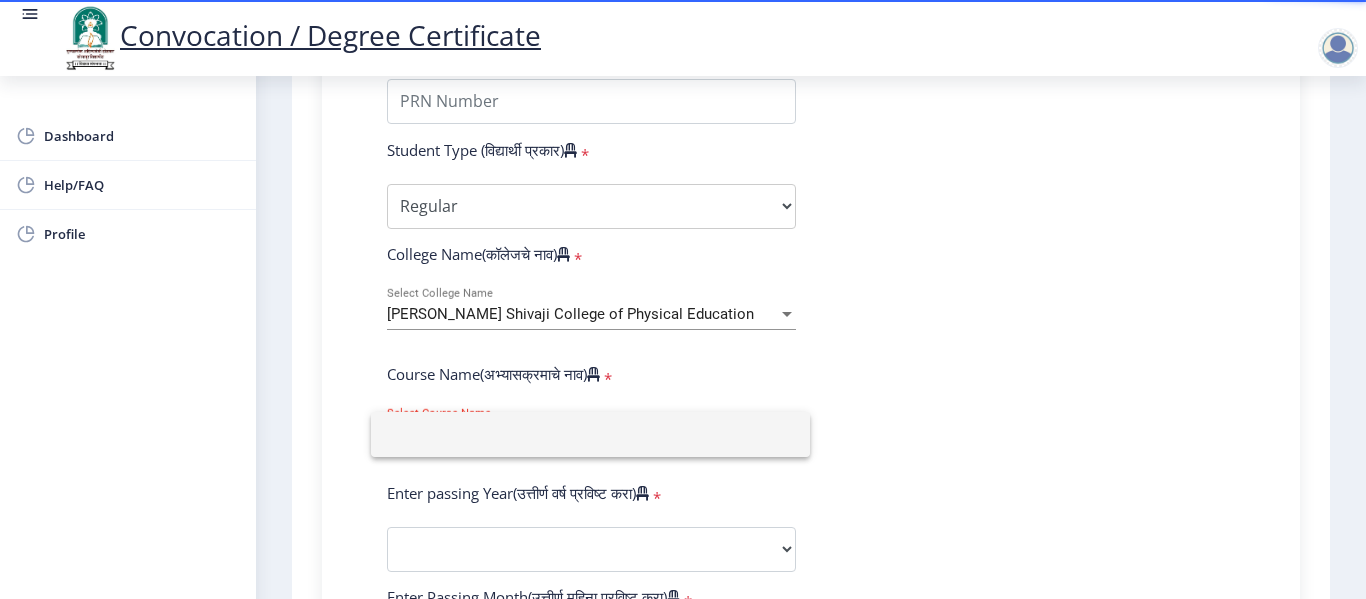 click 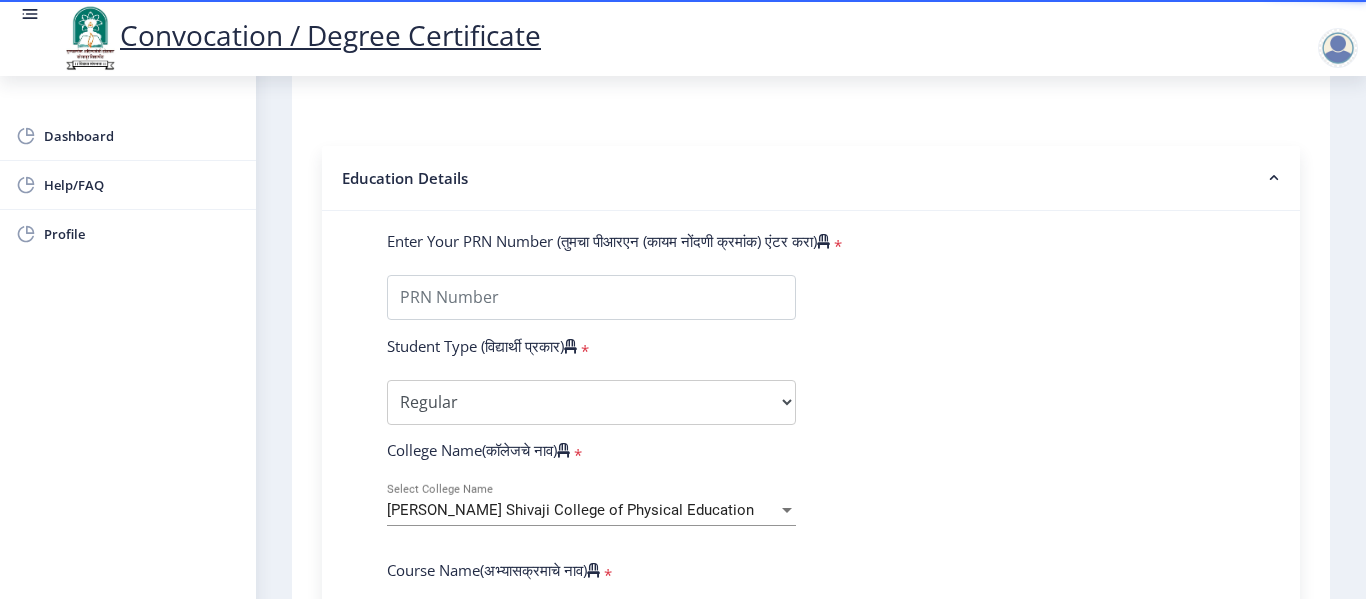 scroll, scrollTop: 300, scrollLeft: 0, axis: vertical 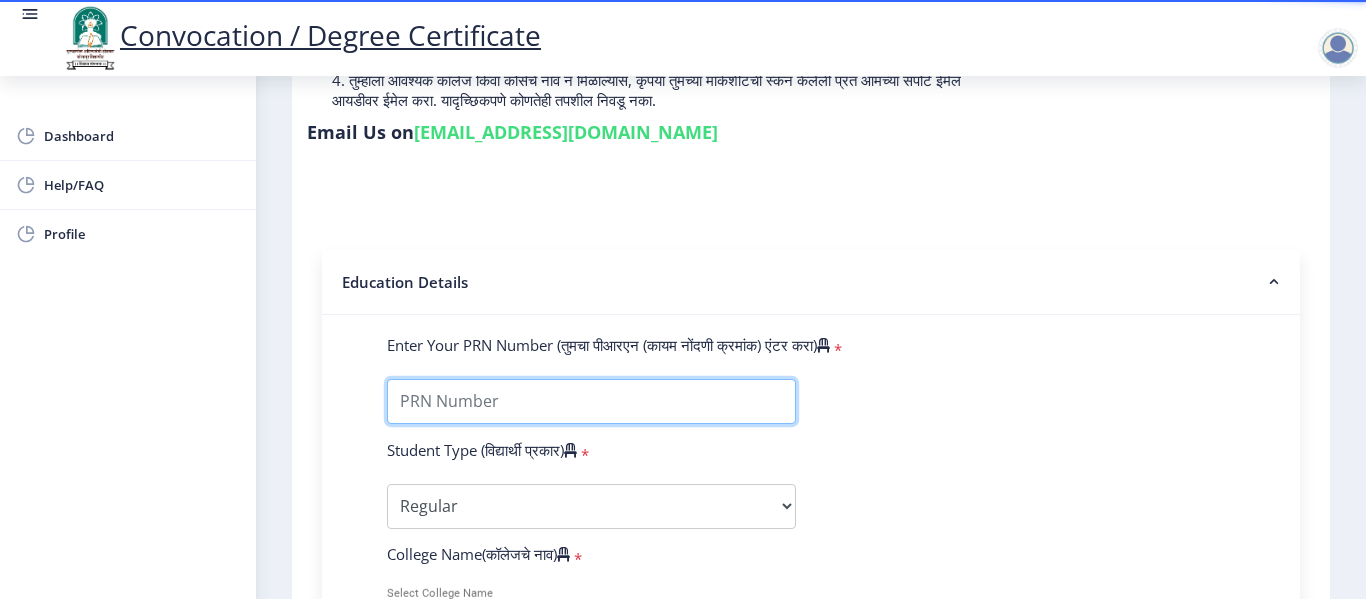 click on "Enter Your PRN Number (तुमचा पीआरएन (कायम नोंदणी क्रमांक) एंटर करा)" at bounding box center (591, 401) 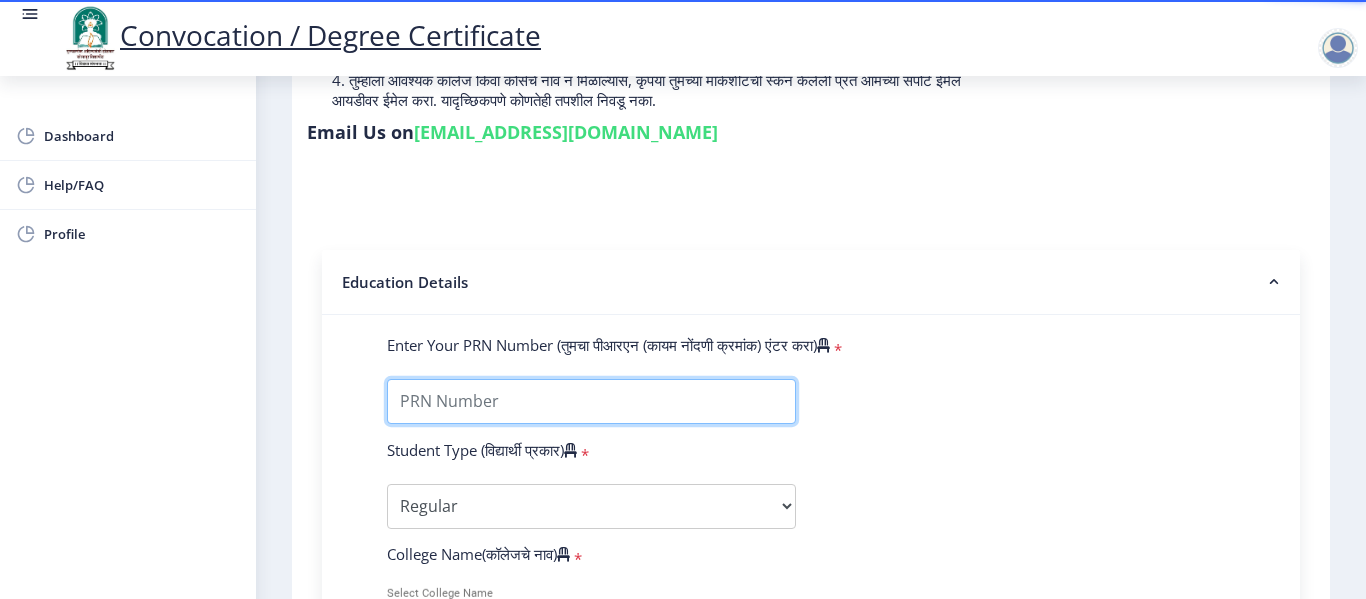 paste on "0700000124" 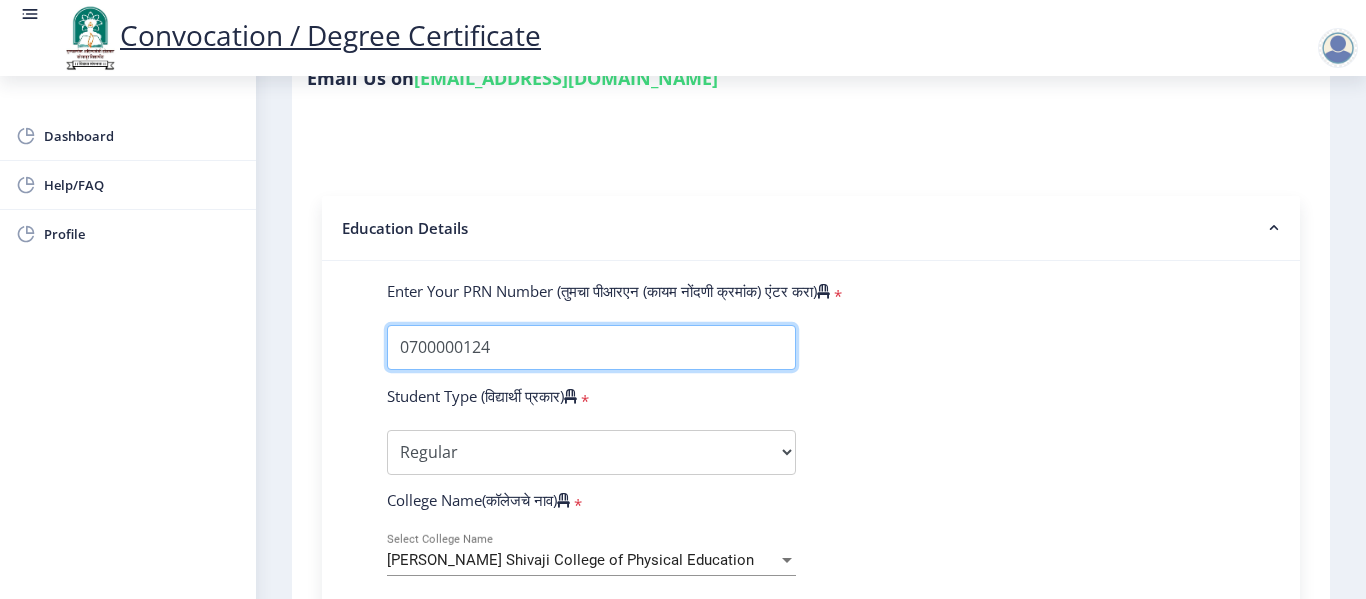 scroll, scrollTop: 400, scrollLeft: 0, axis: vertical 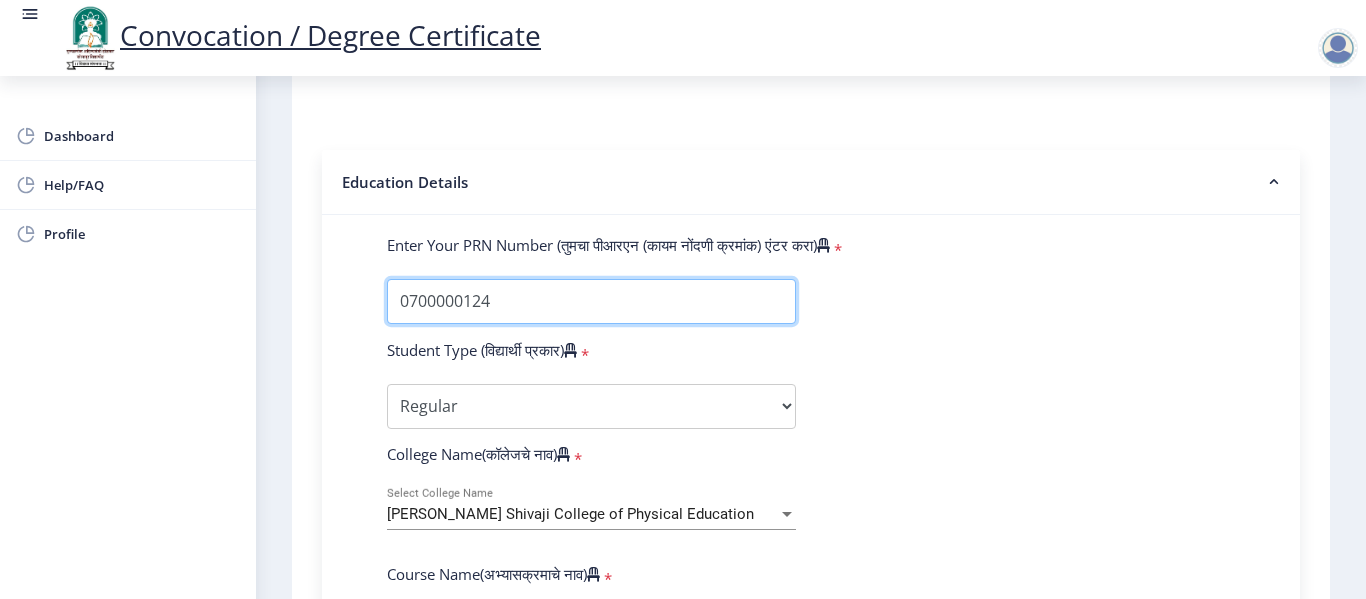 type on "0700000124" 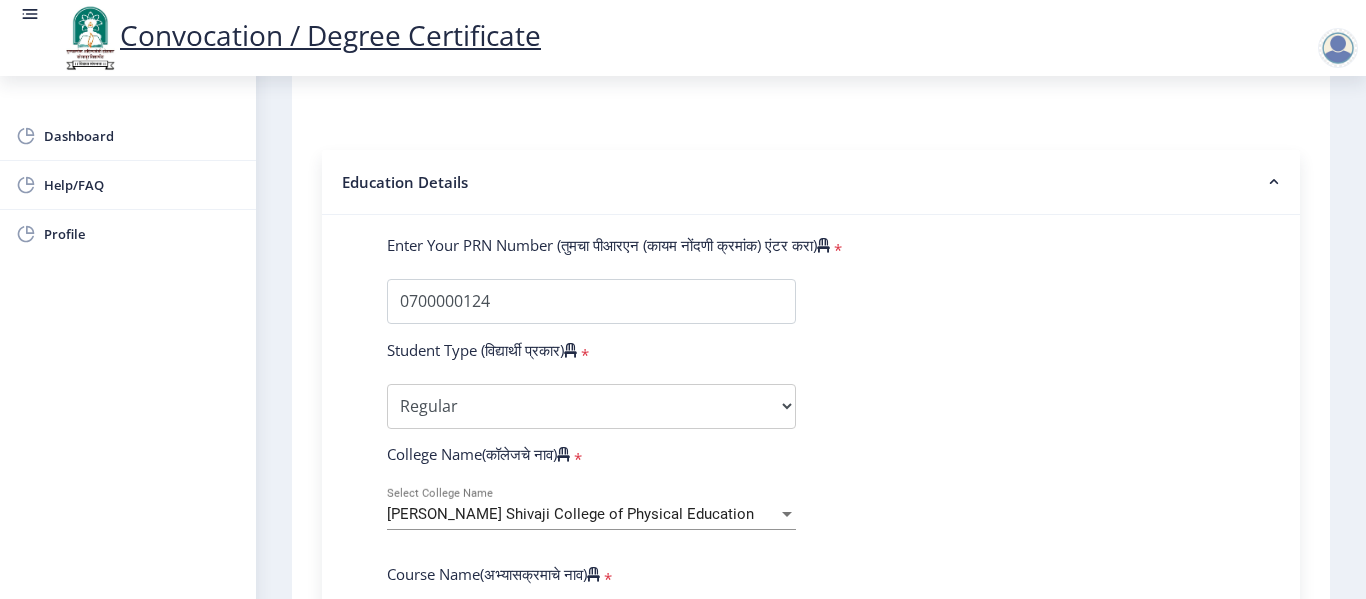 click 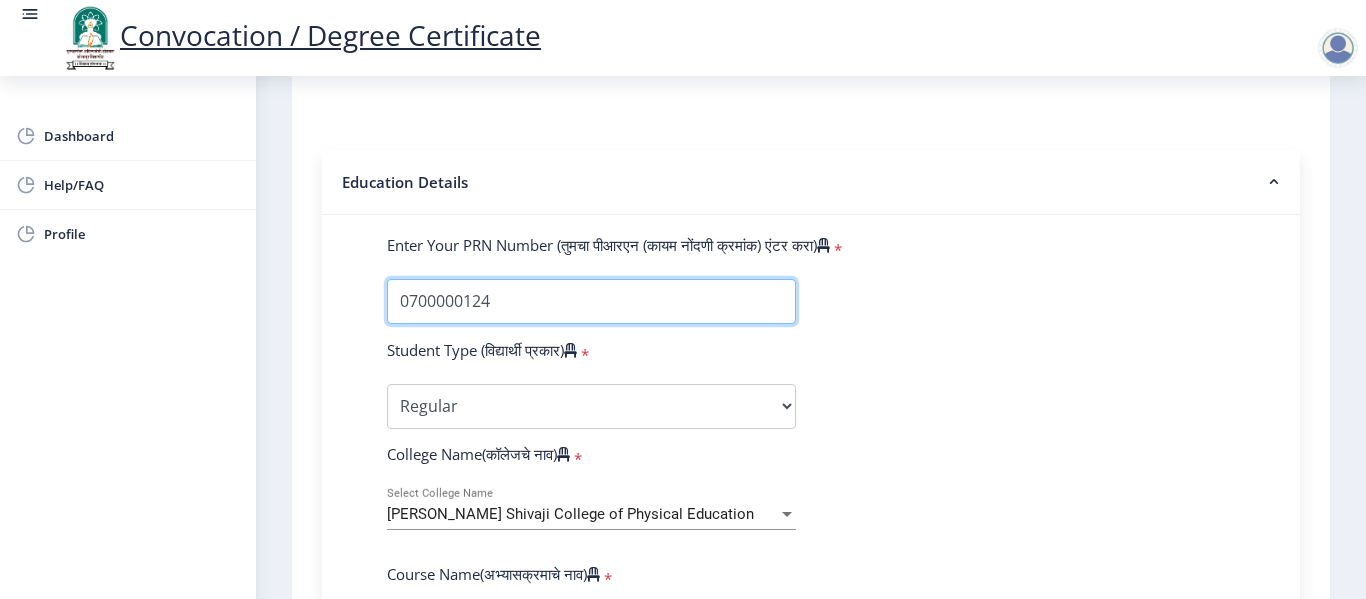 click on "Enter Your PRN Number (तुमचा पीआरएन (कायम नोंदणी क्रमांक) एंटर करा)" at bounding box center (591, 301) 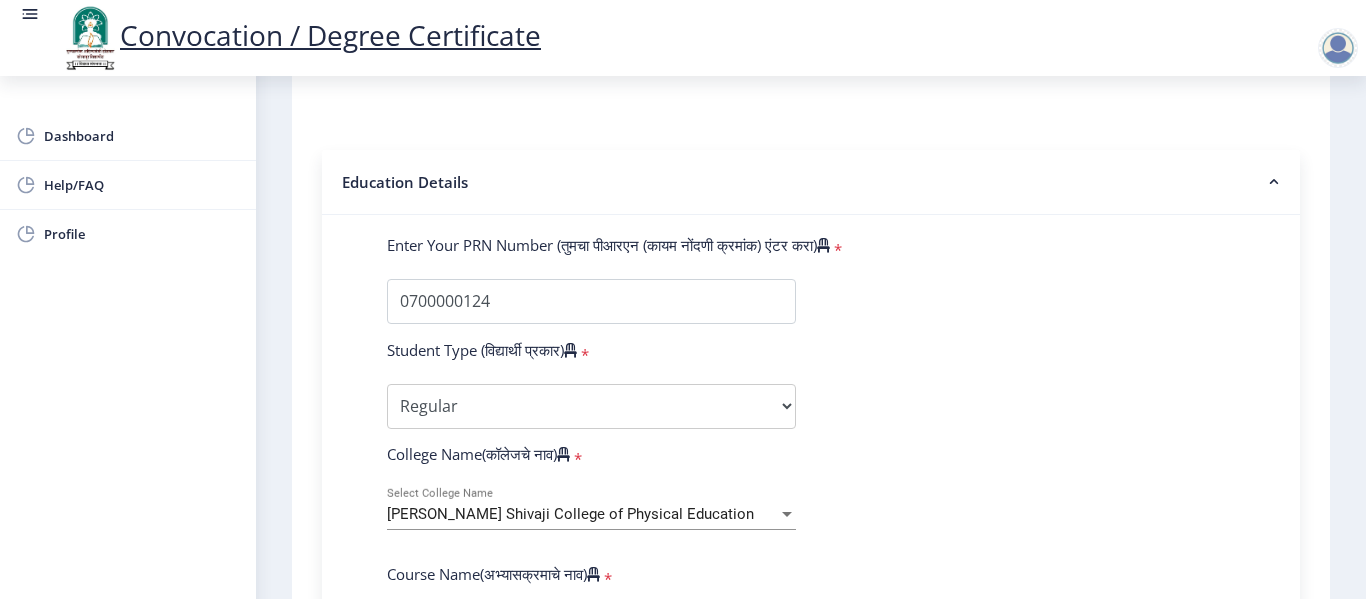 click 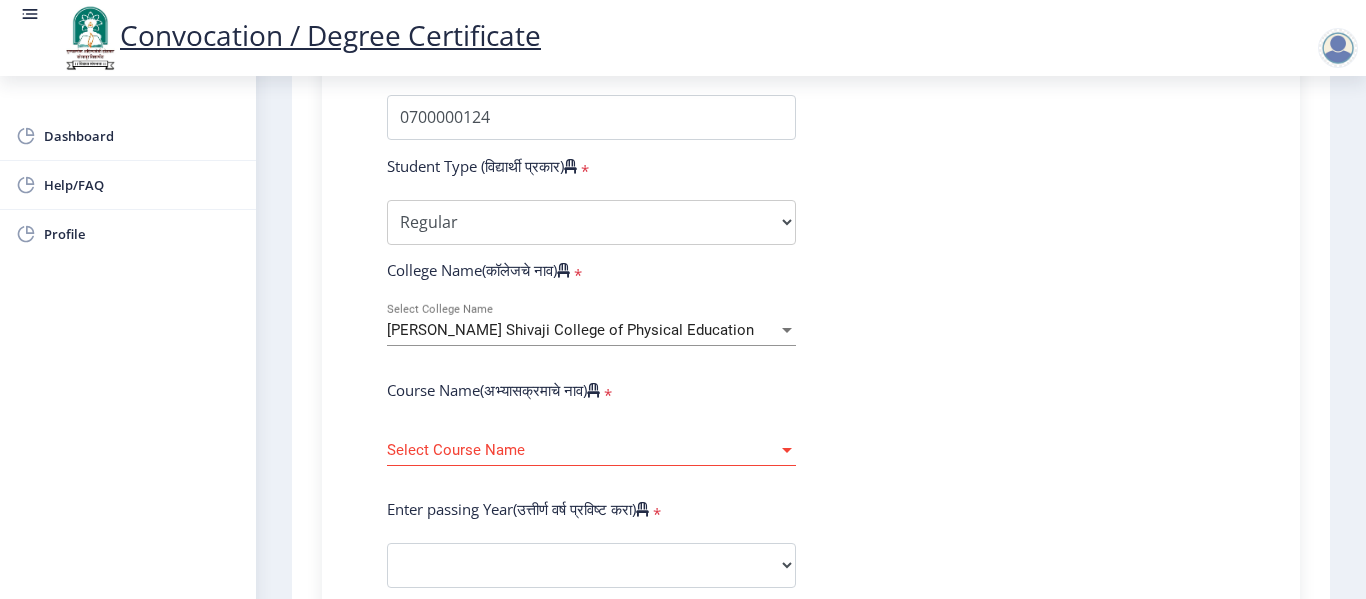 scroll, scrollTop: 600, scrollLeft: 0, axis: vertical 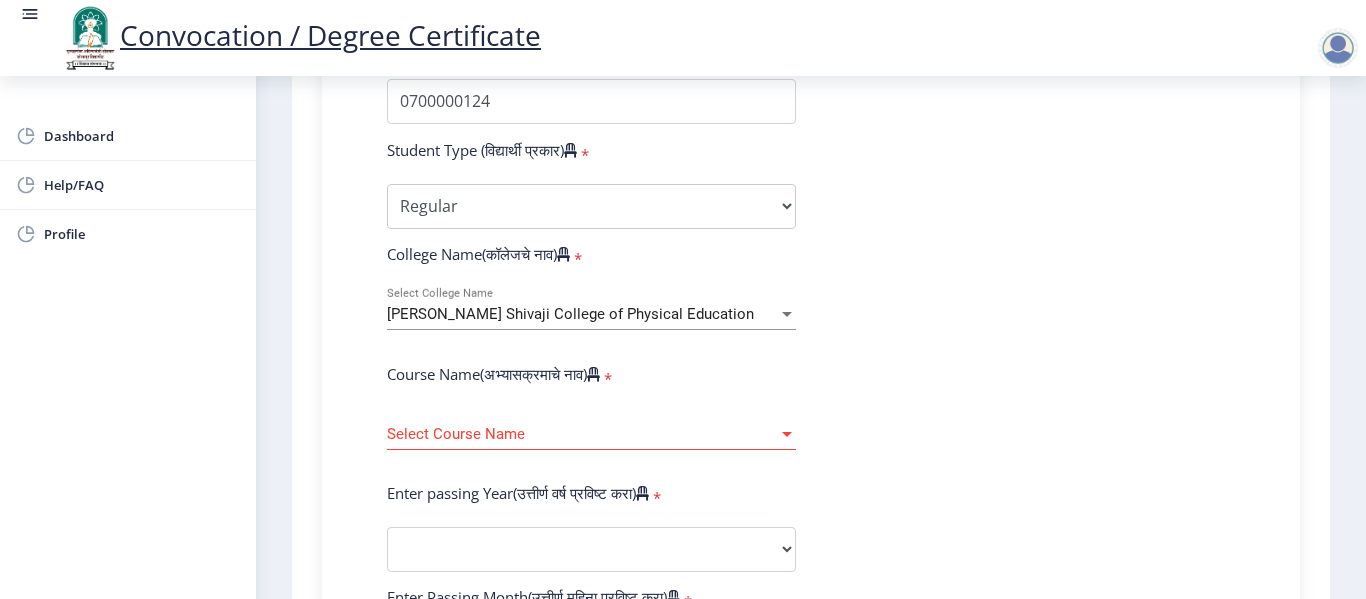 click at bounding box center [787, 434] 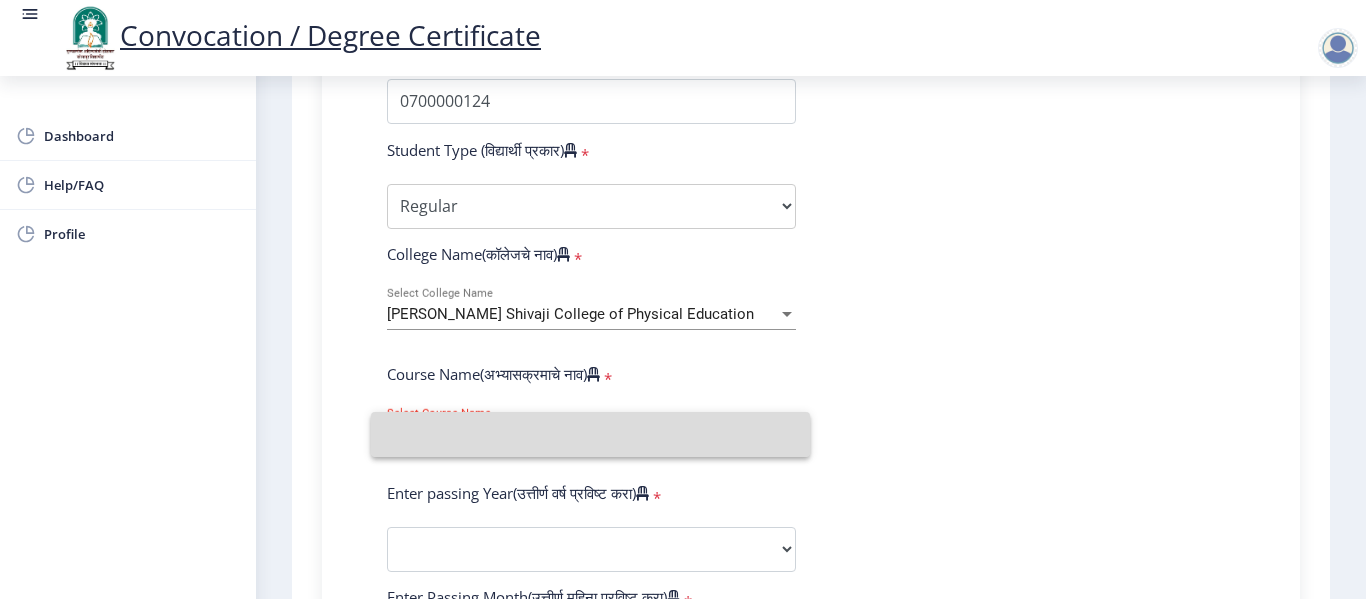 click at bounding box center [590, 434] 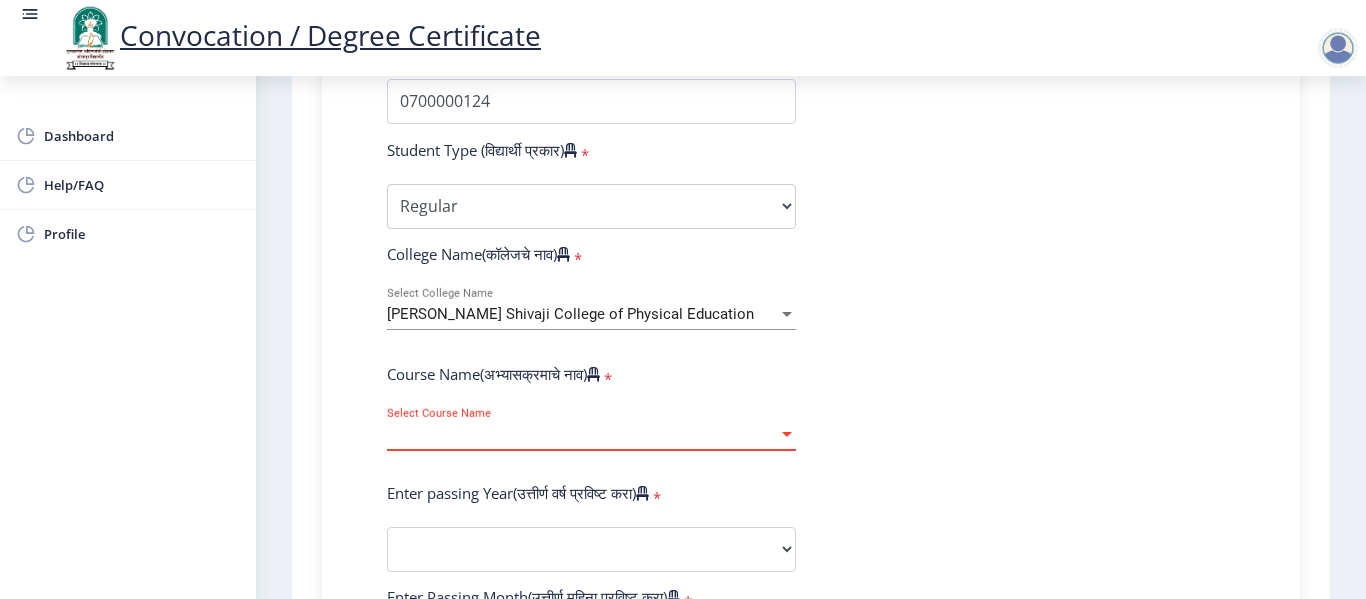 click at bounding box center (787, 434) 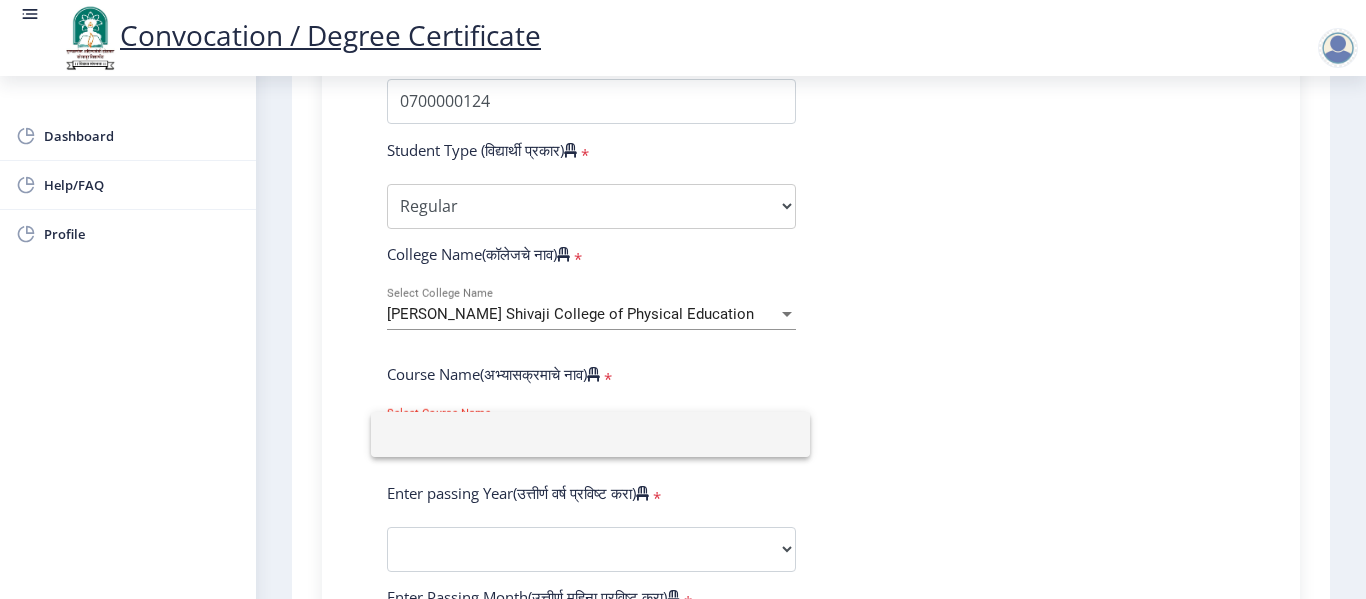 click at bounding box center [590, 434] 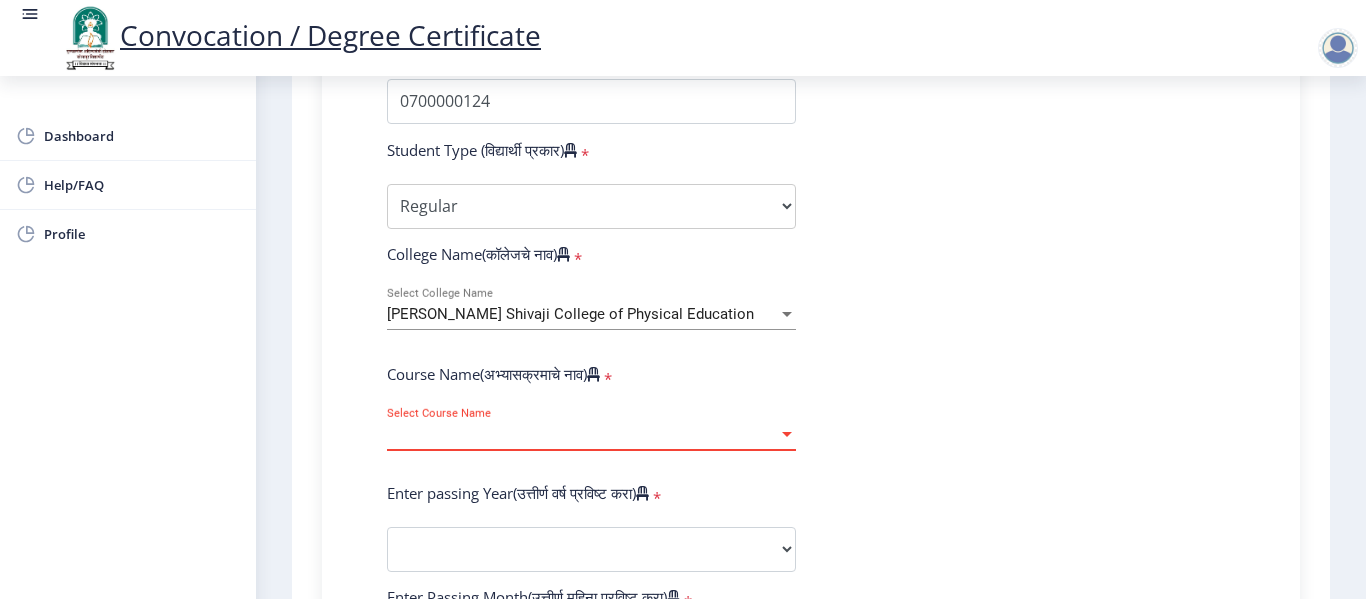 click at bounding box center (787, 434) 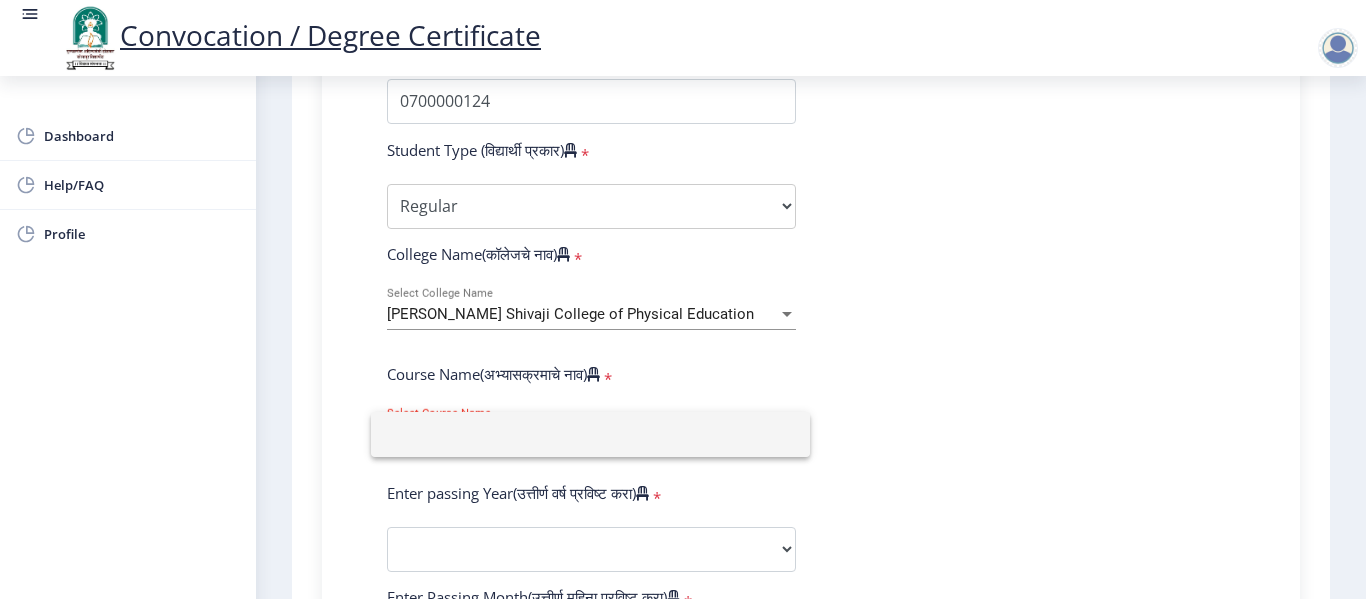 click at bounding box center [590, 434] 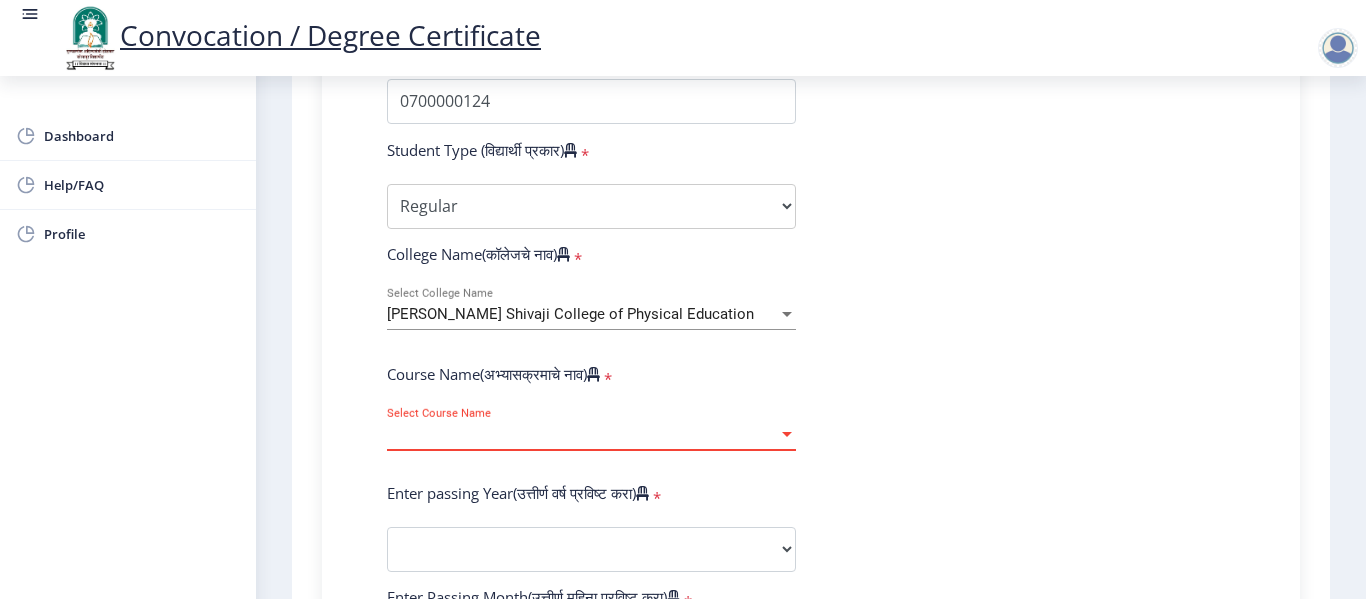 click at bounding box center [787, 434] 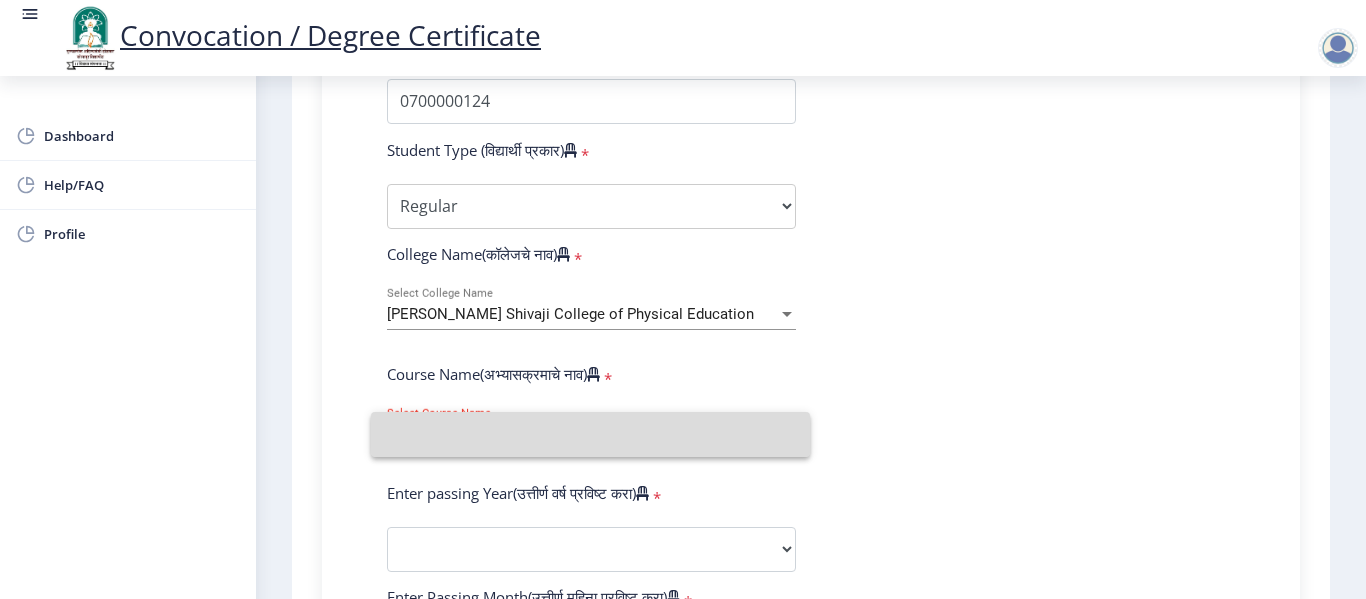 click at bounding box center [590, 434] 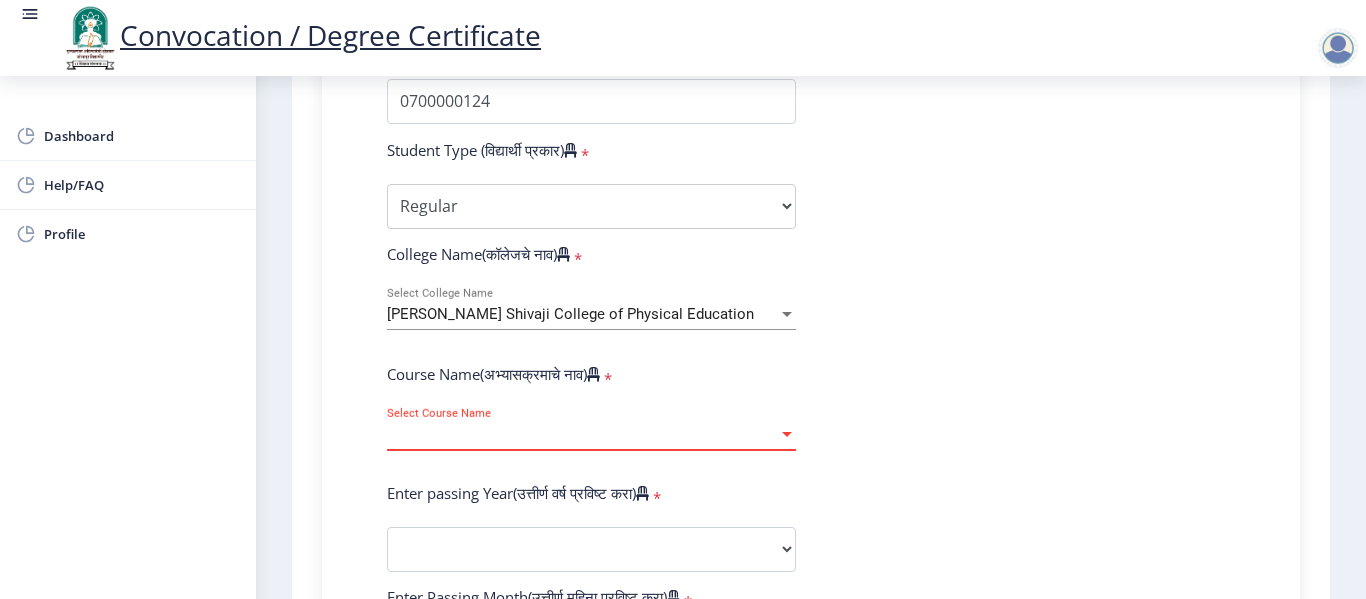 drag, startPoint x: 430, startPoint y: 408, endPoint x: 413, endPoint y: 432, distance: 29.410883 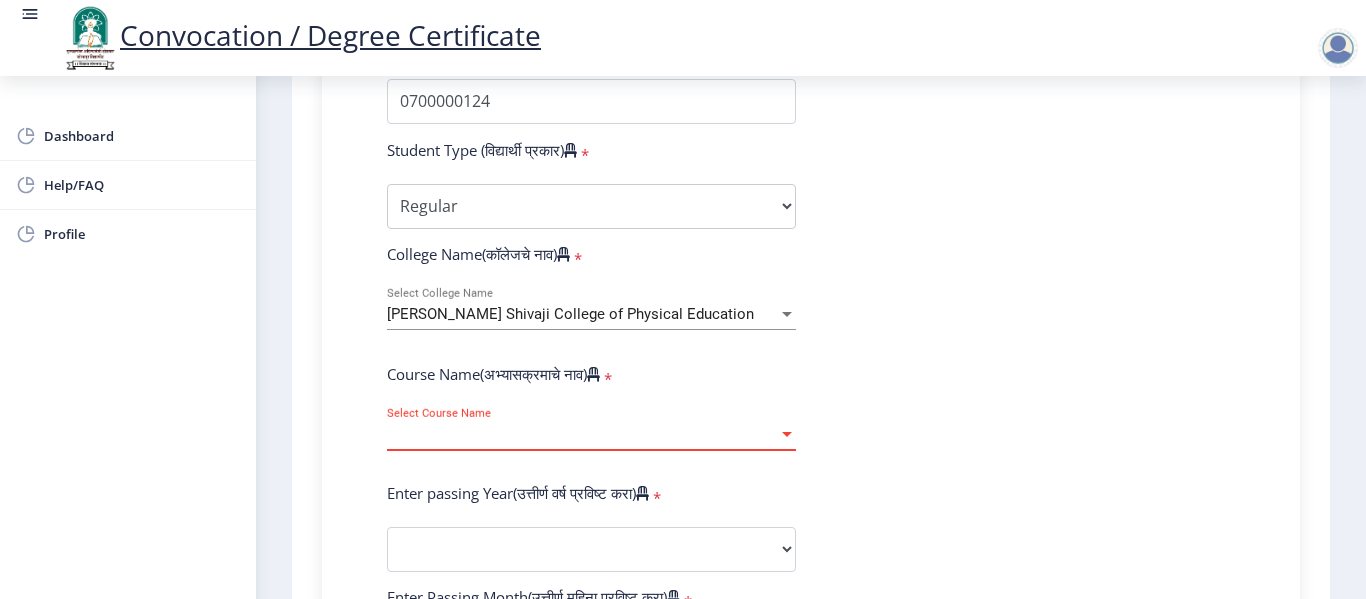 drag, startPoint x: 413, startPoint y: 432, endPoint x: 953, endPoint y: 307, distance: 554.2788 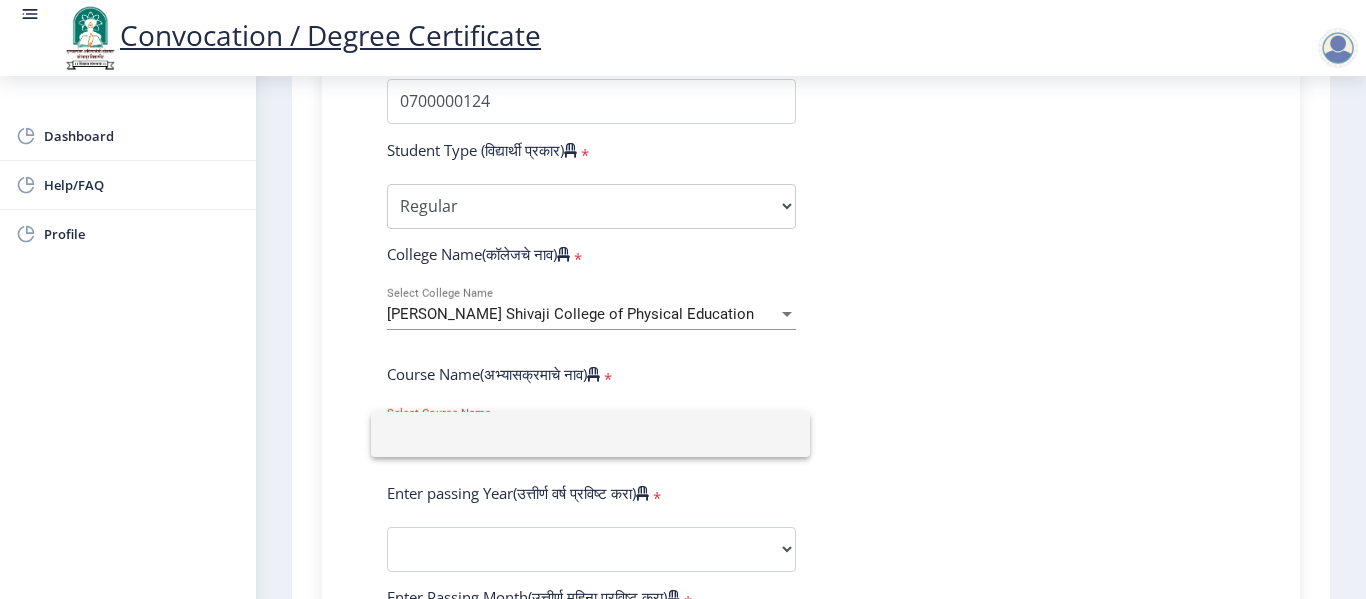 click at bounding box center [590, 434] 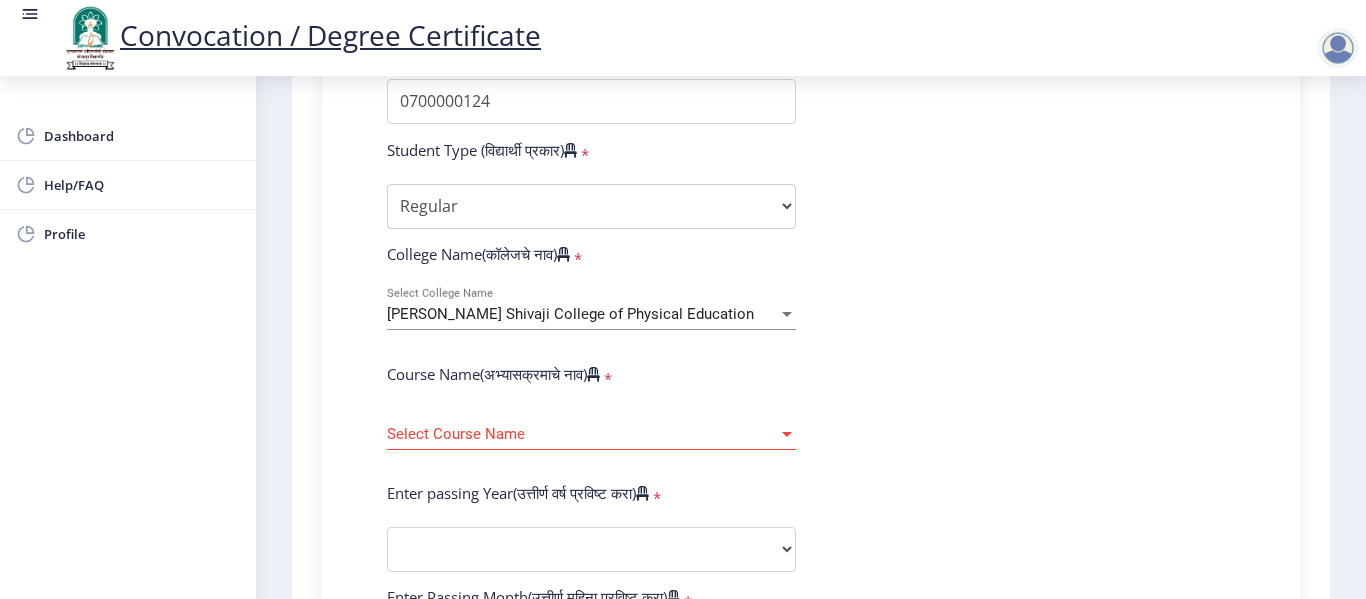 click on "Enter Your PRN Number (तुमचा पीआरएन (कायम नोंदणी क्रमांक) एंटर करा)   * Student Type (विद्यार्थी प्रकार)    * Select Student Type Regular External College Name(कॉलेजचे नाव)   * [PERSON_NAME] Shivaji College of Physical Education Select College Name Course Name(अभ्यासक्रमाचे नाव)   * Select Course Name Select Course Name Enter passing Year(उत्तीर्ण वर्ष प्रविष्ट करा)   *  2025   2024   2023   2022   2021   2020   2019   2018   2017   2016   2015   2014   2013   2012   2011   2010   2009   2008   2007   2006   2005   2004   2003   2002   2001   2000   1999   1998   1997   1996   1995   1994   1993   1992   1991   1990   1989   1988   1987   1986   1985   1984   1983   1982   1981   1980   1979   1978   1977   1976  * Enter Passing Month March April May October November December * Enter Class Obtained" 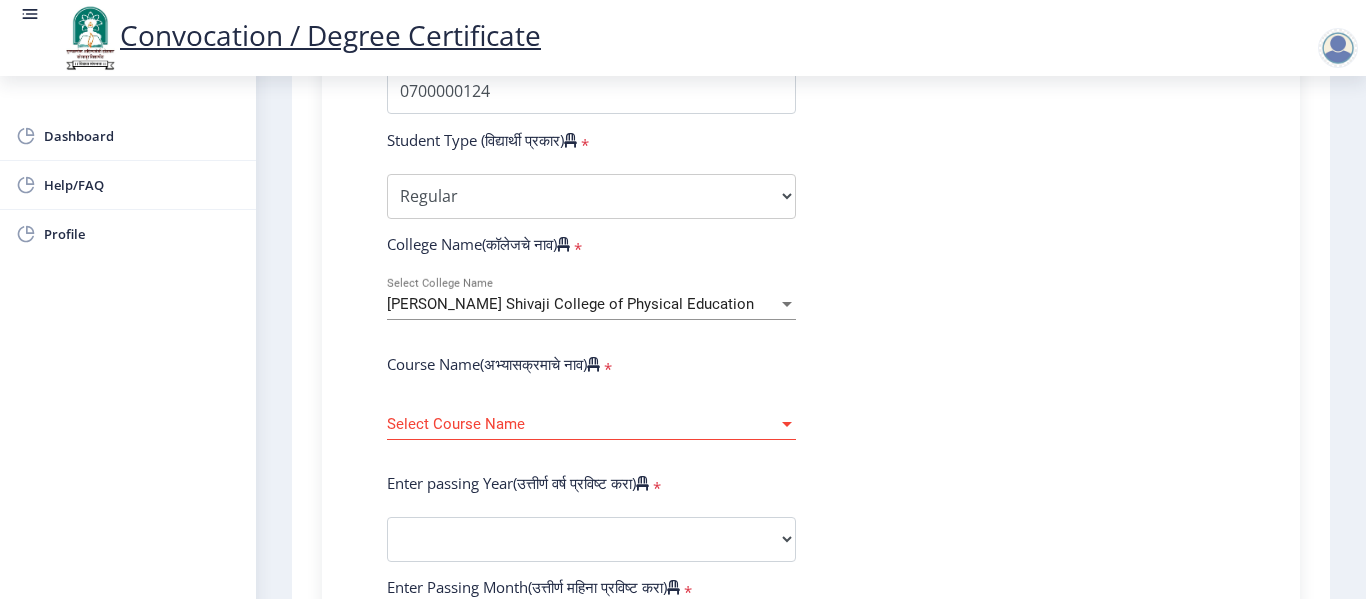 scroll, scrollTop: 700, scrollLeft: 0, axis: vertical 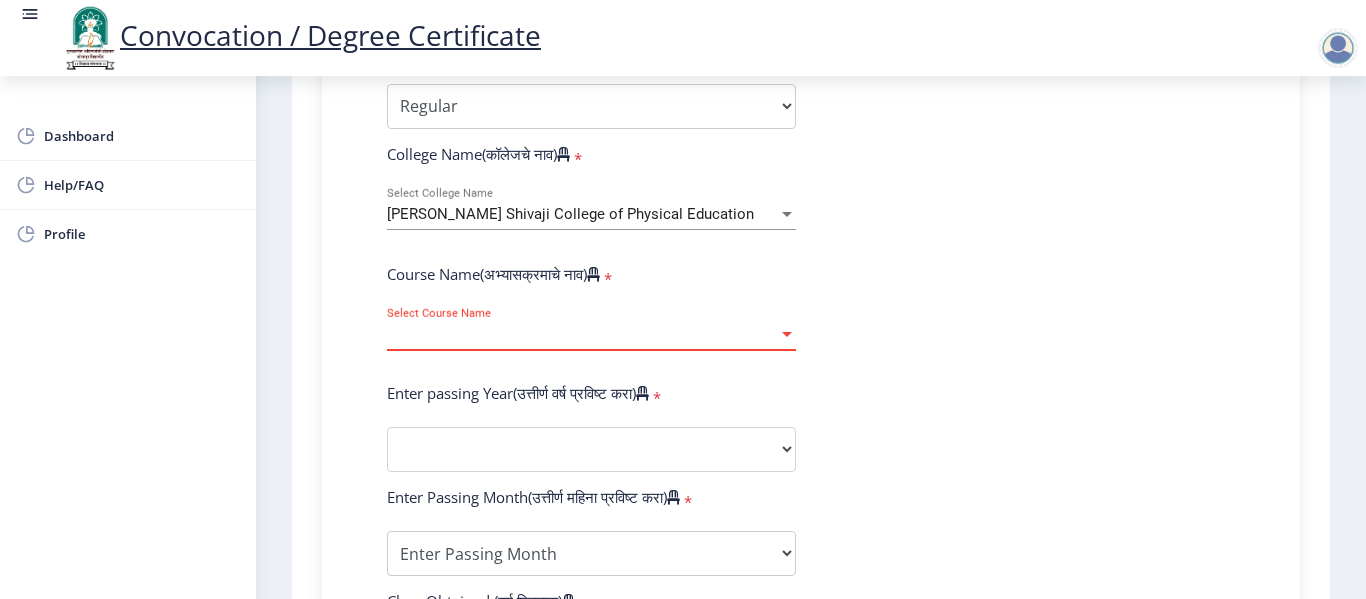 click at bounding box center (787, 334) 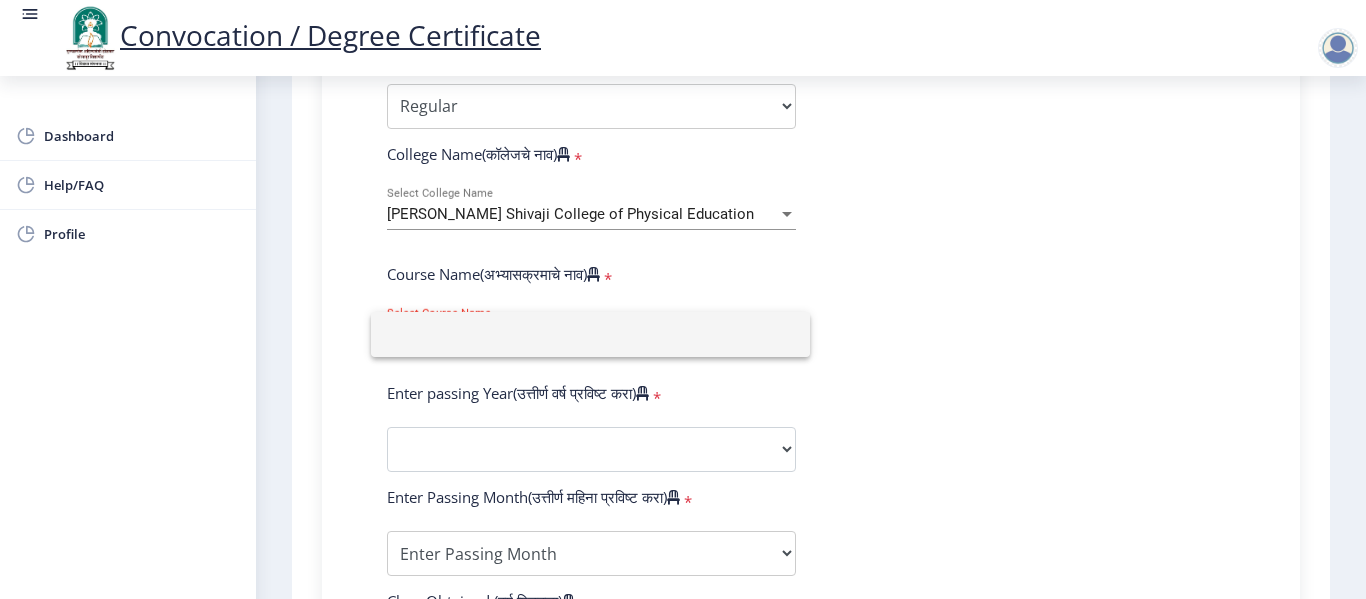 click 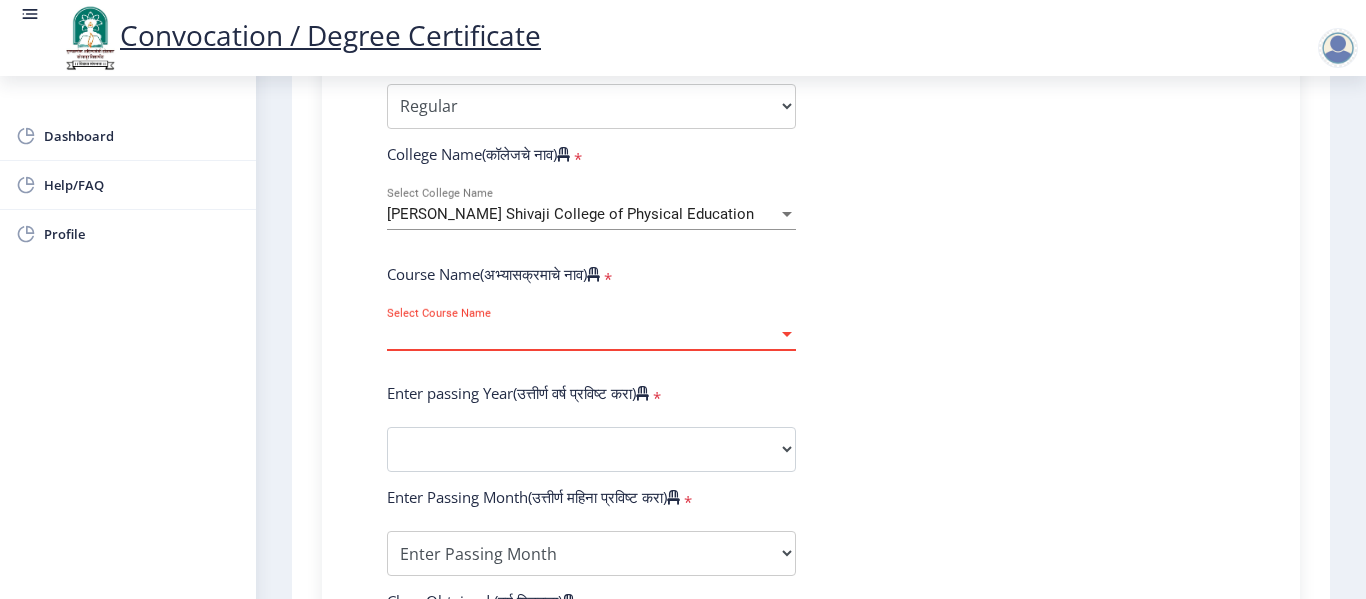 click on "Select Course Name" at bounding box center (582, 334) 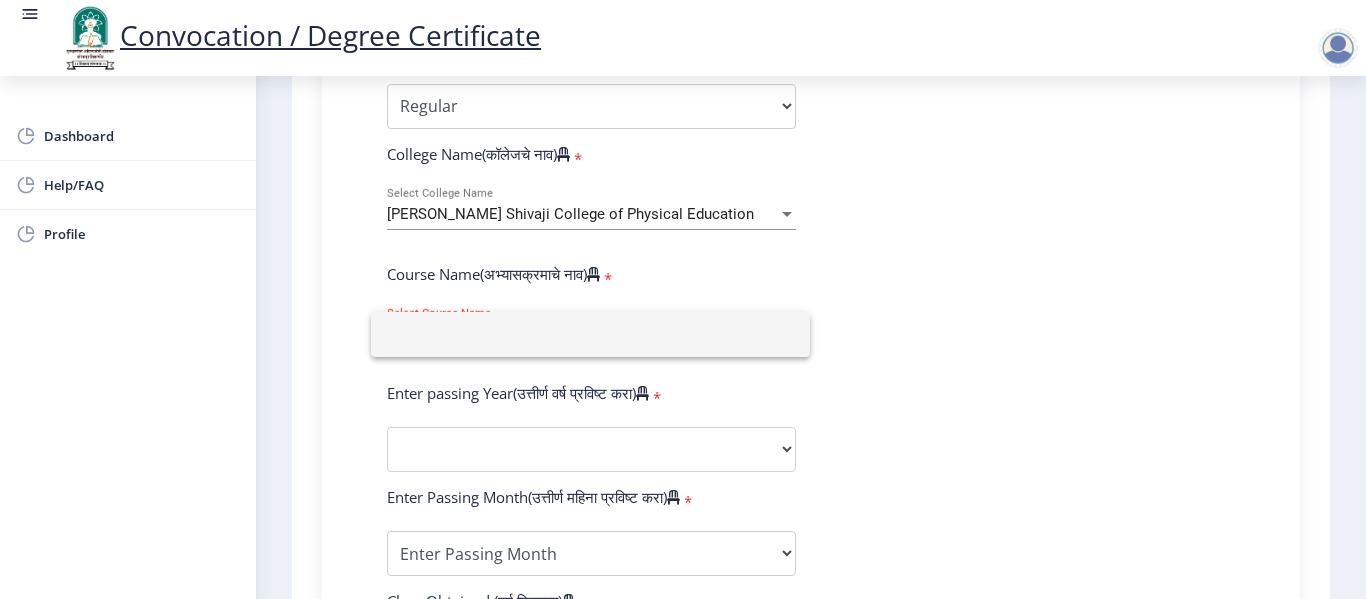 click at bounding box center (590, 334) 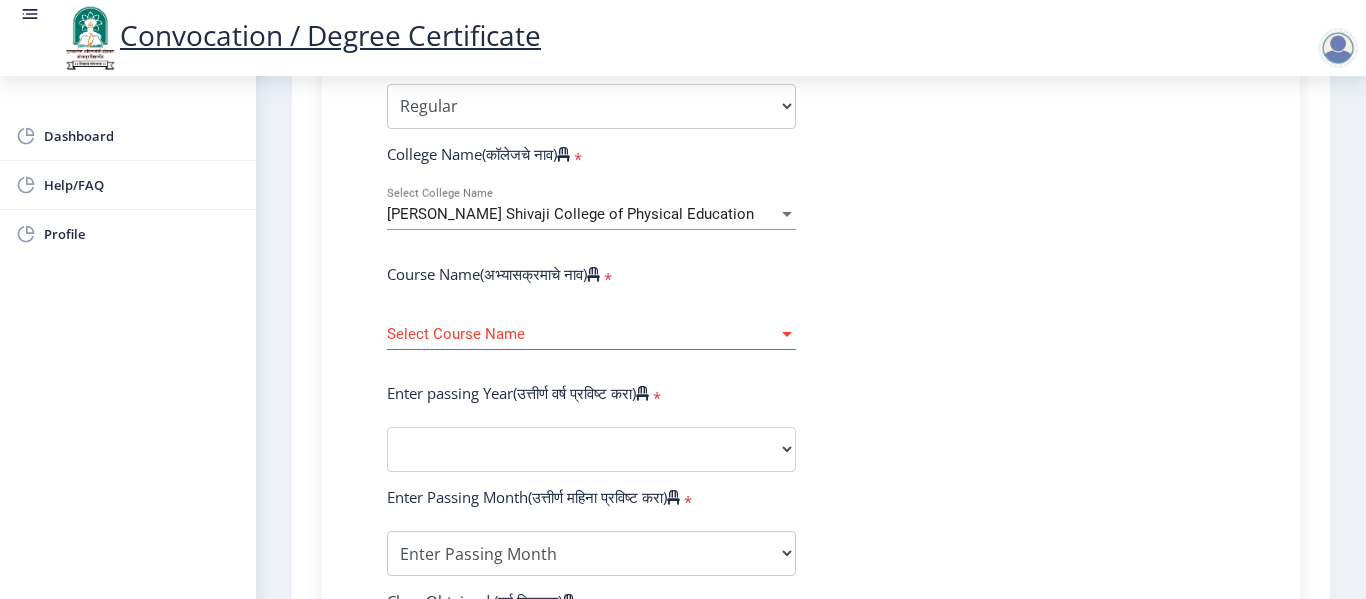 click on "Enter Your PRN Number (तुमचा पीआरएन (कायम नोंदणी क्रमांक) एंटर करा)   * Student Type (विद्यार्थी प्रकार)    * Select Student Type Regular External College Name(कॉलेजचे नाव)   * [PERSON_NAME] Shivaji College of Physical Education Select College Name Course Name(अभ्यासक्रमाचे नाव)   * Select Course Name Select Course Name Enter passing Year(उत्तीर्ण वर्ष प्रविष्ट करा)   *  2025   2024   2023   2022   2021   2020   2019   2018   2017   2016   2015   2014   2013   2012   2011   2010   2009   2008   2007   2006   2005   2004   2003   2002   2001   2000   1999   1998   1997   1996   1995   1994   1993   1992   1991   1990   1989   1988   1987   1986   1985   1984   1983   1982   1981   1980   1979   1978   1977   1976  * Enter Passing Month March April May October November December * Enter Class Obtained" 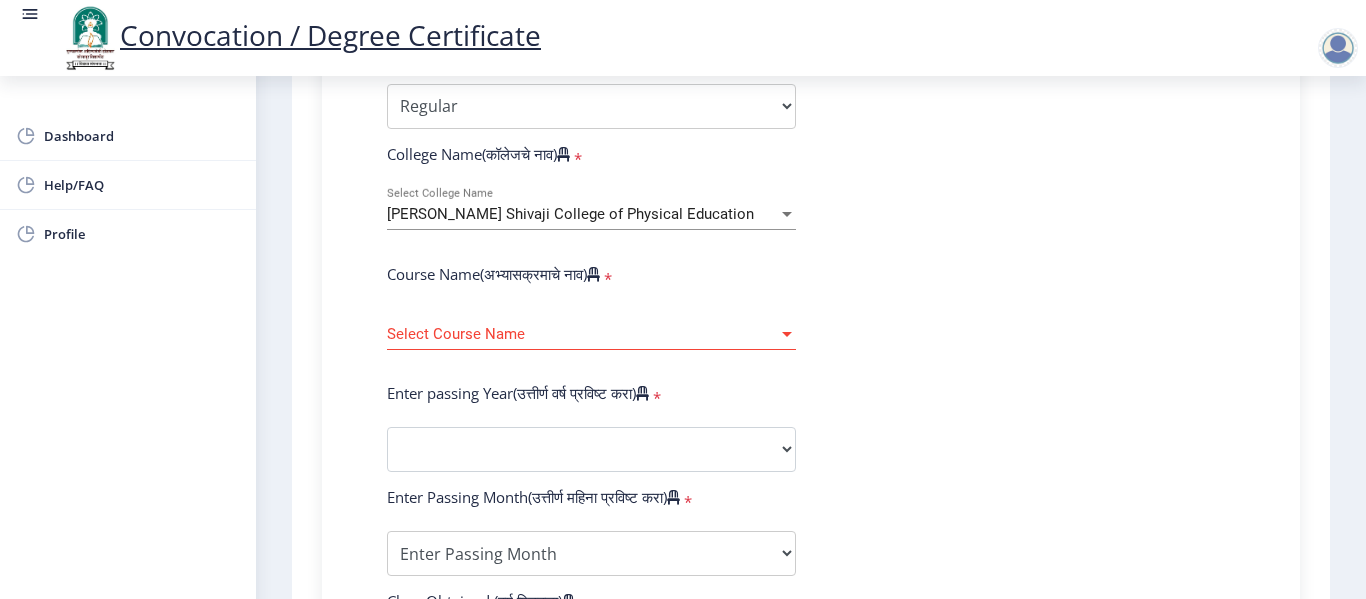 click at bounding box center (787, 334) 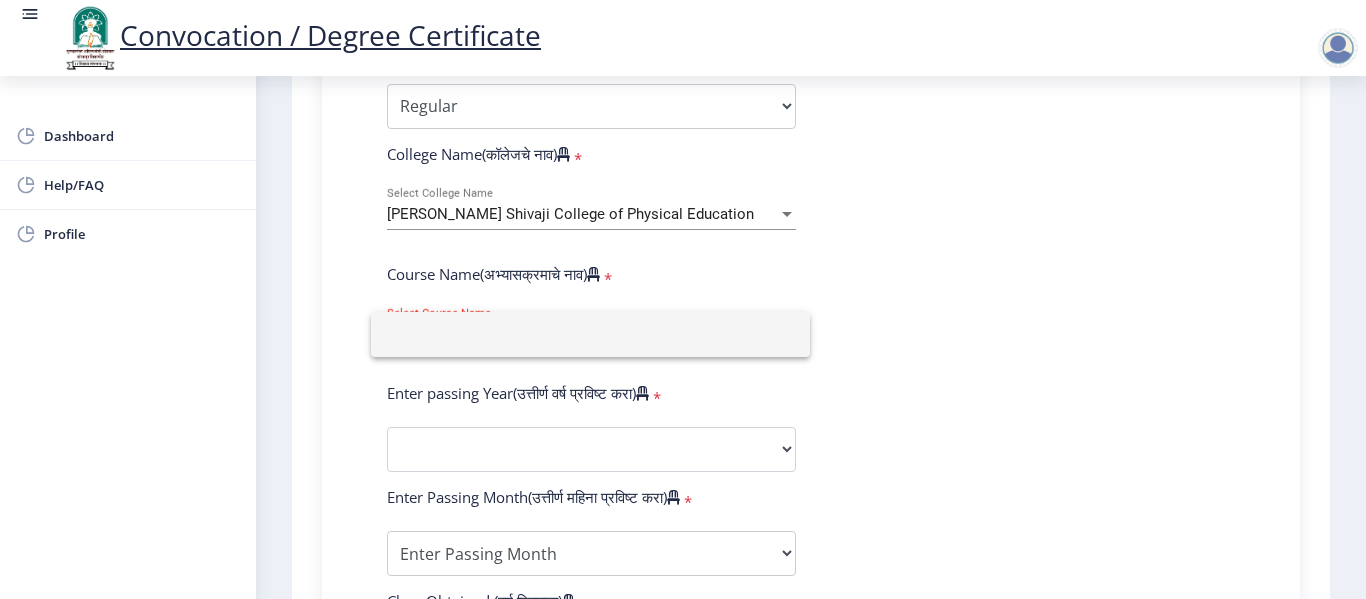 click at bounding box center [590, 334] 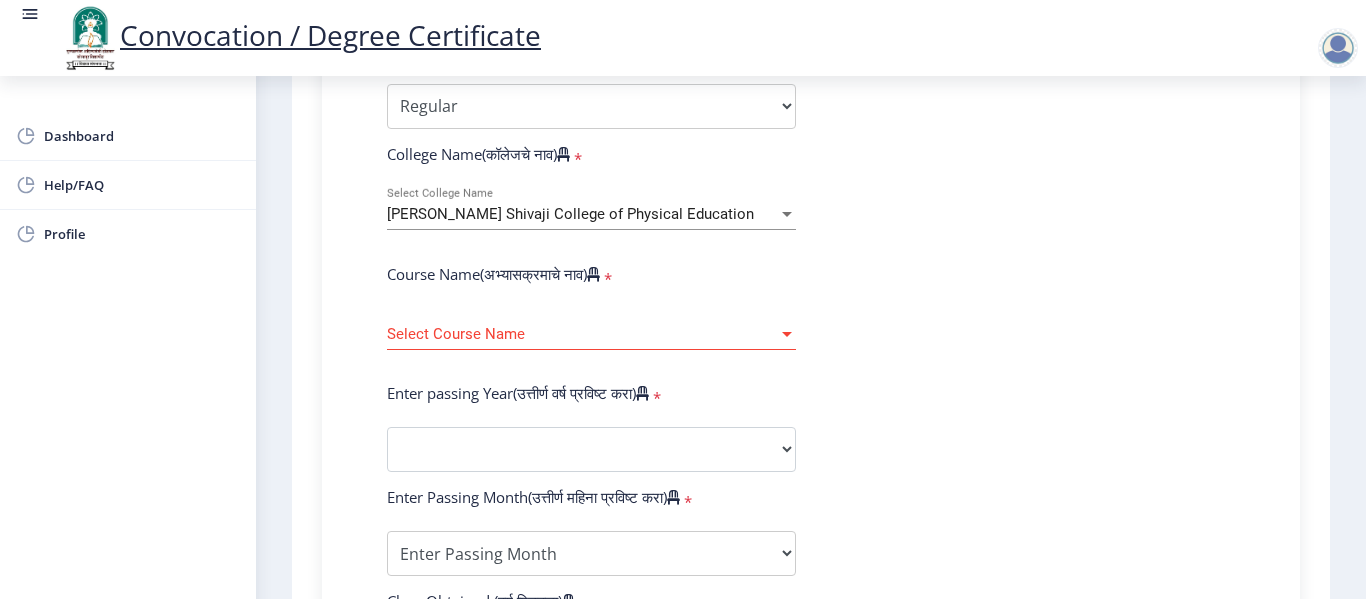 click on "Enter Your PRN Number (तुमचा पीआरएन (कायम नोंदणी क्रमांक) एंटर करा)   * Student Type (विद्यार्थी प्रकार)    * Select Student Type Regular External College Name(कॉलेजचे नाव)   * [PERSON_NAME] Shivaji College of Physical Education Select College Name Course Name(अभ्यासक्रमाचे नाव)   * Select Course Name Select Course Name Enter passing Year(उत्तीर्ण वर्ष प्रविष्ट करा)   *  2025   2024   2023   2022   2021   2020   2019   2018   2017   2016   2015   2014   2013   2012   2011   2010   2009   2008   2007   2006   2005   2004   2003   2002   2001   2000   1999   1998   1997   1996   1995   1994   1993   1992   1991   1990   1989   1988   1987   1986   1985   1984   1983   1982   1981   1980   1979   1978   1977   1976  * Enter Passing Month March April May October November December * Enter Class Obtained" 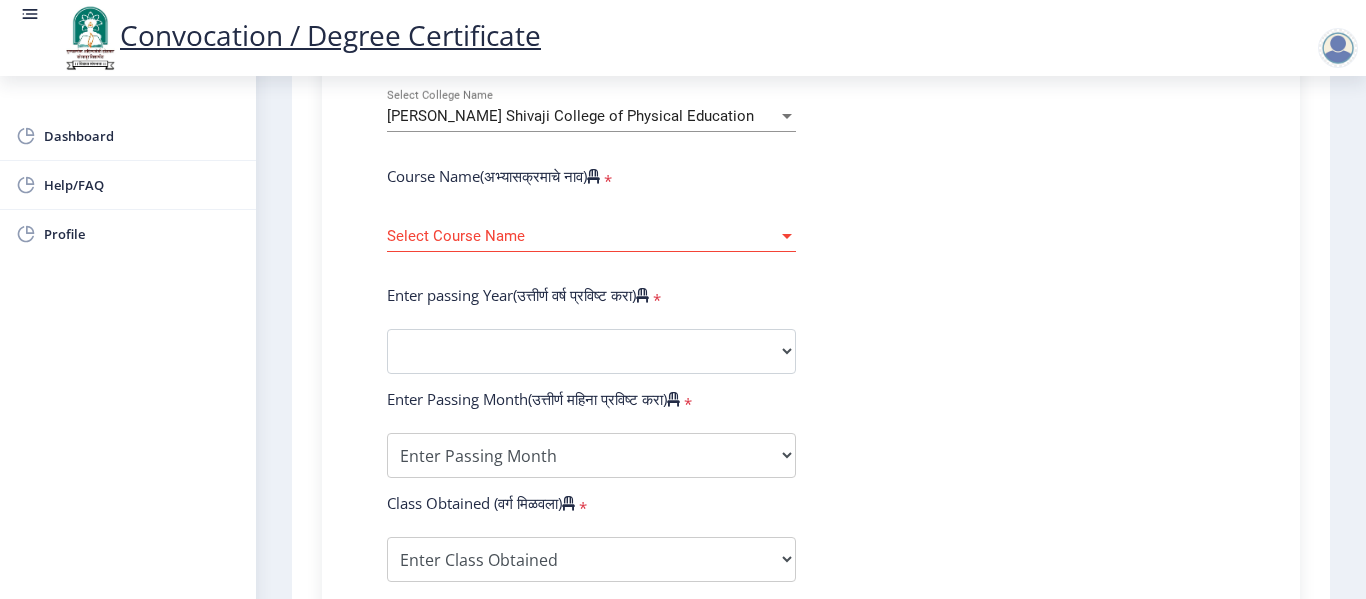 scroll, scrollTop: 800, scrollLeft: 0, axis: vertical 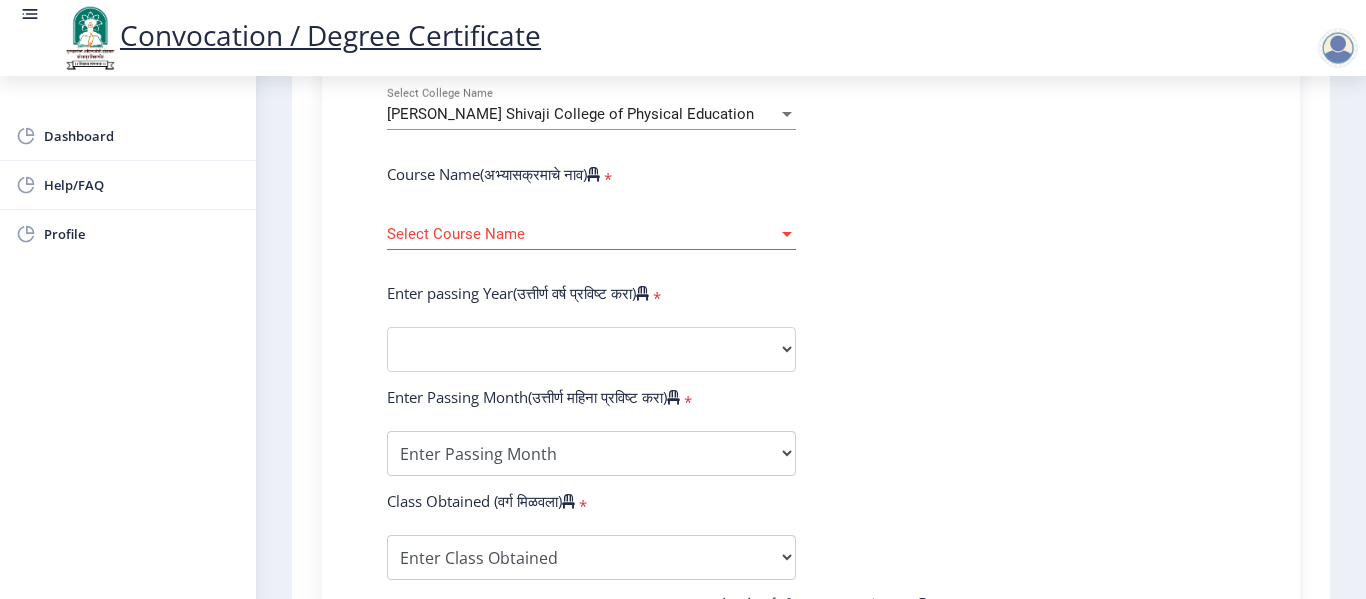 click on "Select Course Name" at bounding box center [582, 234] 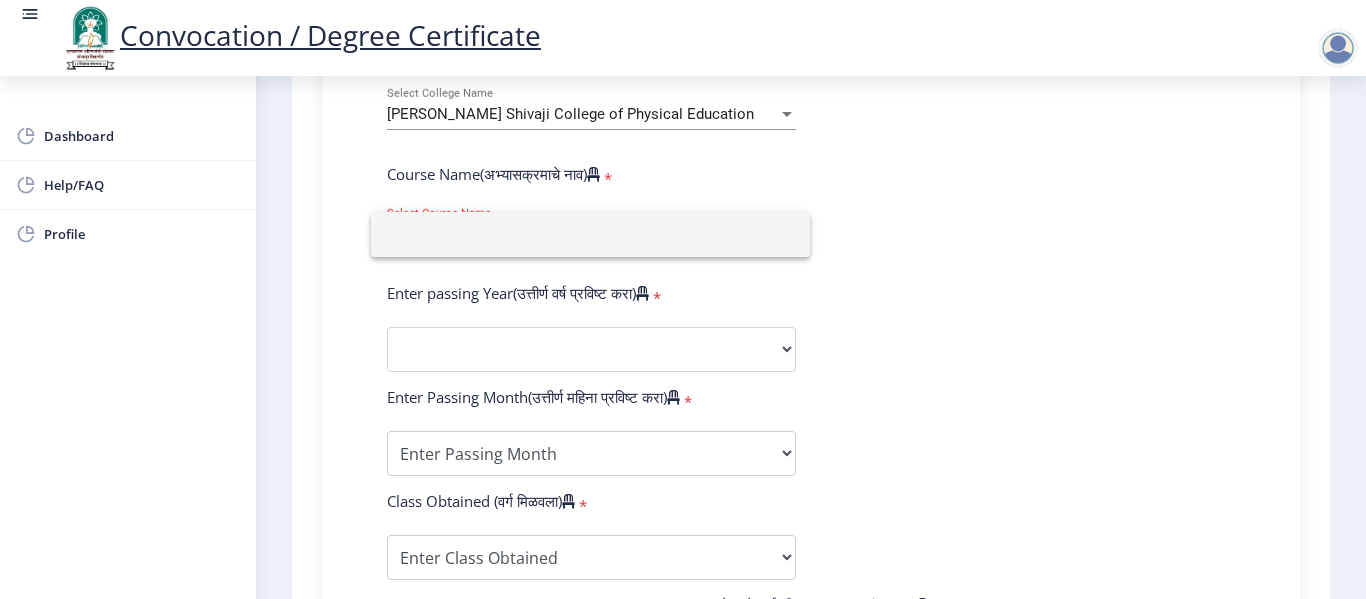 click 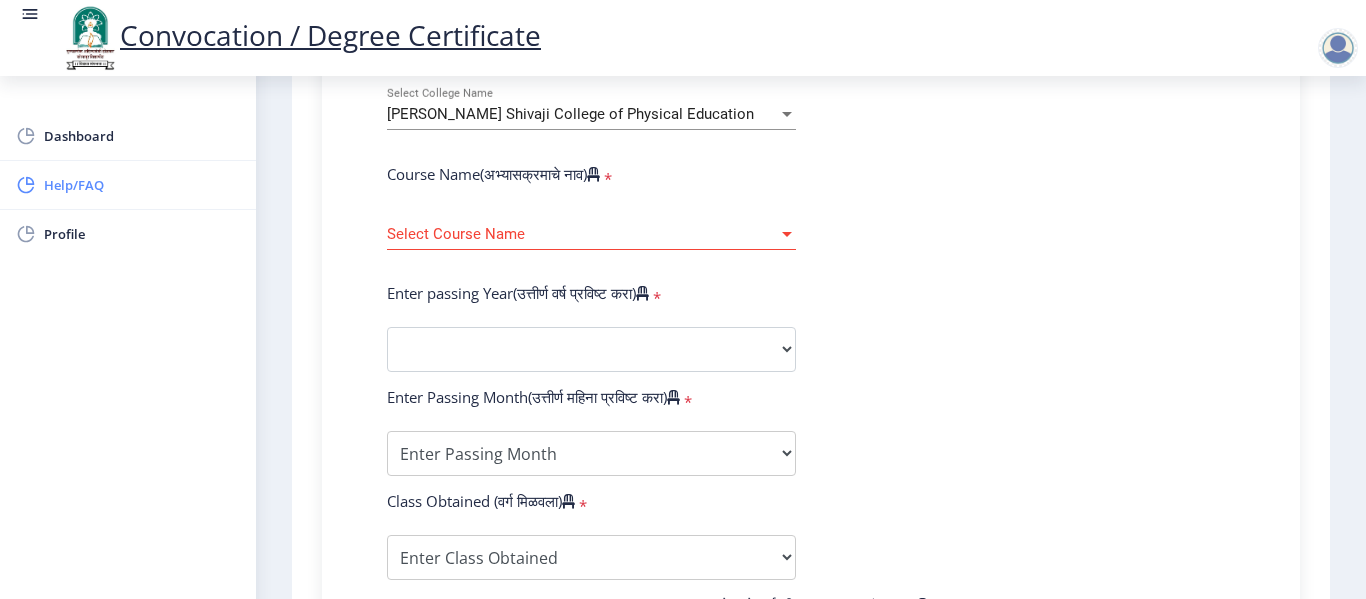 click on "Help/FAQ" 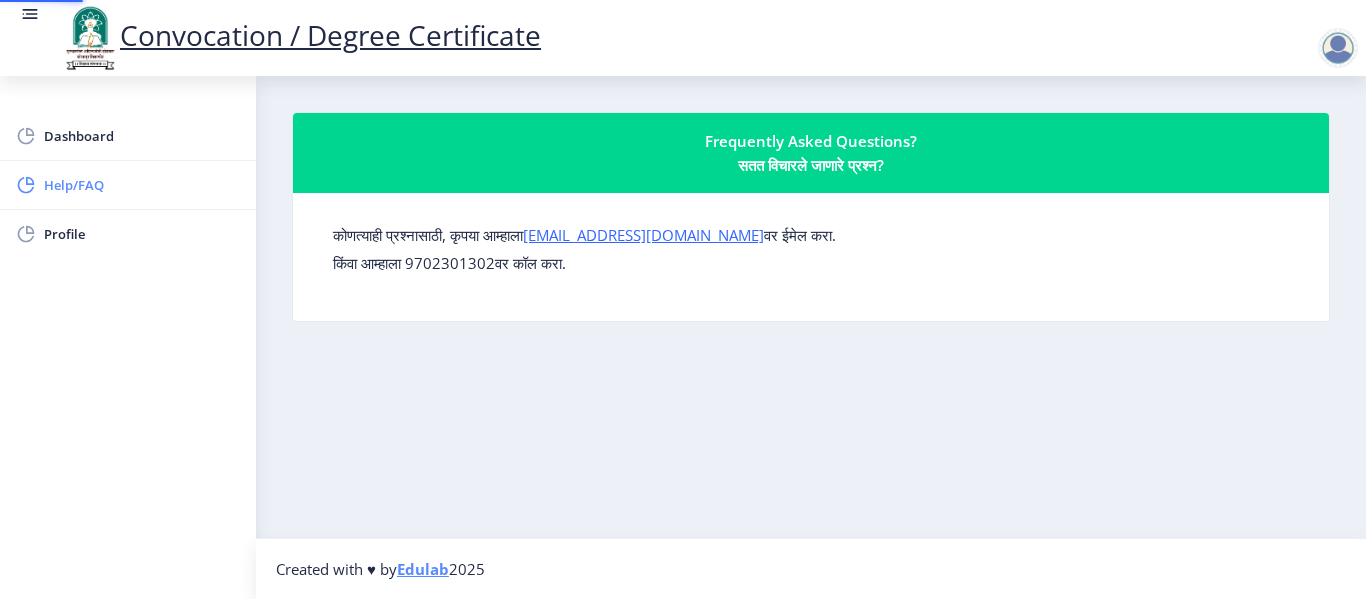 scroll, scrollTop: 0, scrollLeft: 0, axis: both 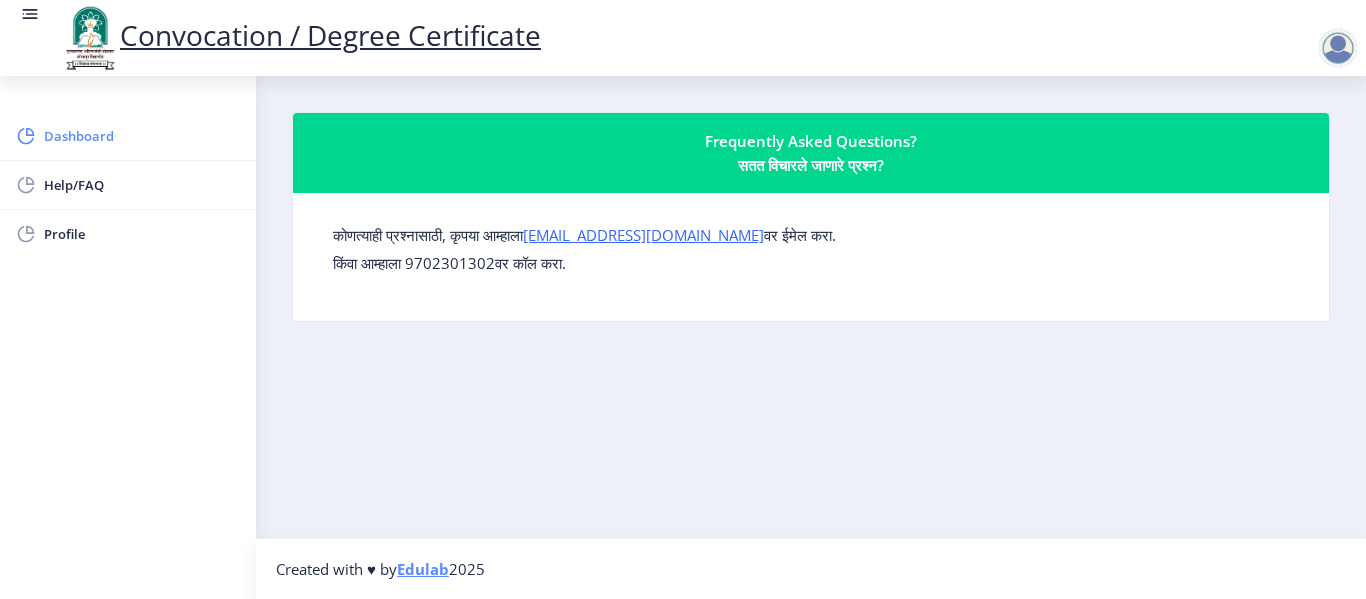 click on "Dashboard" 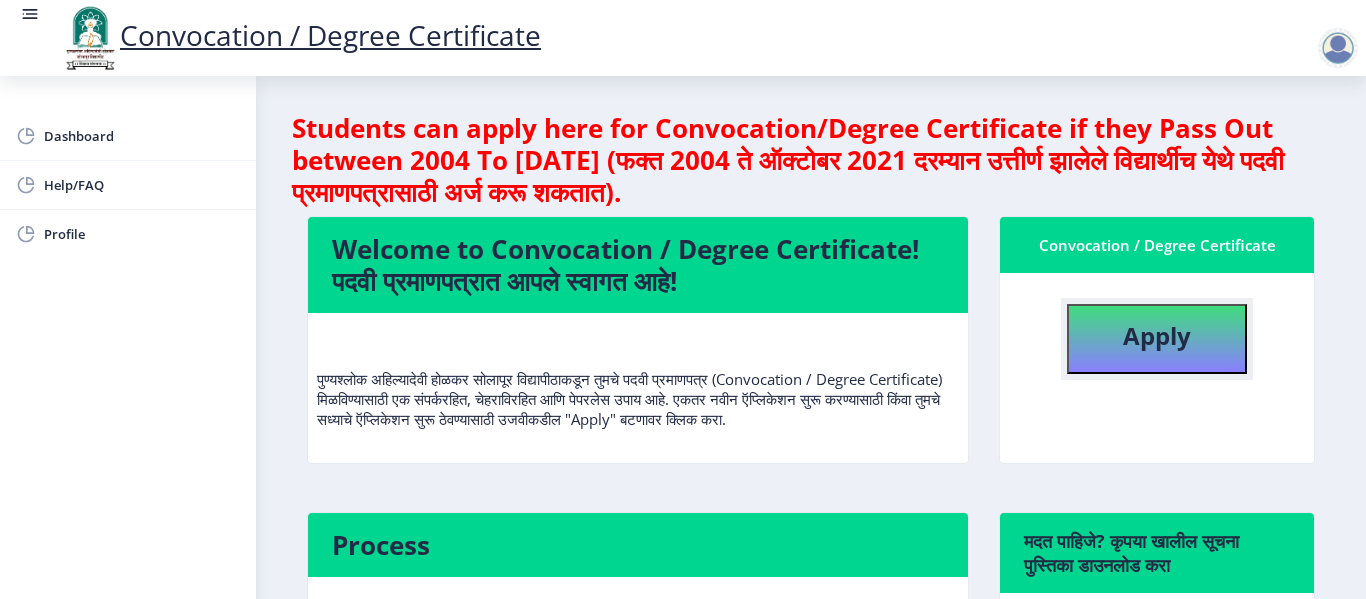 click on "Apply" 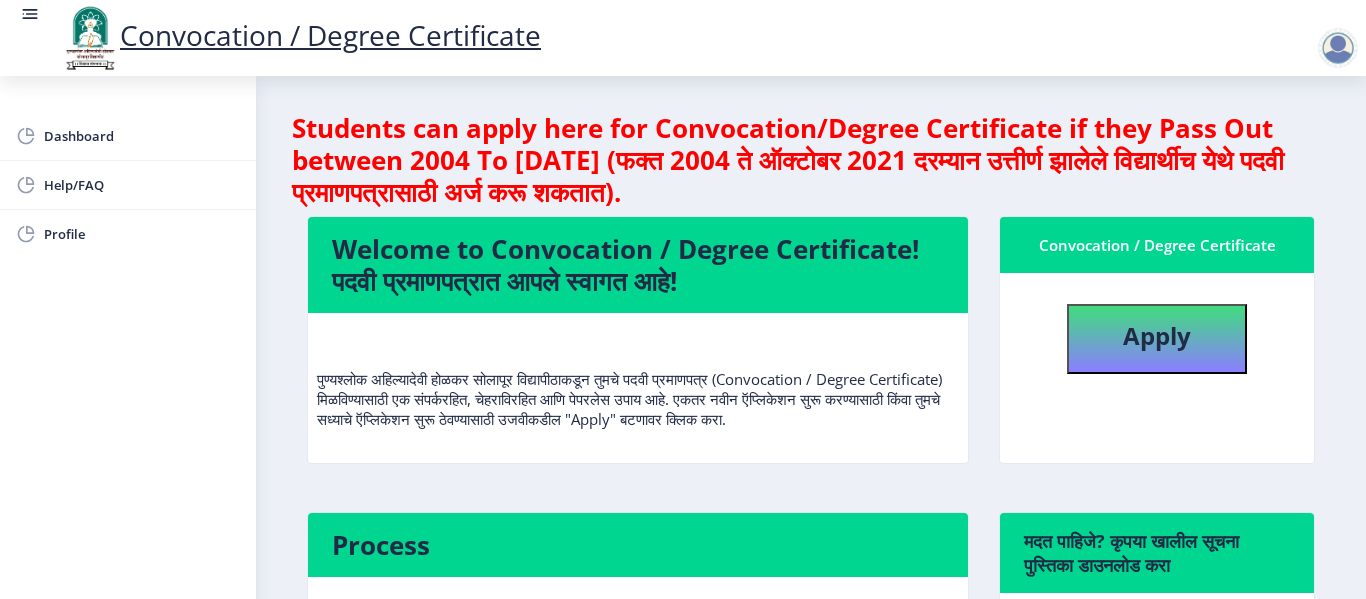 select 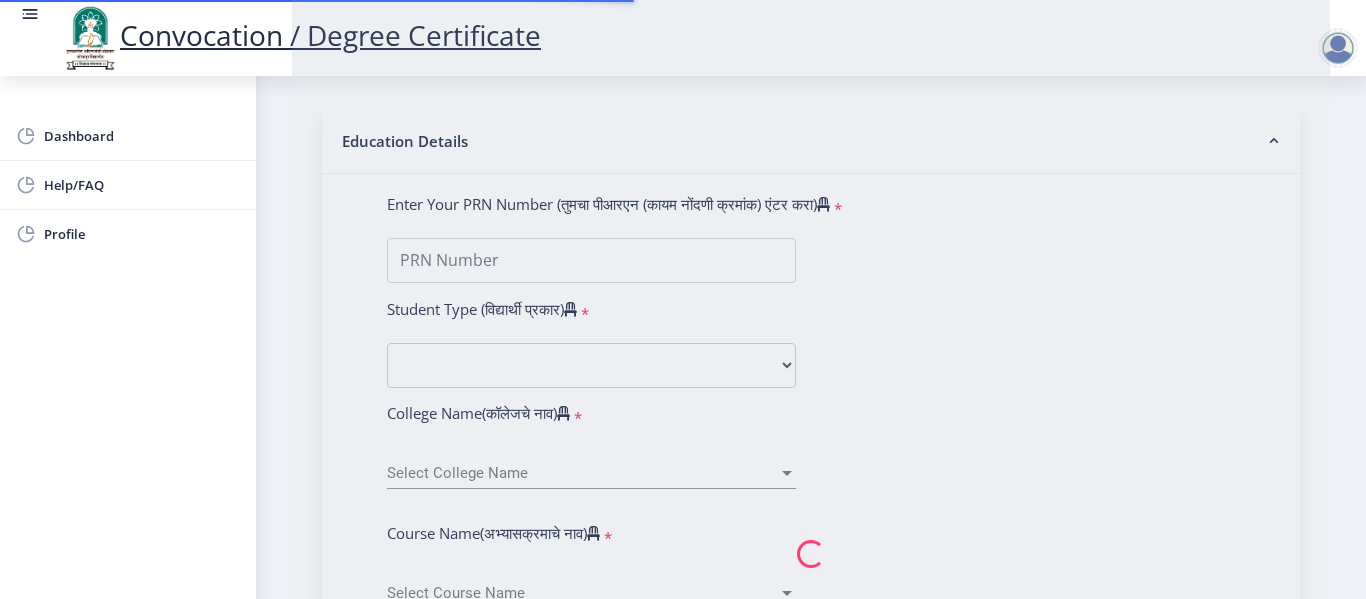 scroll, scrollTop: 500, scrollLeft: 0, axis: vertical 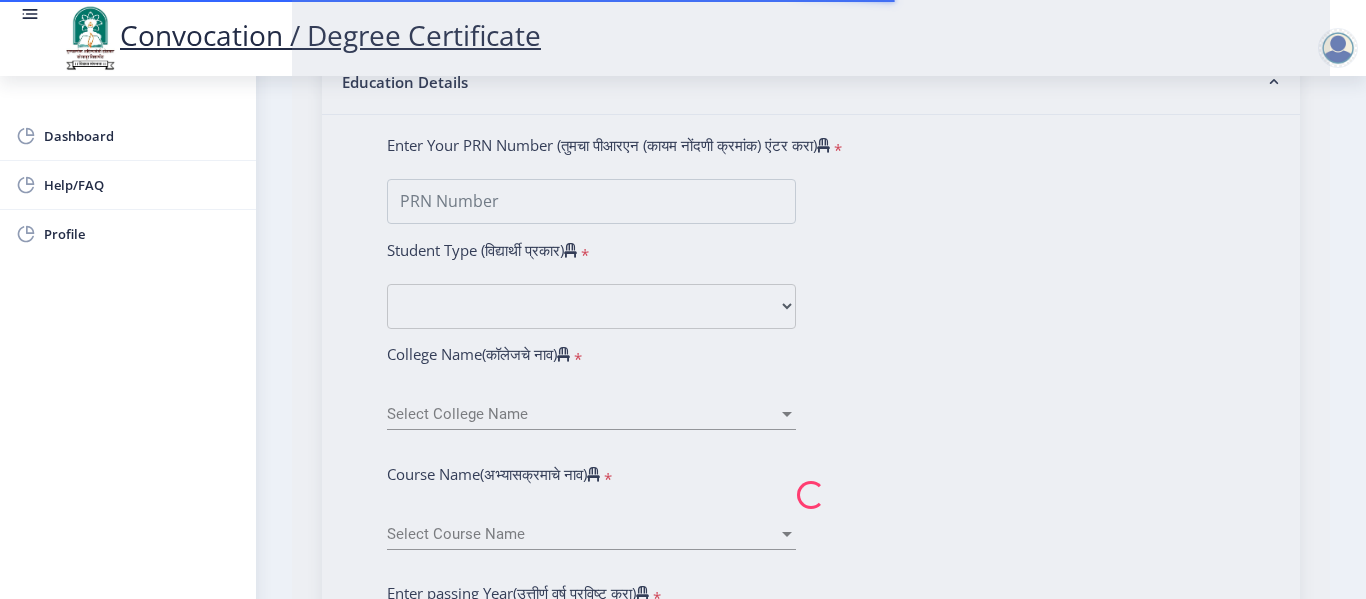 type on "[PERSON_NAME]" 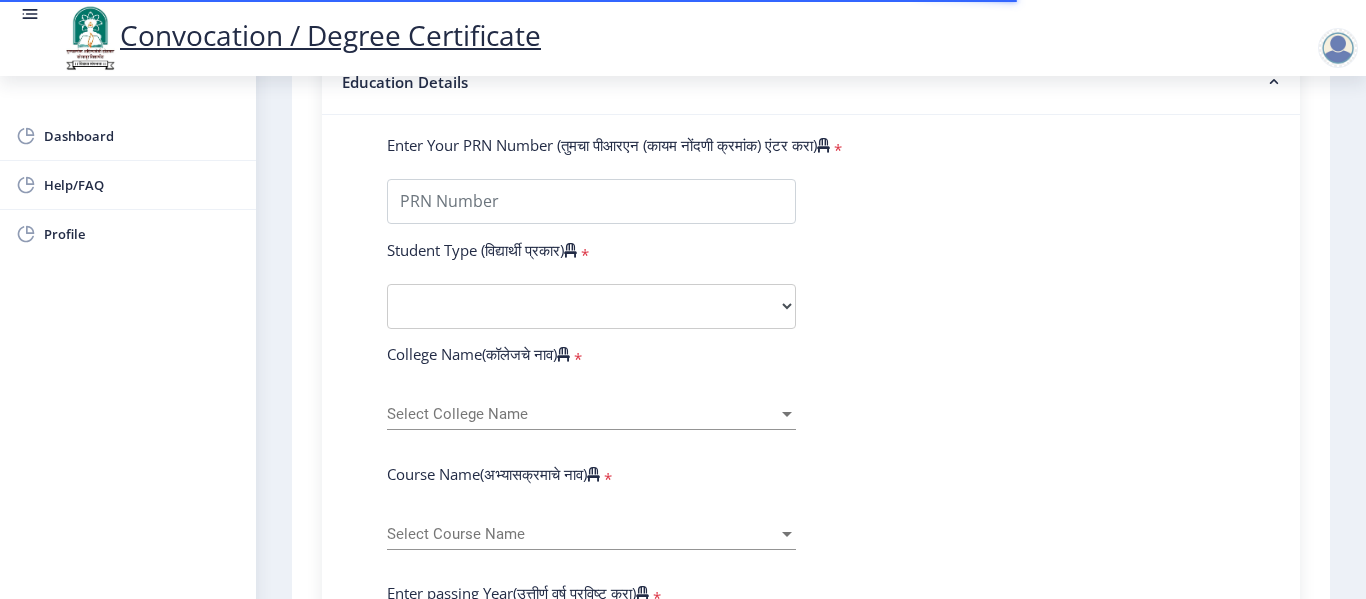click on "Enter Your PRN Number (तुमचा पीआरएन (कायम नोंदणी क्रमांक) एंटर करा)   * Student Type (विद्यार्थी प्रकार)    * Select Student Type Regular External College Name(कॉलेजचे नाव)   * Select College Name Select College Name Course Name(अभ्यासक्रमाचे नाव)   * Select Course Name Select Course Name Enter passing Year(उत्तीर्ण वर्ष प्रविष्ट करा)   *  2025   2024   2023   2022   2021   2020   2019   2018   2017   2016   2015   2014   2013   2012   2011   2010   2009   2008   2007   2006   2005   2004   2003   2002   2001   2000   1999   1998   1997   1996   1995   1994   1993   1992   1991   1990   1989   1988   1987   1986   1985   1984   1983   1982   1981   1980   1979   1978   1977   1976  Enter Passing Month(उत्तीर्ण महिना प्रविष्ट करा)   * Enter Passing Month" 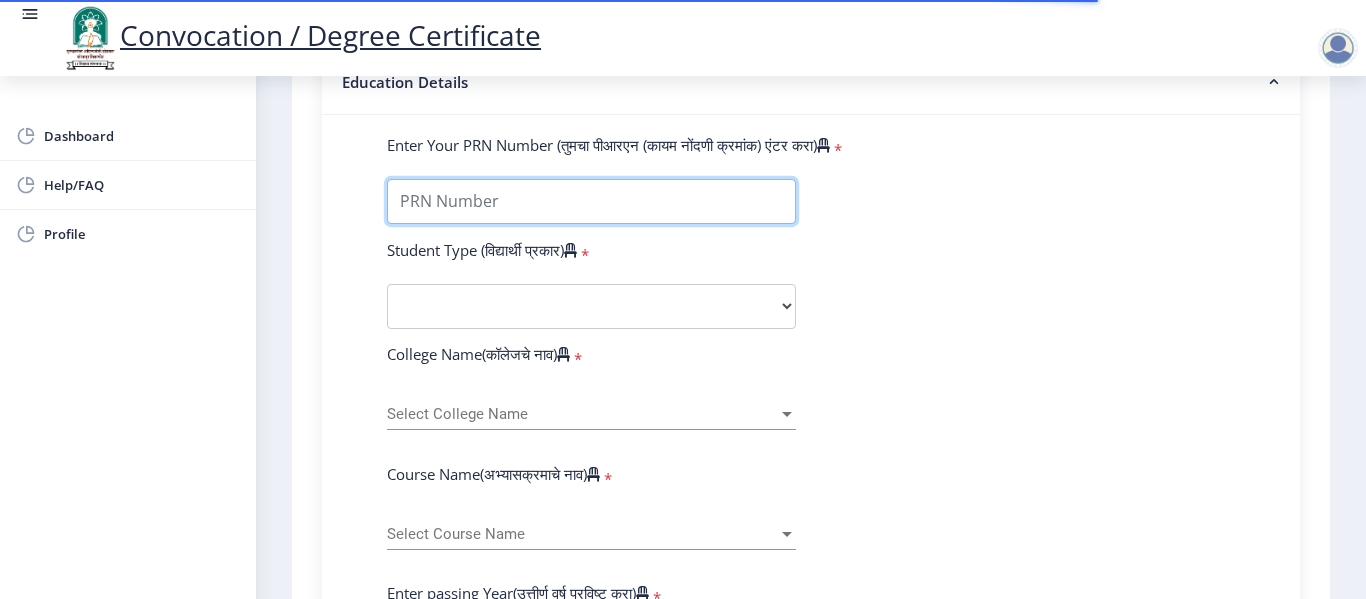 click on "Enter Your PRN Number (तुमचा पीआरएन (कायम नोंदणी क्रमांक) एंटर करा)" at bounding box center [591, 201] 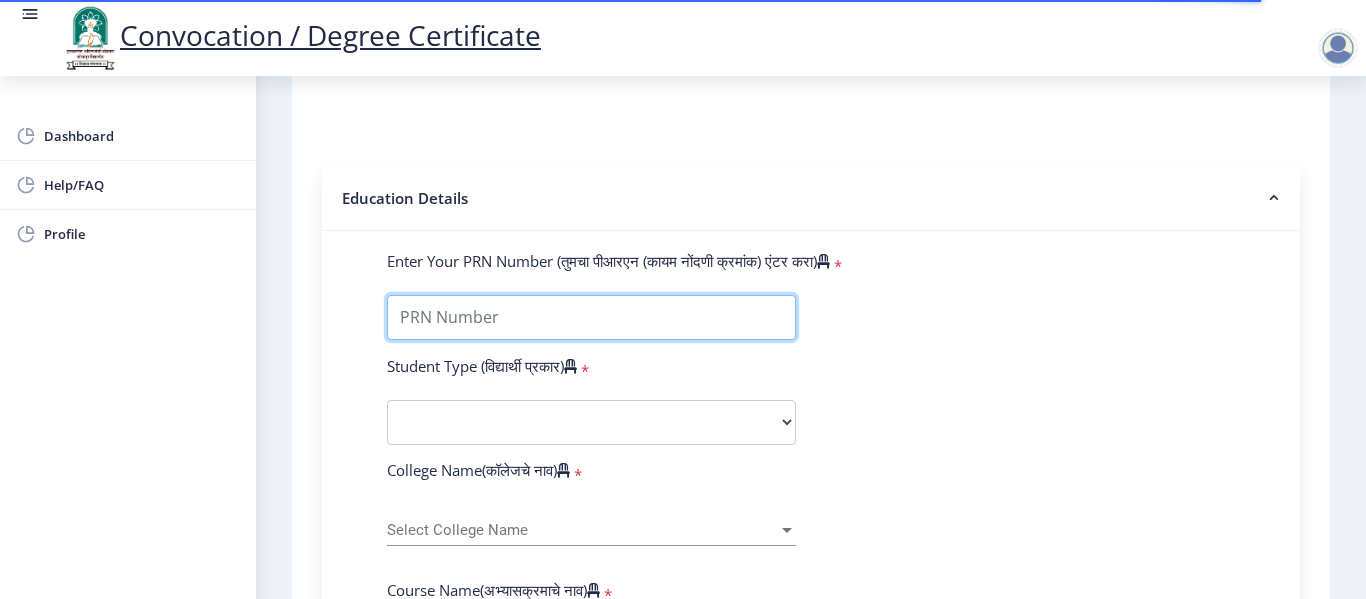 scroll, scrollTop: 500, scrollLeft: 0, axis: vertical 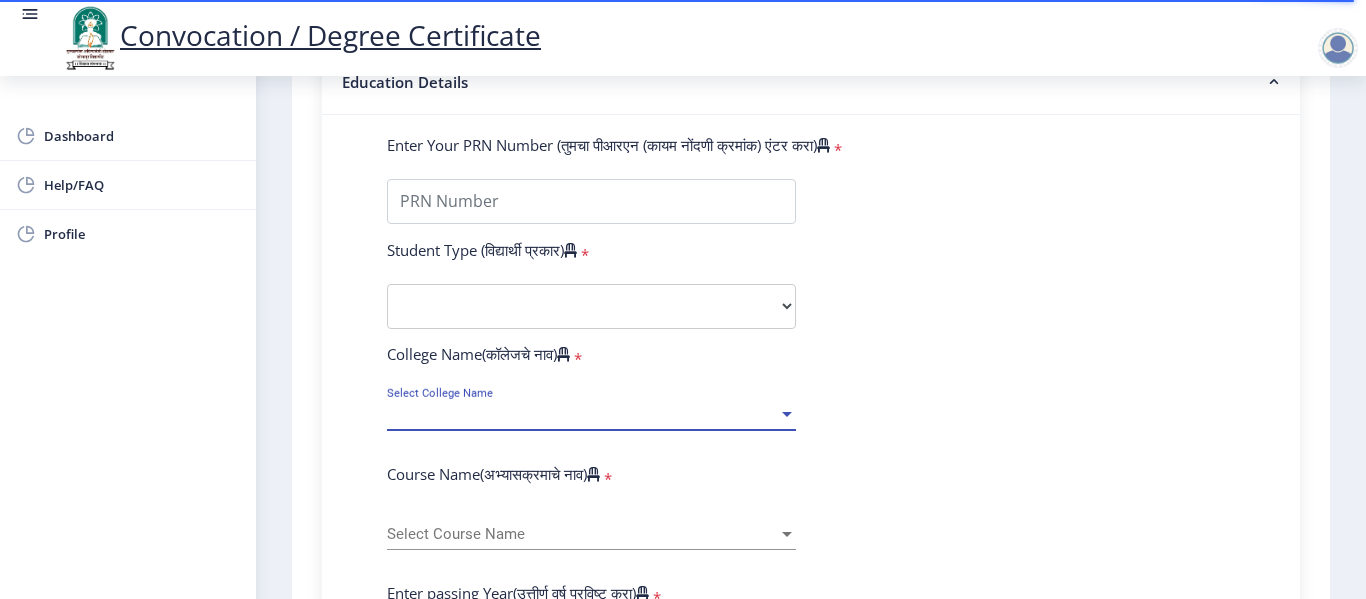 click on "Select College Name" at bounding box center [582, 414] 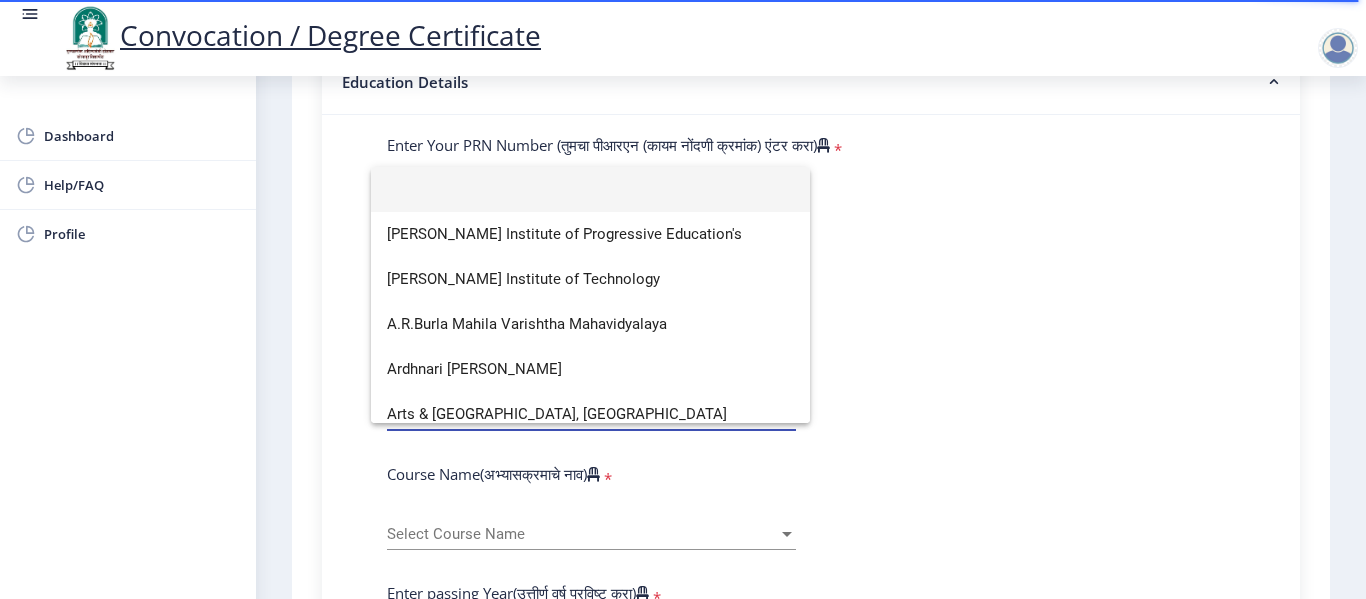 click 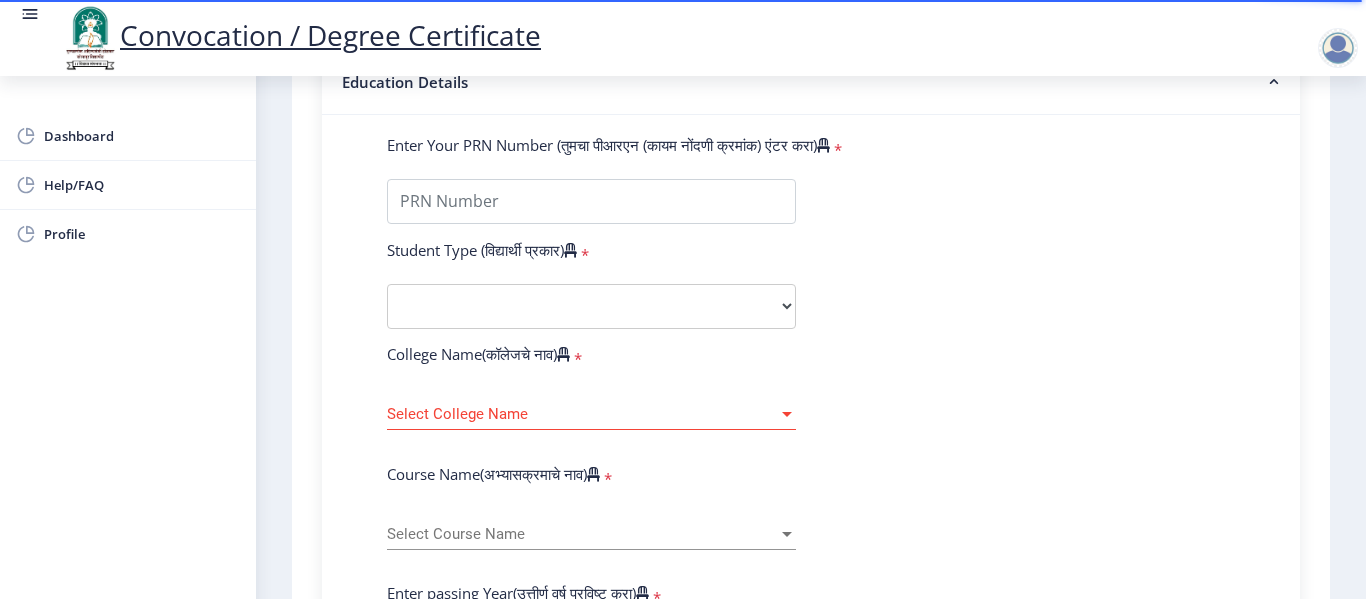 click on "Select College Name" at bounding box center (582, 414) 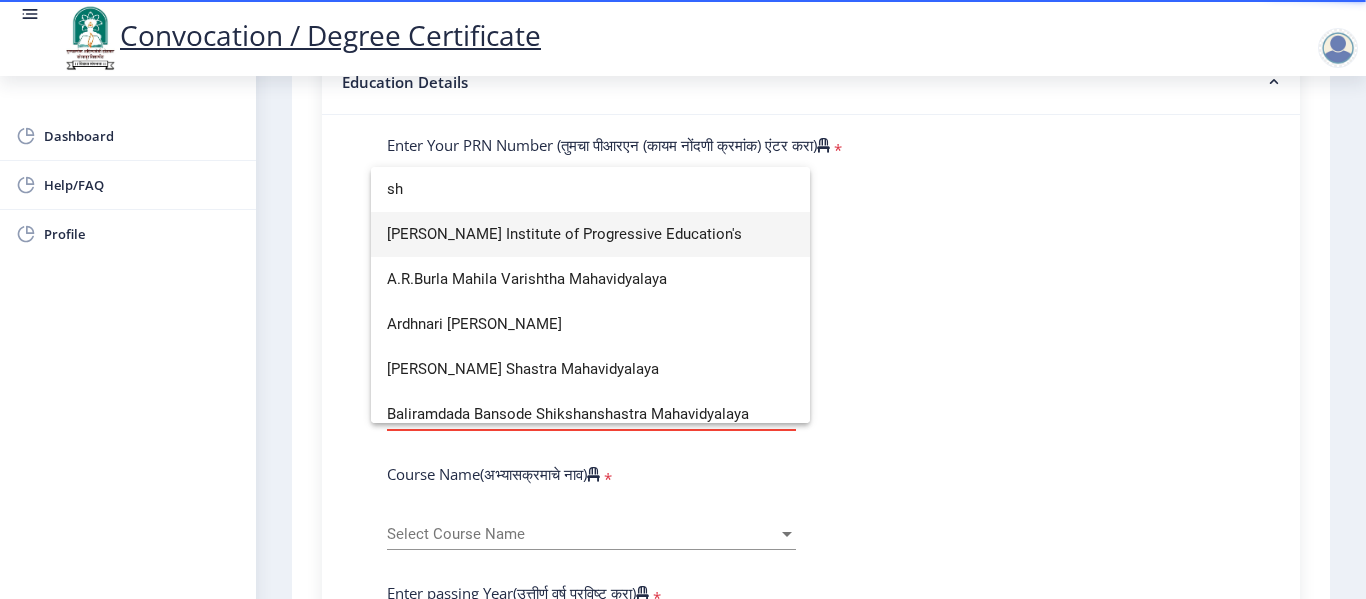 type on "sh" 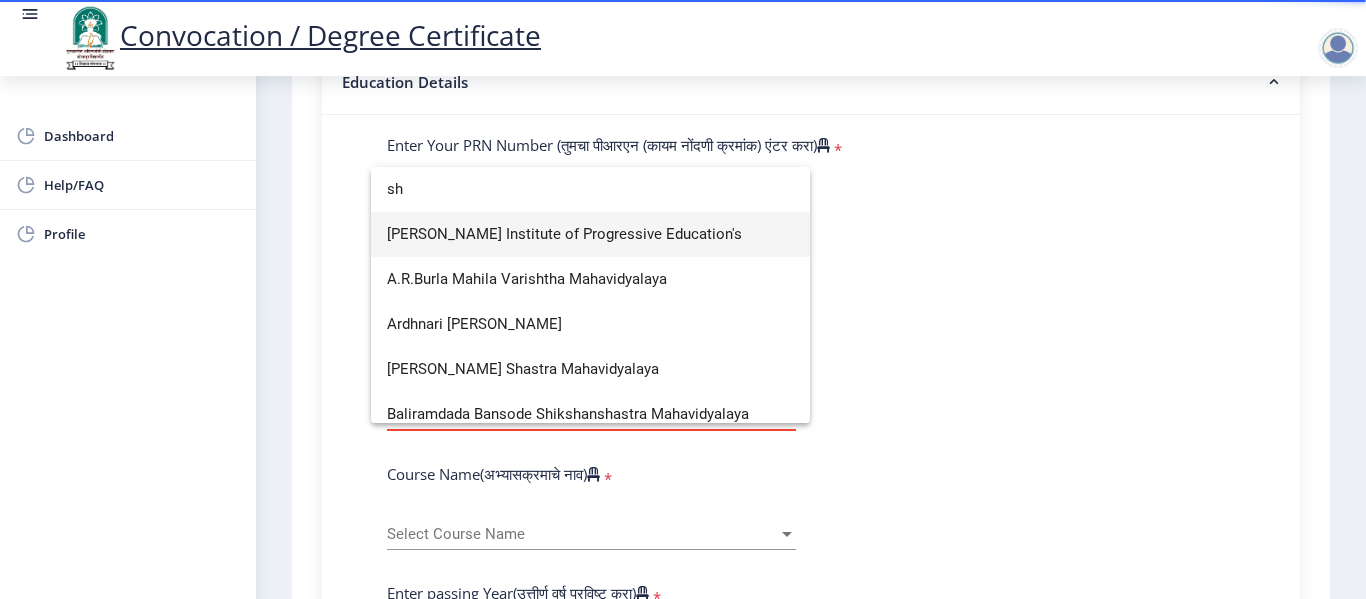 click 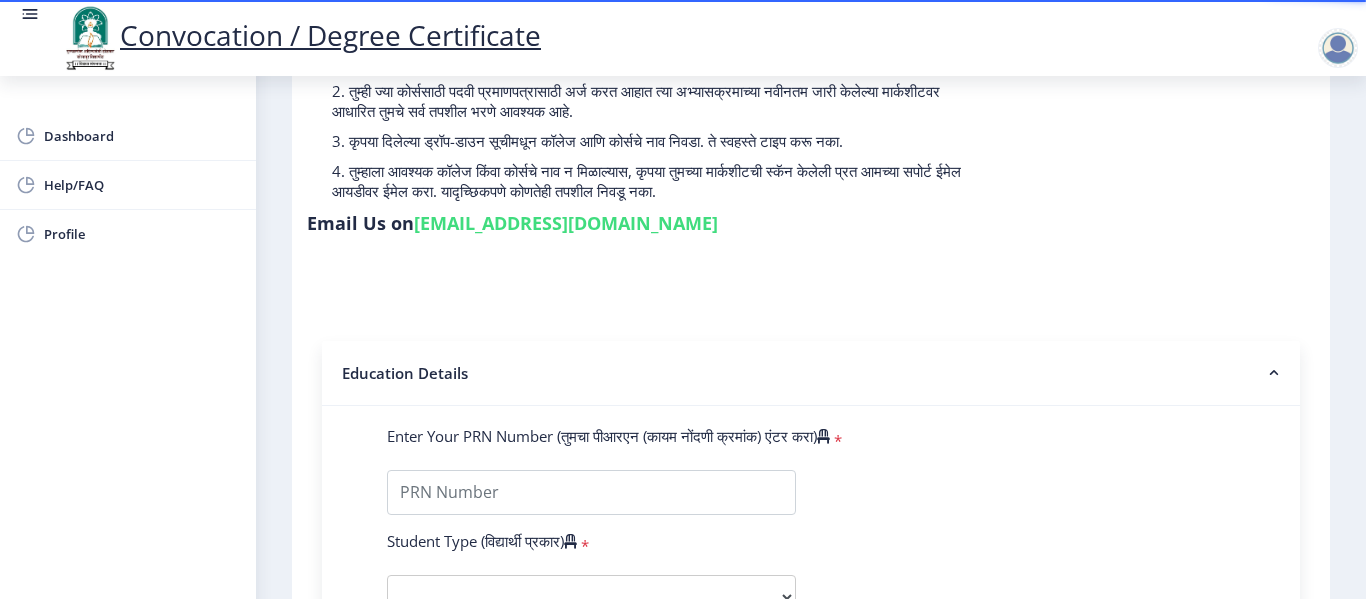 scroll, scrollTop: 200, scrollLeft: 0, axis: vertical 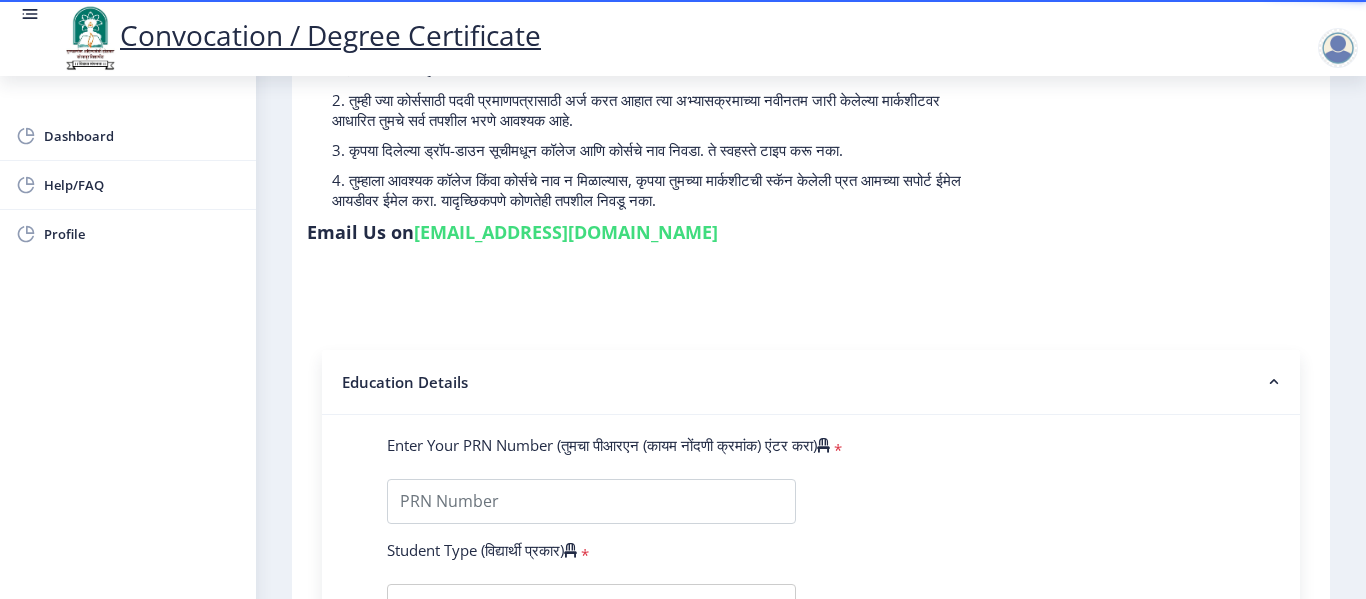 drag, startPoint x: 415, startPoint y: 229, endPoint x: 655, endPoint y: 243, distance: 240.40799 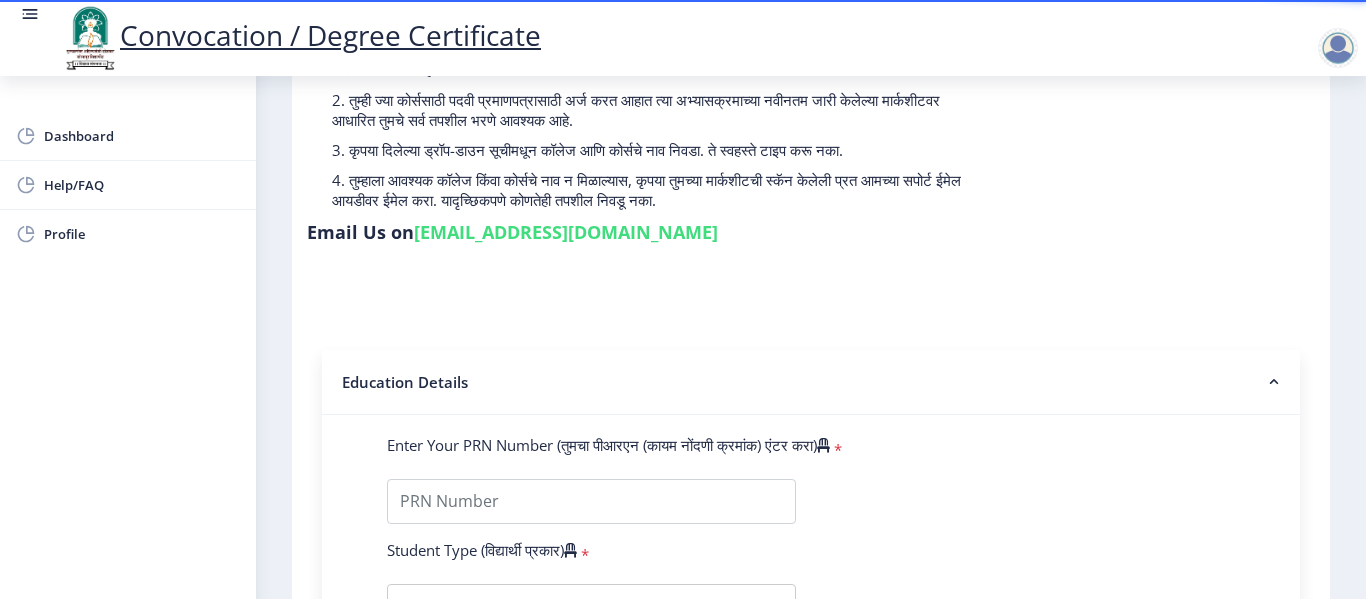 copy on "[EMAIL_ADDRESS][DOMAIN_NAME]" 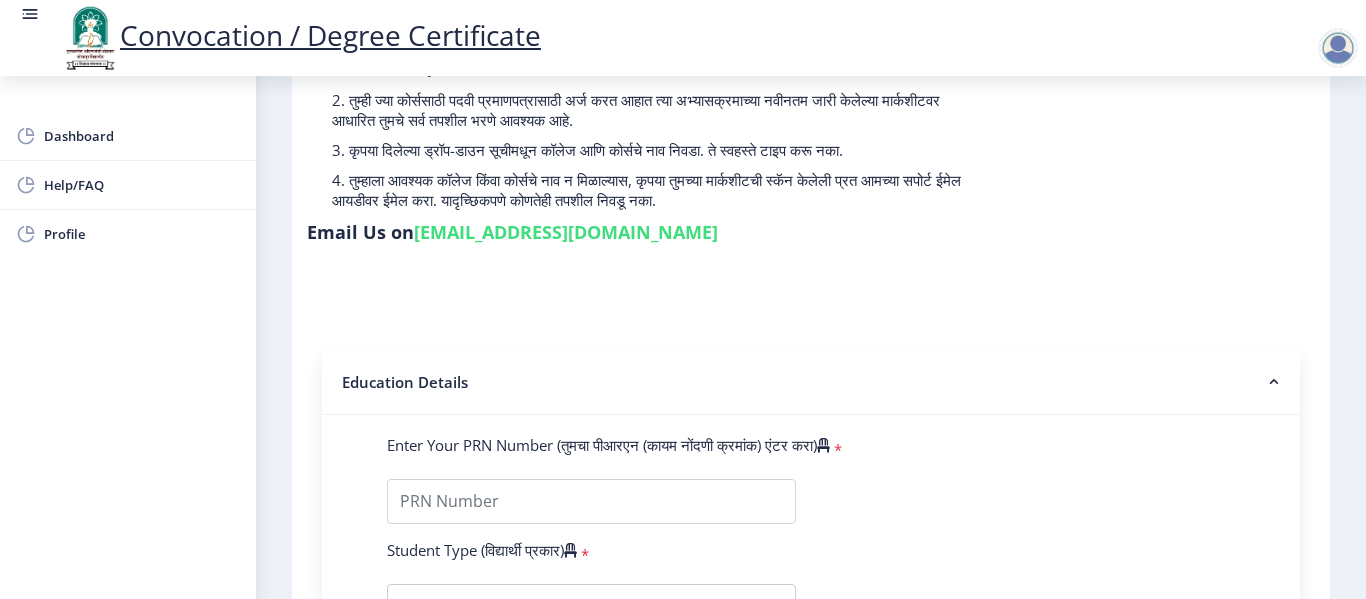 scroll, scrollTop: 724, scrollLeft: 0, axis: vertical 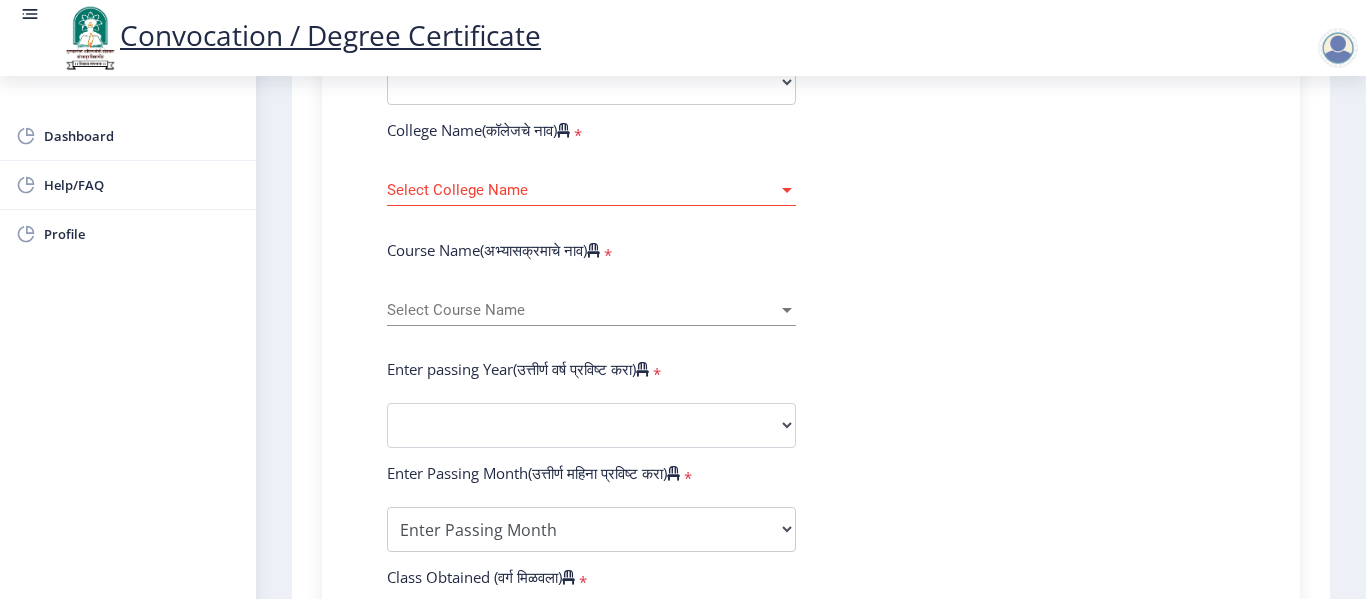 click on "Enter Your PRN Number (तुमचा पीआरएन (कायम नोंदणी क्रमांक) एंटर करा)   * Student Type (विद्यार्थी प्रकार)    * Select Student Type Regular External College Name(कॉलेजचे नाव)   * Select College Name Select College Name Course Name(अभ्यासक्रमाचे नाव)   * Select Course Name Select Course Name Enter passing Year(उत्तीर्ण वर्ष प्रविष्ट करा)   *  2025   2024   2023   2022   2021   2020   2019   2018   2017   2016   2015   2014   2013   2012   2011   2010   2009   2008   2007   2006   2005   2004   2003   2002   2001   2000   1999   1998   1997   1996   1995   1994   1993   1992   1991   1990   1989   1988   1987   1986   1985   1984   1983   1982   1981   1980   1979   1978   1977   1976  Enter Passing Month(उत्तीर्ण महिना प्रविष्ट करा)   * Enter Passing Month" 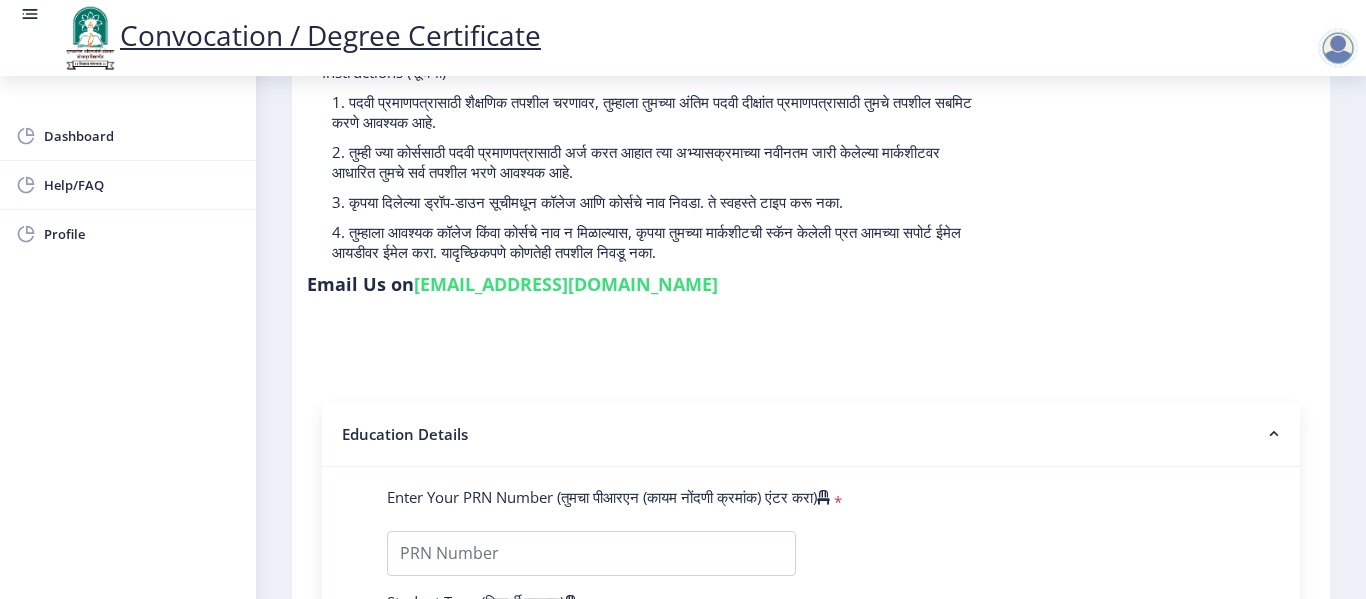 scroll, scrollTop: 124, scrollLeft: 0, axis: vertical 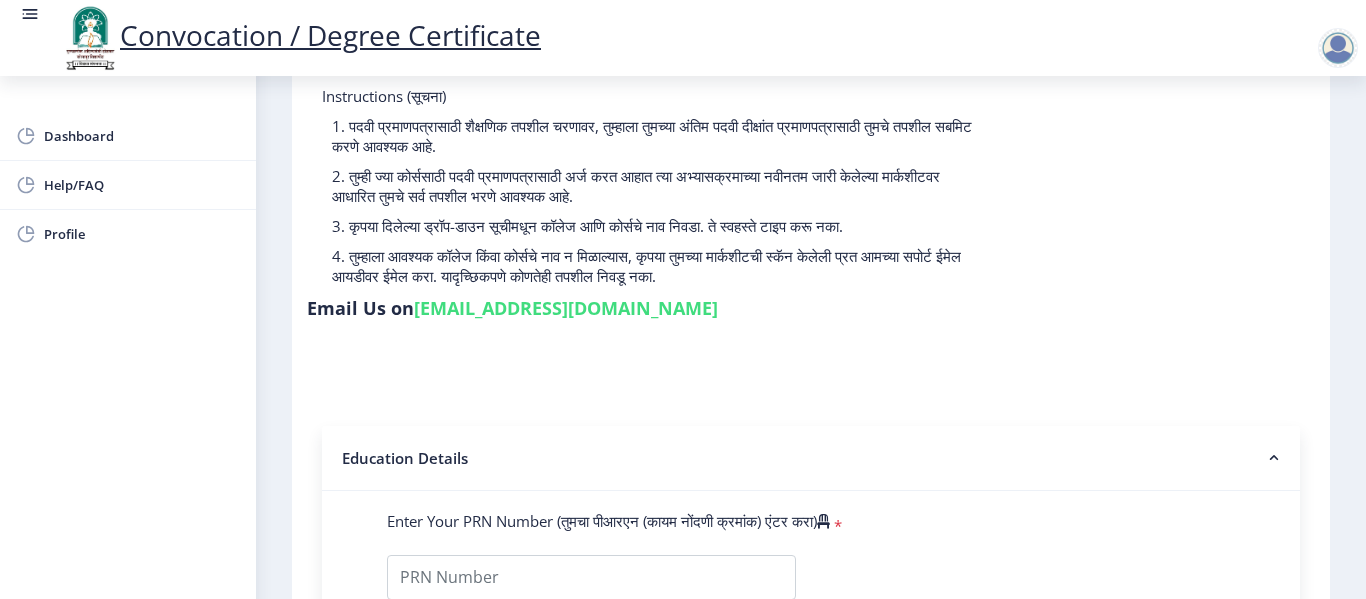 click 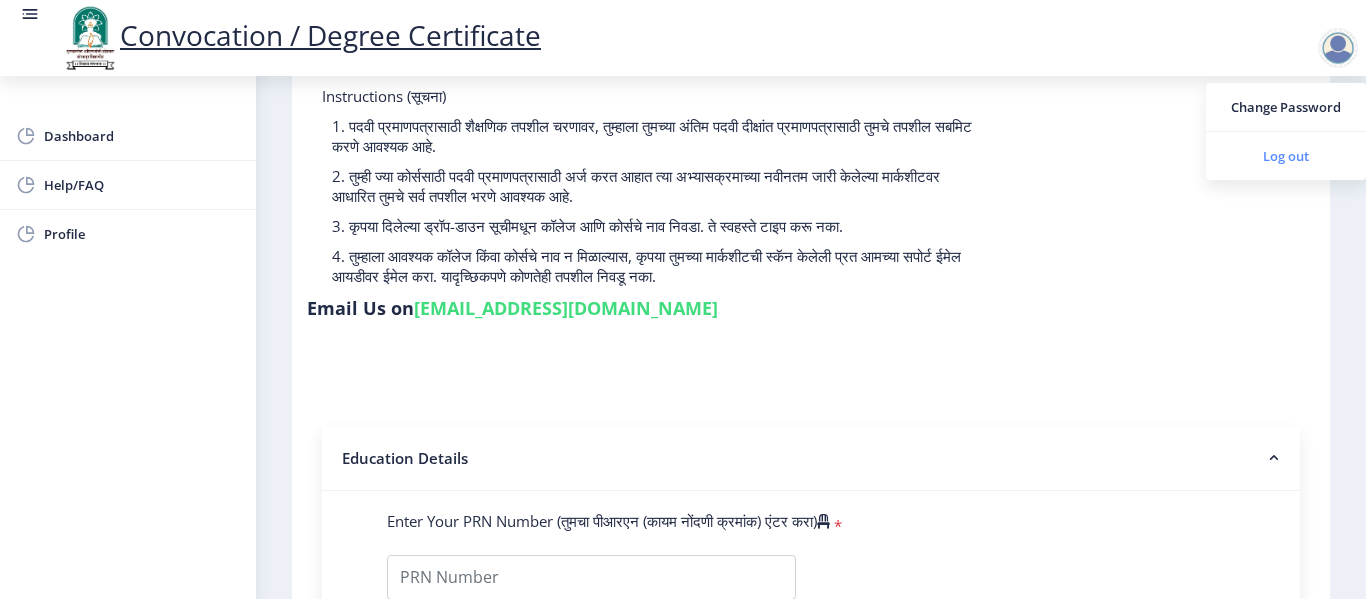 click on "Log out" at bounding box center [1286, 156] 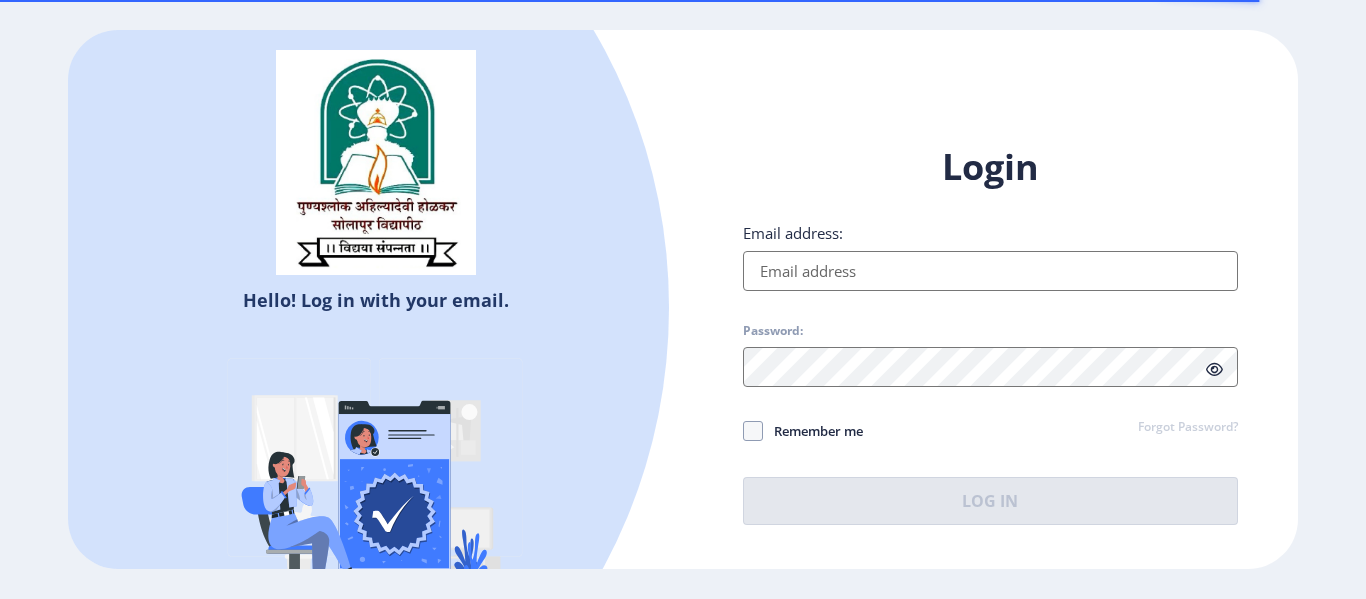 scroll, scrollTop: 0, scrollLeft: 0, axis: both 